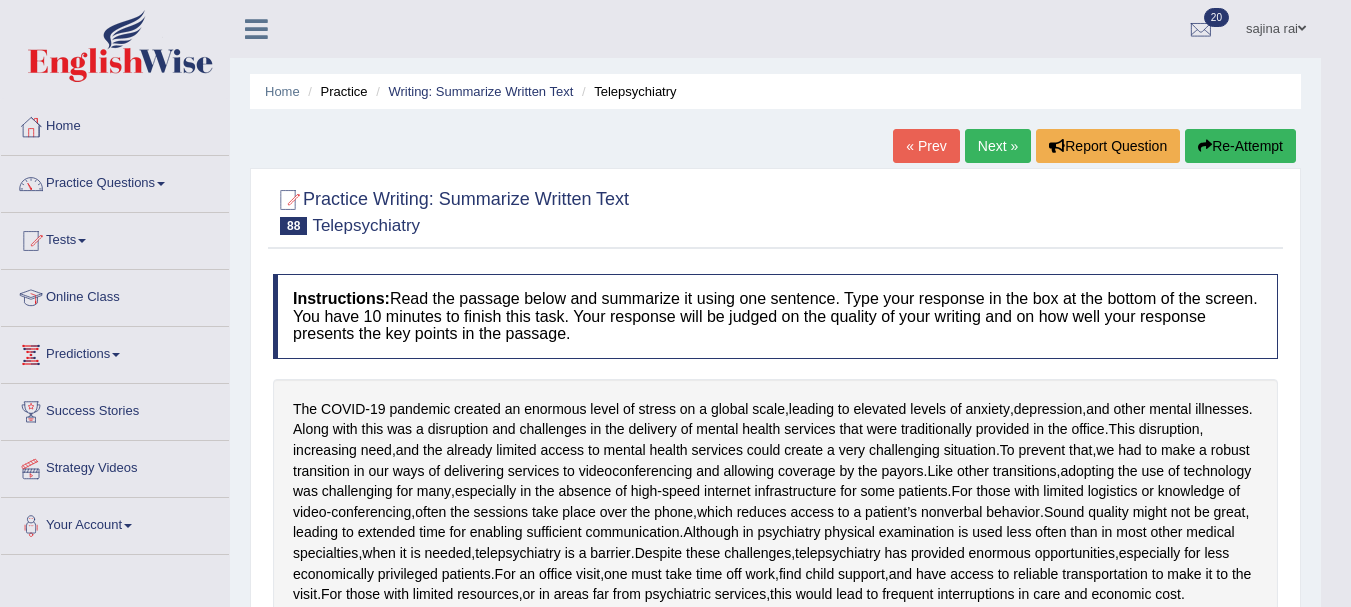 scroll, scrollTop: 329, scrollLeft: 0, axis: vertical 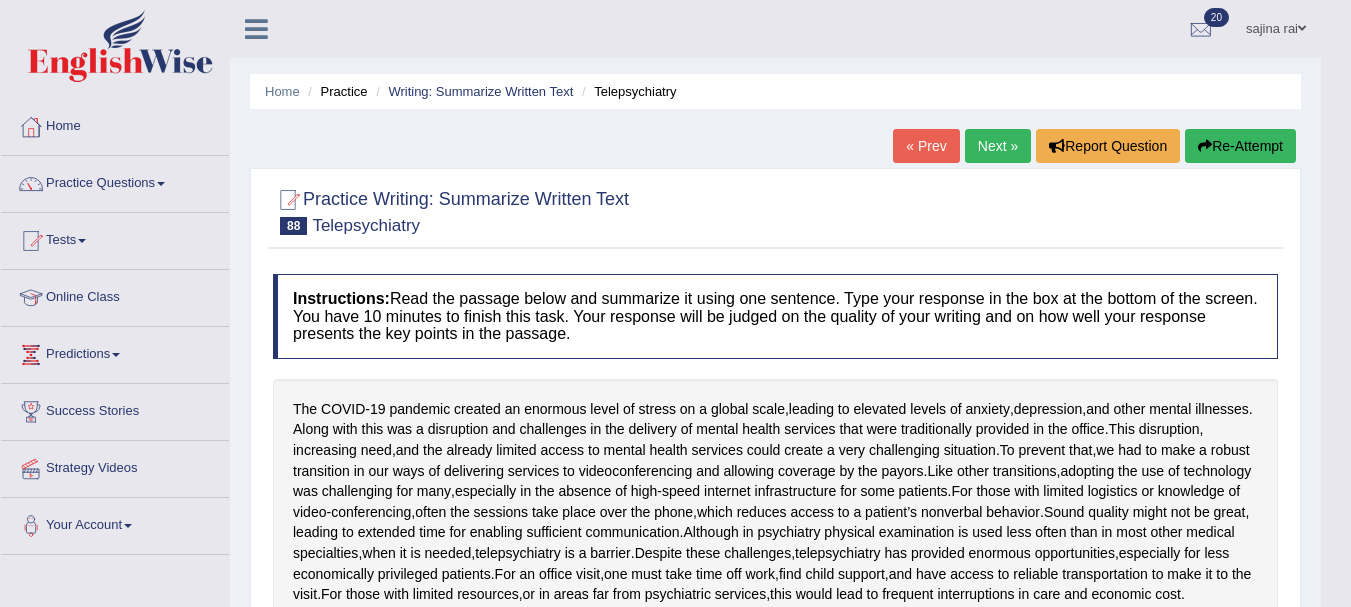 click on "Next »" at bounding box center [998, 146] 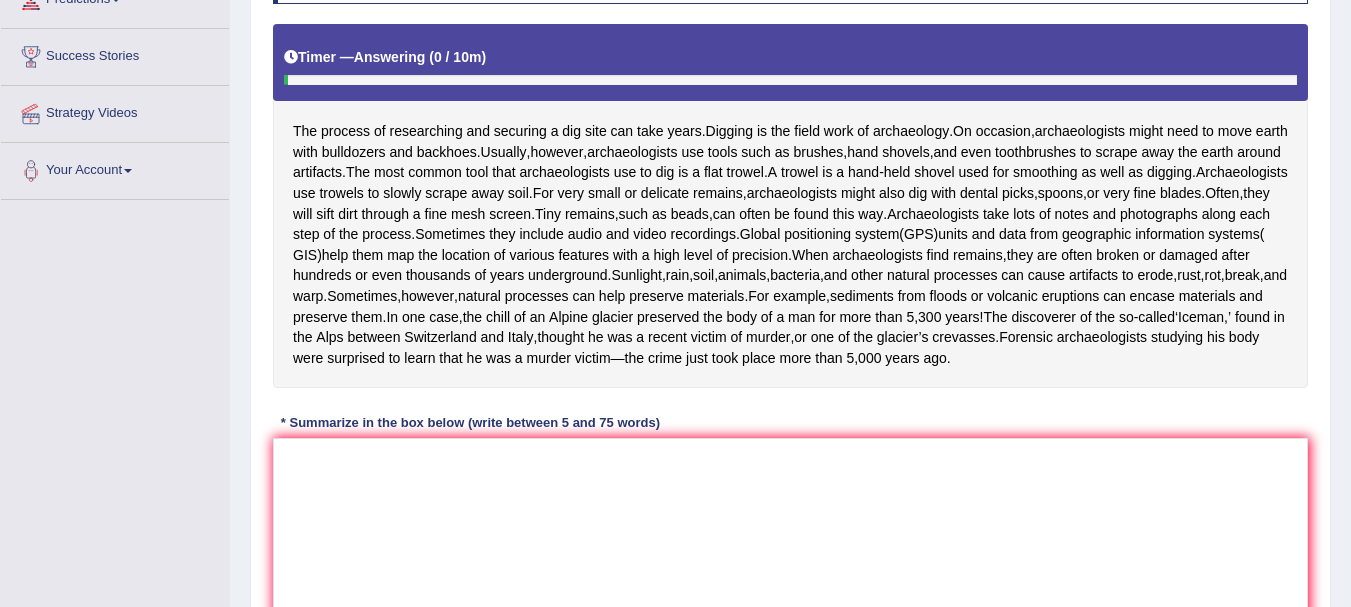 scroll, scrollTop: 355, scrollLeft: 0, axis: vertical 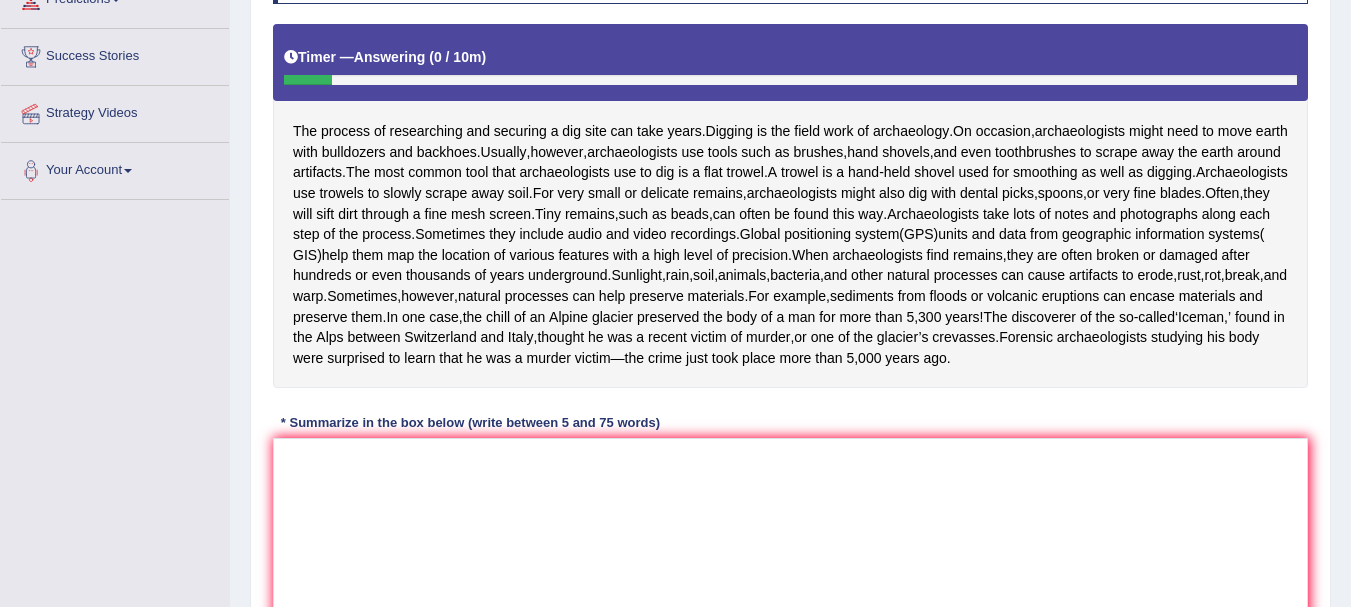 click on "Toggle navigation
Home
Practice Questions   Speaking Practice Read Aloud
Repeat Sentence
Describe Image
Re-tell Lecture
Answer Short Question
Summarize Group Discussion
Respond To A Situation
Writing Practice  Summarize Written Text
Write Essay
Reading Practice  Reading & Writing: Fill In The Blanks
Choose Multiple Answers
Re-order Paragraphs
Fill In The Blanks
Choose Single Answer
Listening Practice  Summarize Spoken Text
Highlight Incorrect Words
Highlight Correct Summary
Select Missing Word
Choose Single Answer
Choose Multiple Answers
Fill In The Blanks
Write From Dictation
Pronunciation
Tests
Take Mock Test" at bounding box center [675, -52] 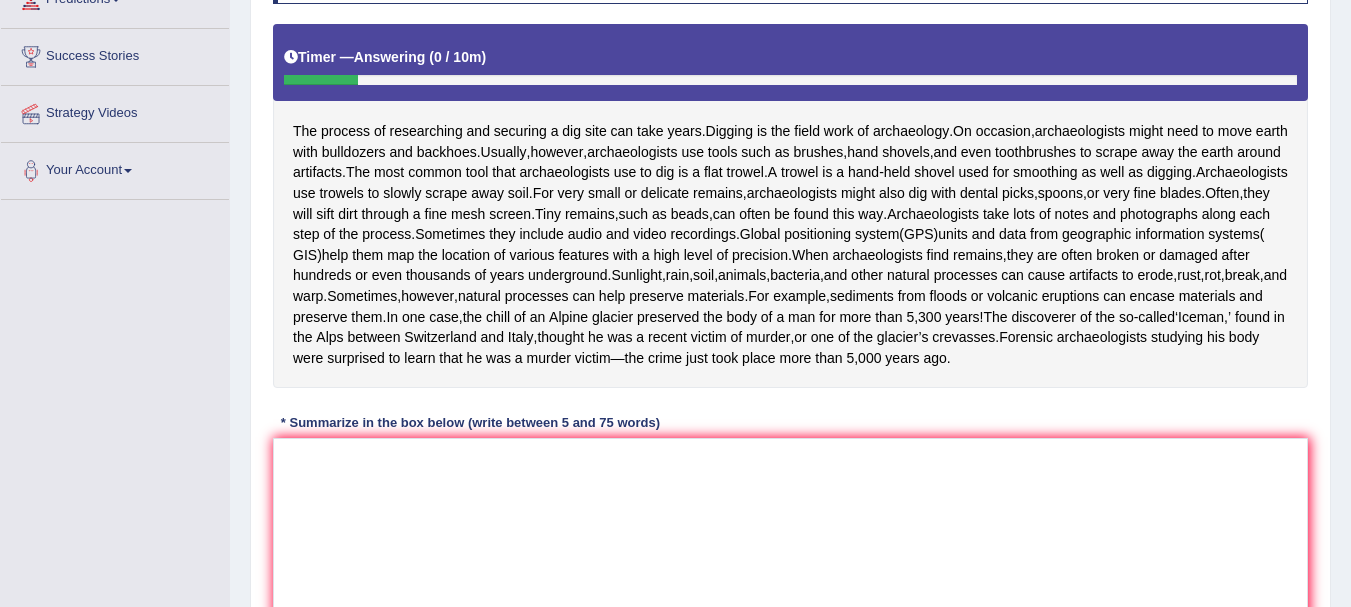 scroll, scrollTop: 0, scrollLeft: 0, axis: both 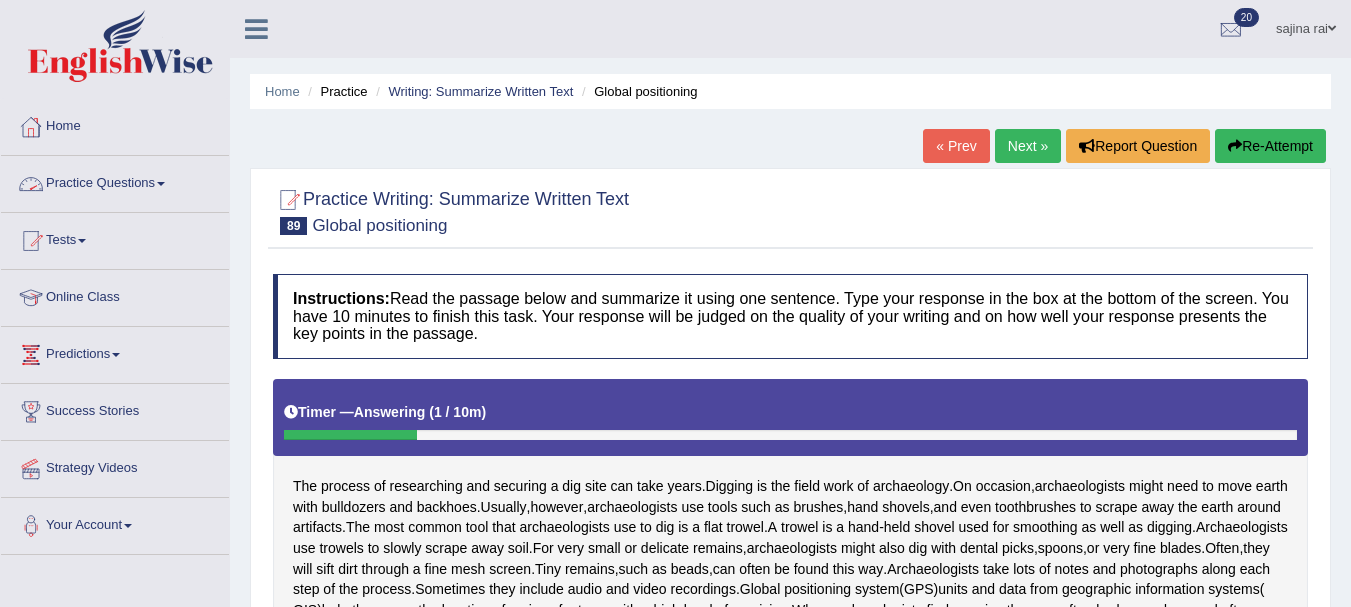 click on "Practice Questions" at bounding box center (115, 181) 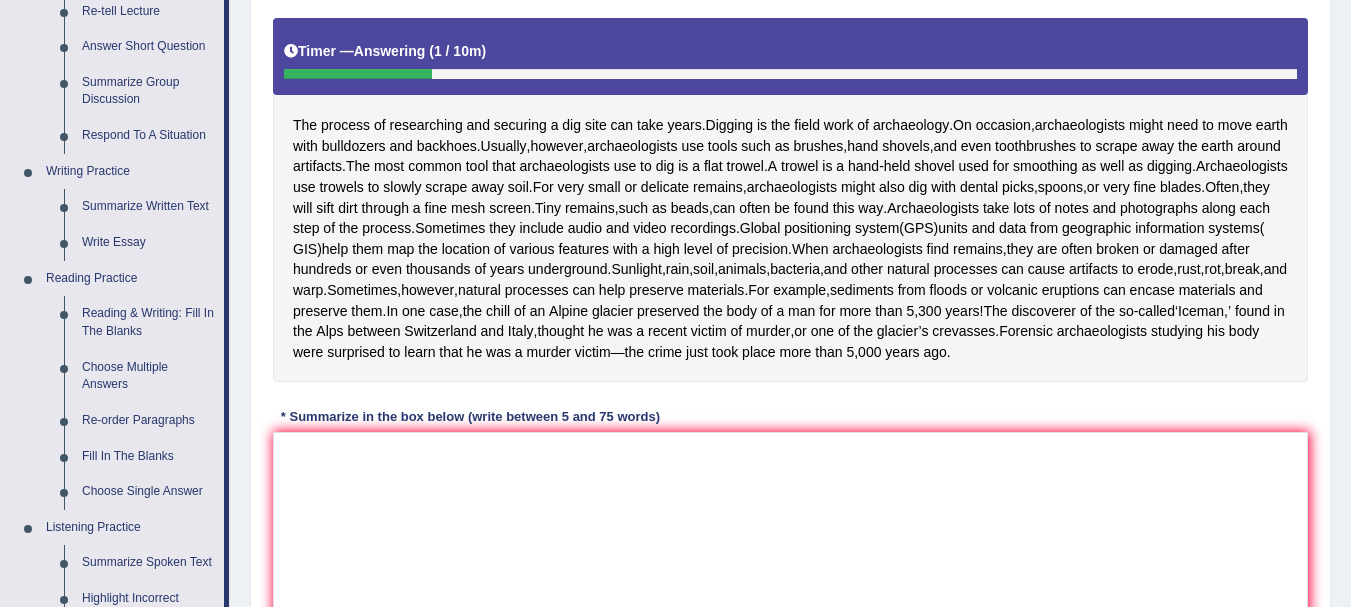 scroll, scrollTop: 372, scrollLeft: 0, axis: vertical 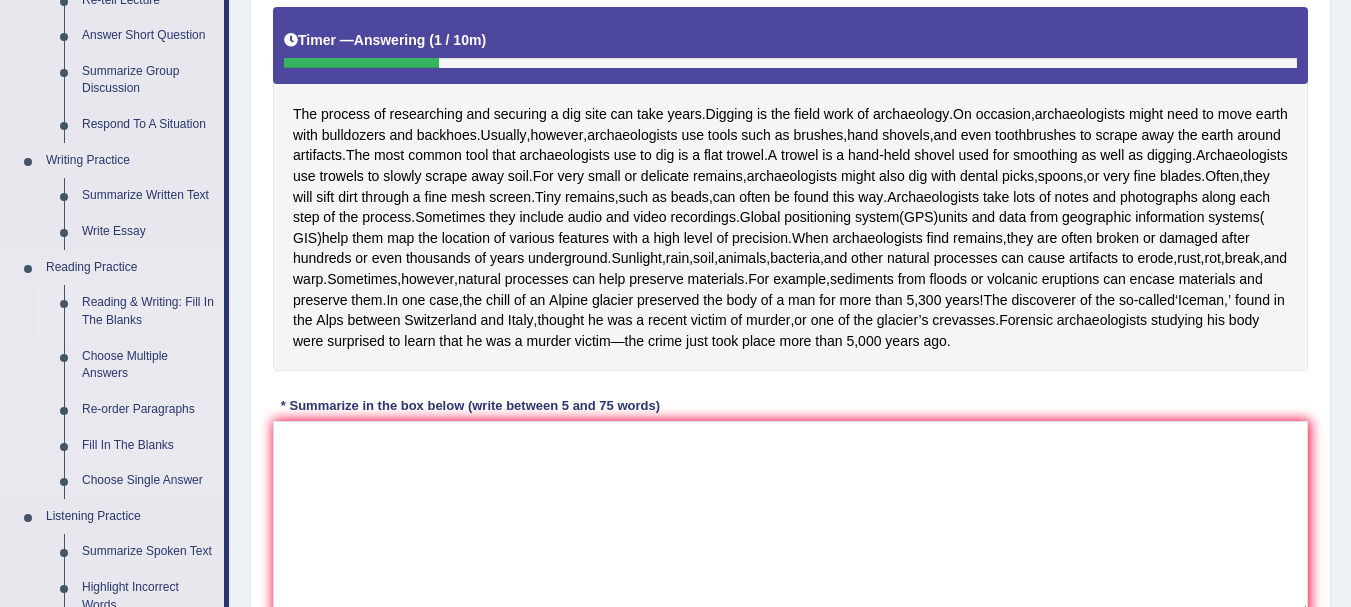 click on "Reading & Writing: Fill In The Blanks" at bounding box center (148, 311) 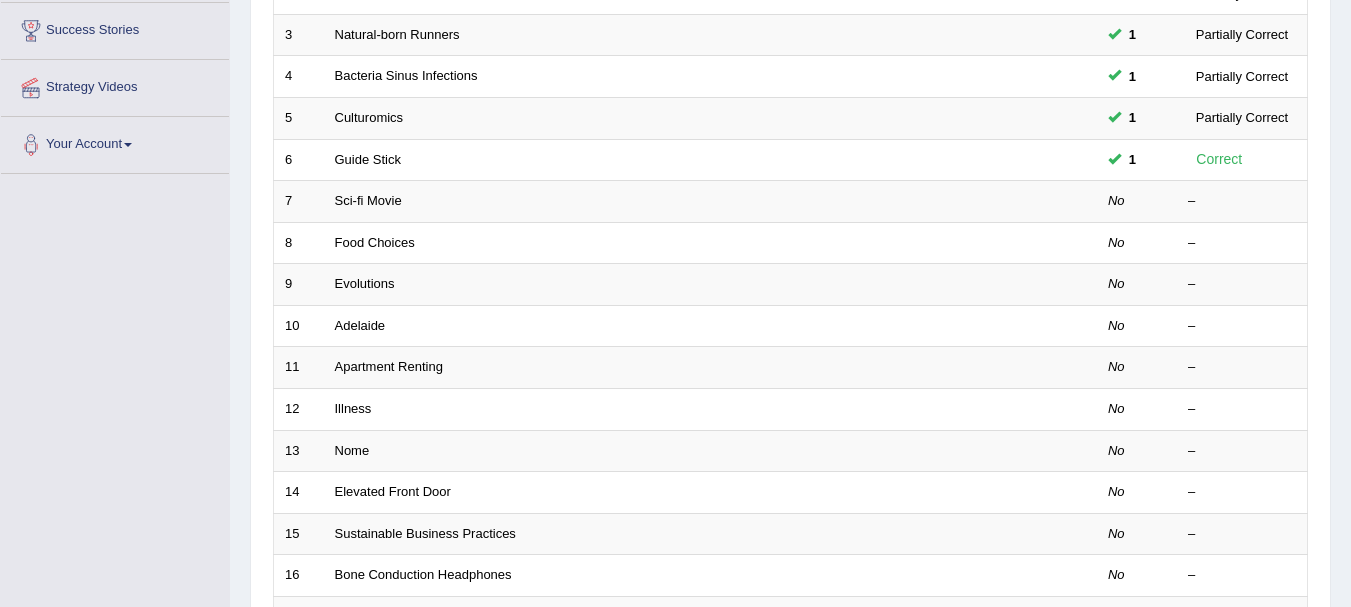 scroll, scrollTop: 717, scrollLeft: 0, axis: vertical 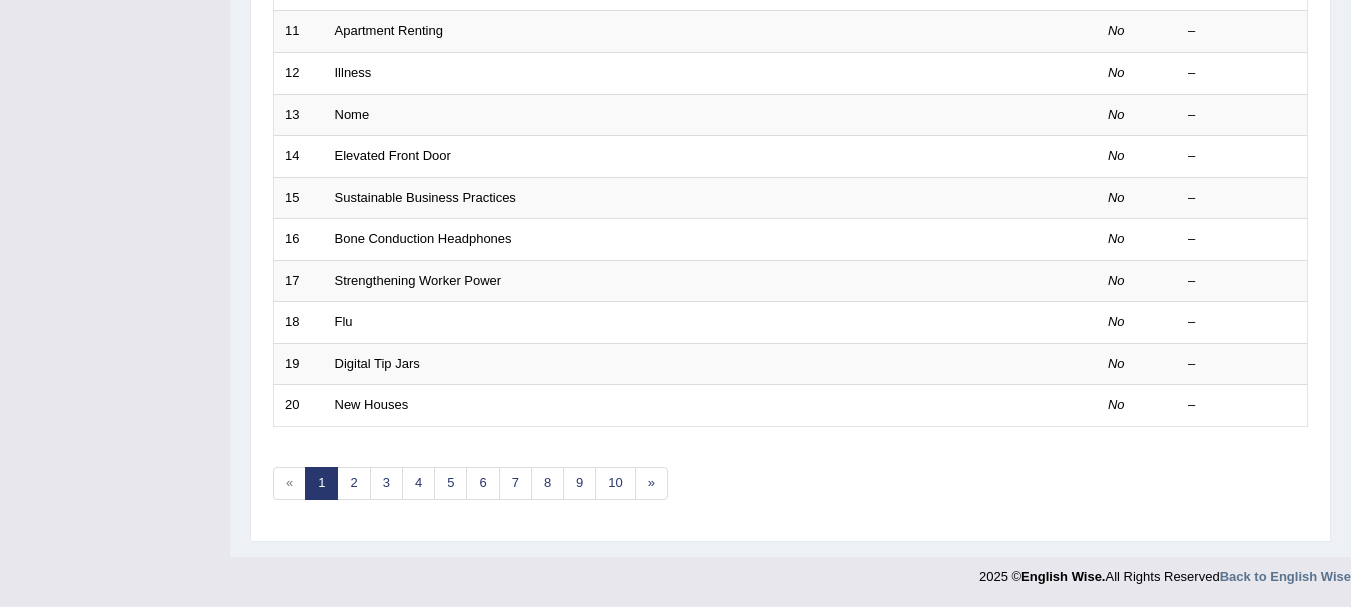 click on "Toggle navigation
Home
Practice Questions   Speaking Practice Read Aloud
Repeat Sentence
Describe Image
Re-tell Lecture
Answer Short Question
Summarize Group Discussion
Respond To A Situation
Writing Practice  Summarize Written Text
Write Essay
Reading Practice  Reading & Writing: Fill In The Blanks
Choose Multiple Answers
Re-order Paragraphs
Fill In The Blanks
Choose Single Answer
Listening Practice  Summarize Spoken Text
Highlight Incorrect Words
Highlight Correct Summary
Select Missing Word
Choose Single Answer
Choose Multiple Answers
Fill In The Blanks
Write From Dictation
Pronunciation
Tests
Take Mock Test" at bounding box center [675, -414] 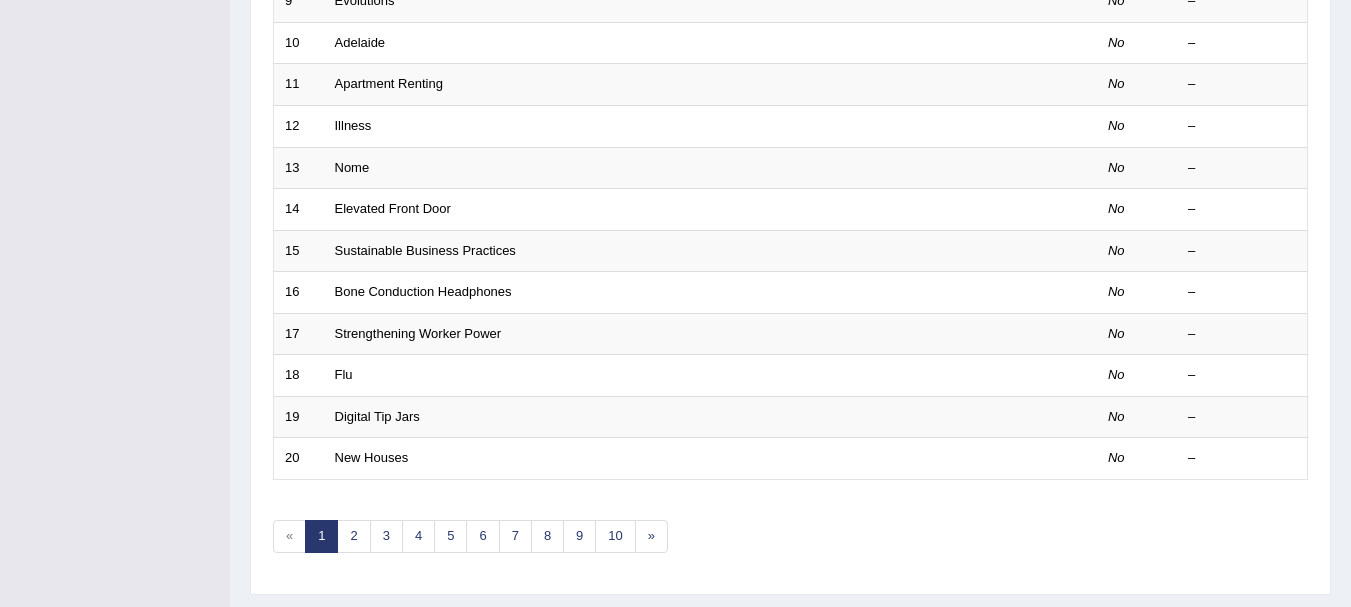 scroll, scrollTop: 717, scrollLeft: 0, axis: vertical 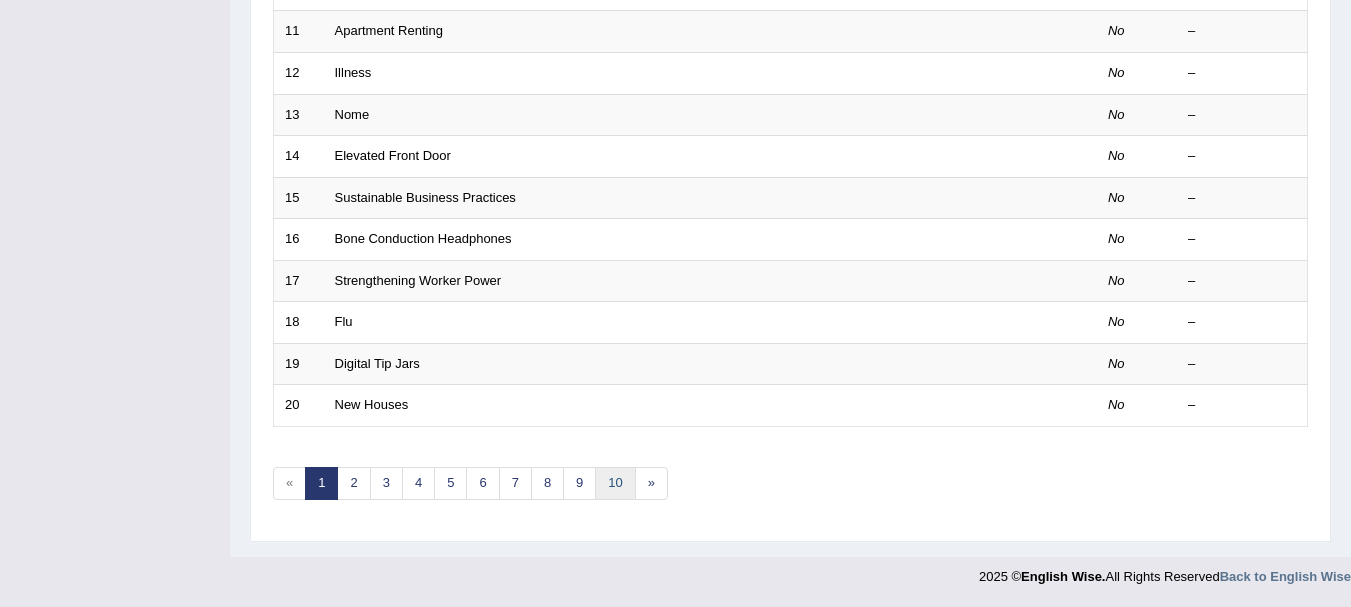 click on "10" at bounding box center (615, 483) 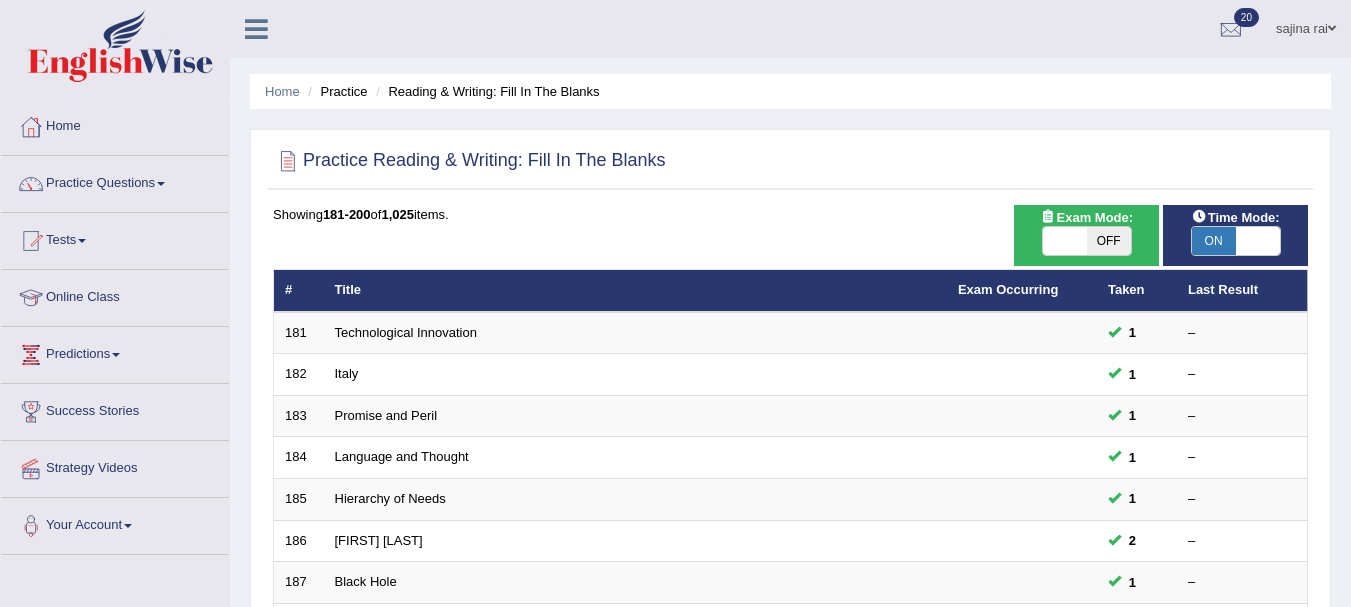 scroll, scrollTop: 0, scrollLeft: 0, axis: both 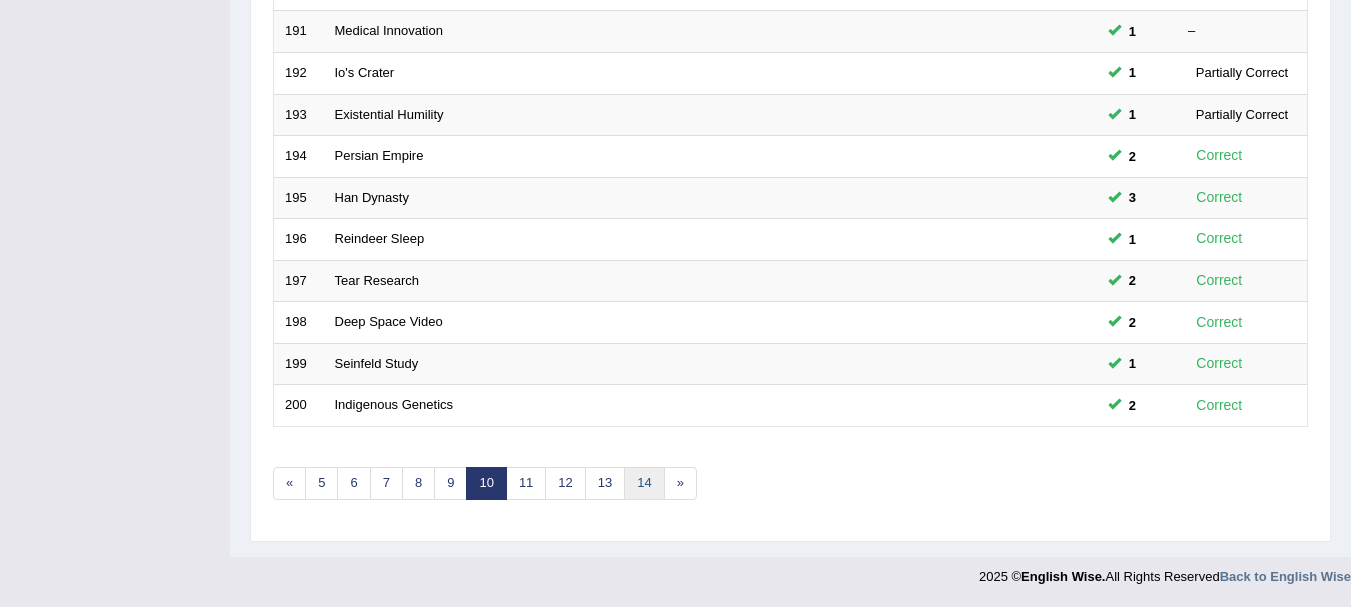click on "14" at bounding box center [644, 483] 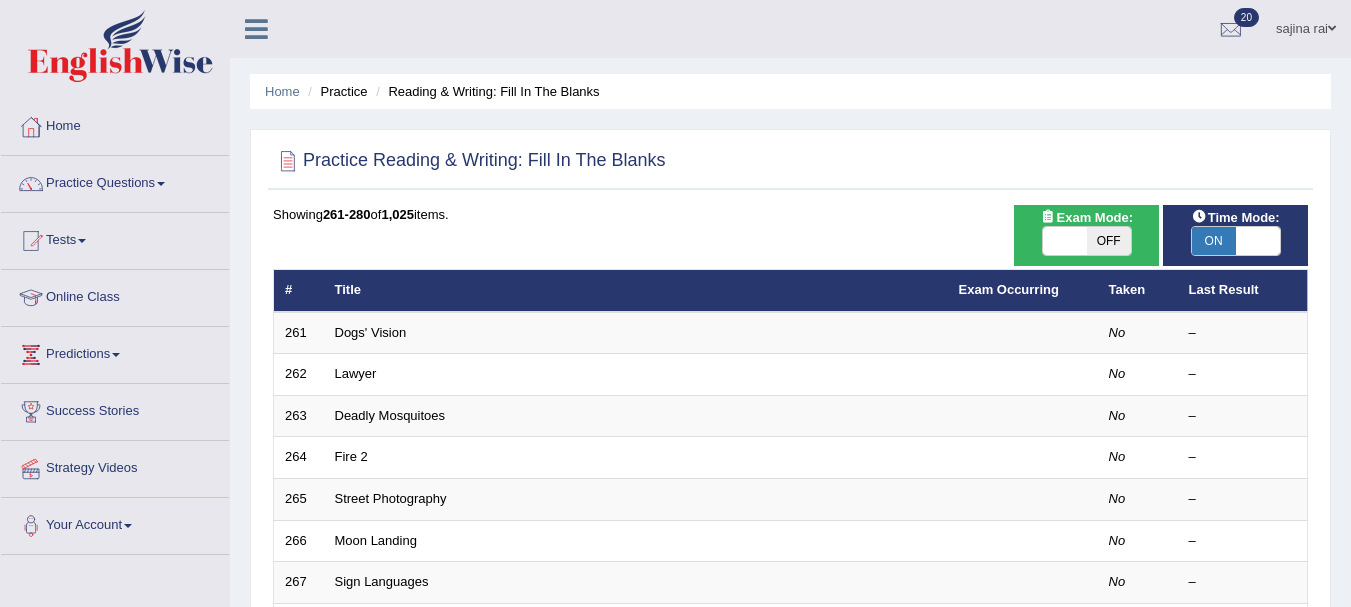 scroll, scrollTop: 0, scrollLeft: 0, axis: both 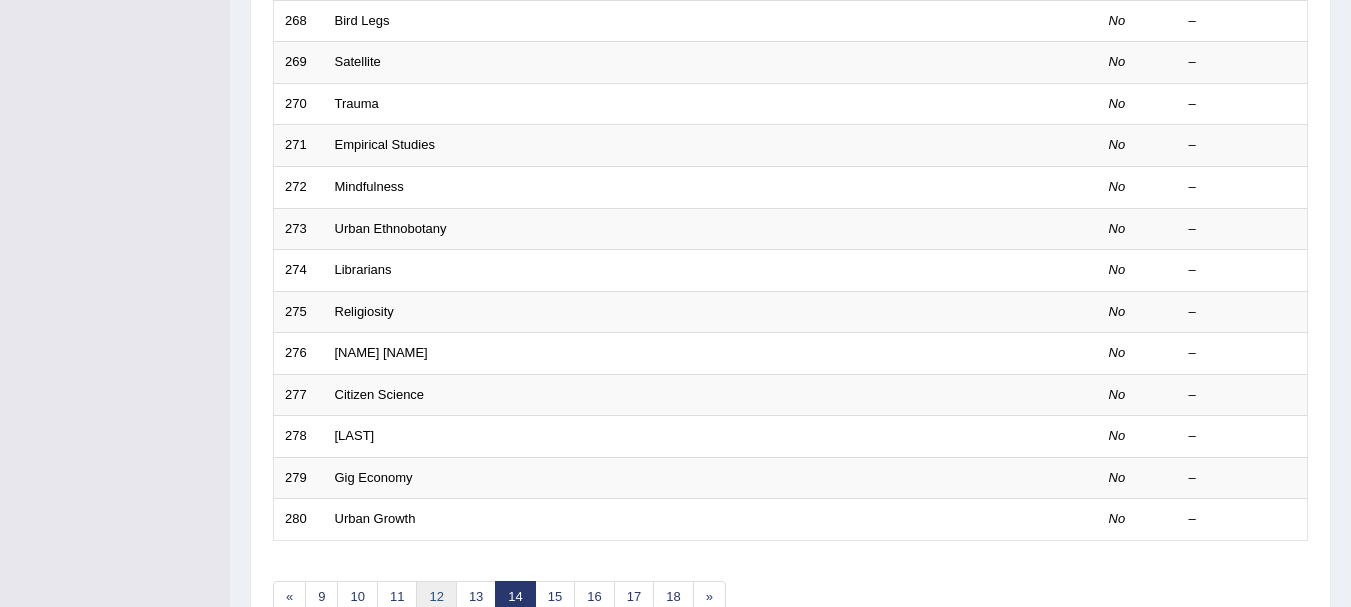 click on "12" at bounding box center [436, 597] 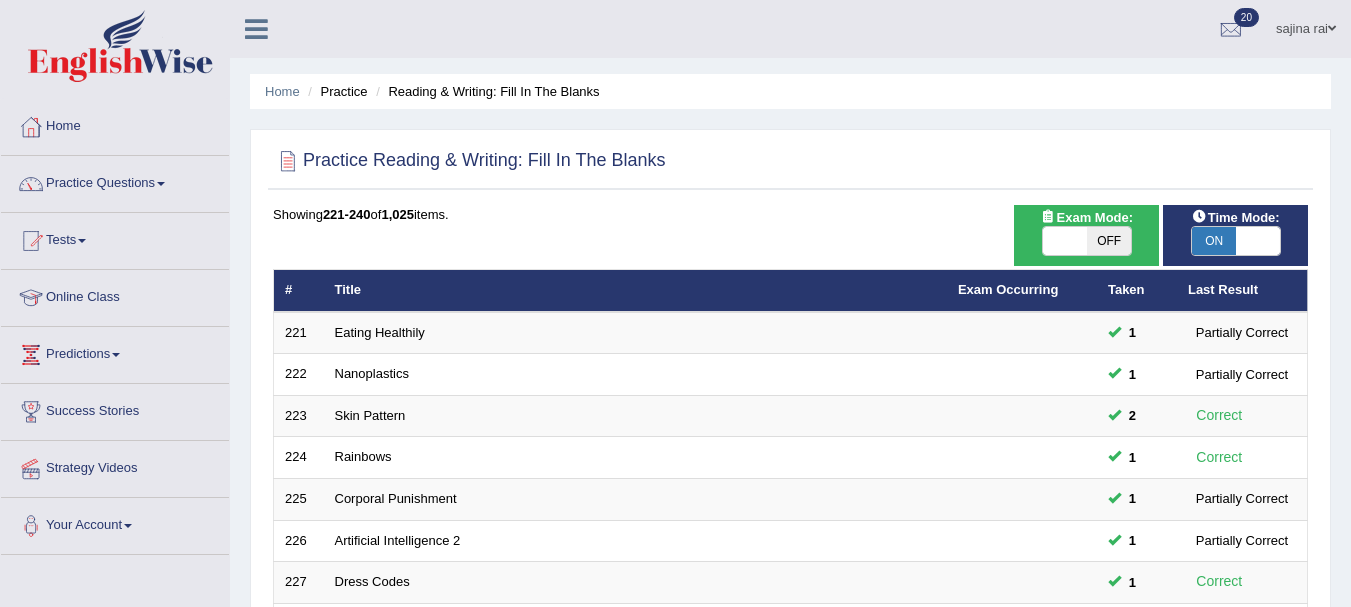 scroll, scrollTop: 0, scrollLeft: 0, axis: both 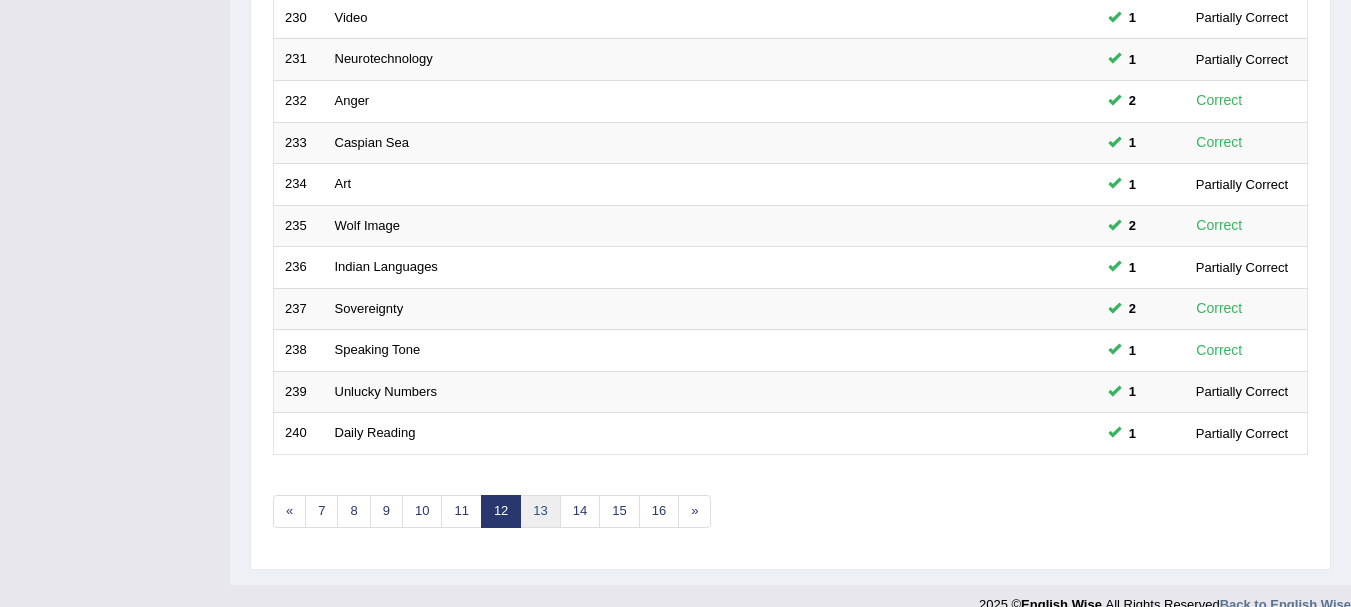 click on "13" at bounding box center (540, 511) 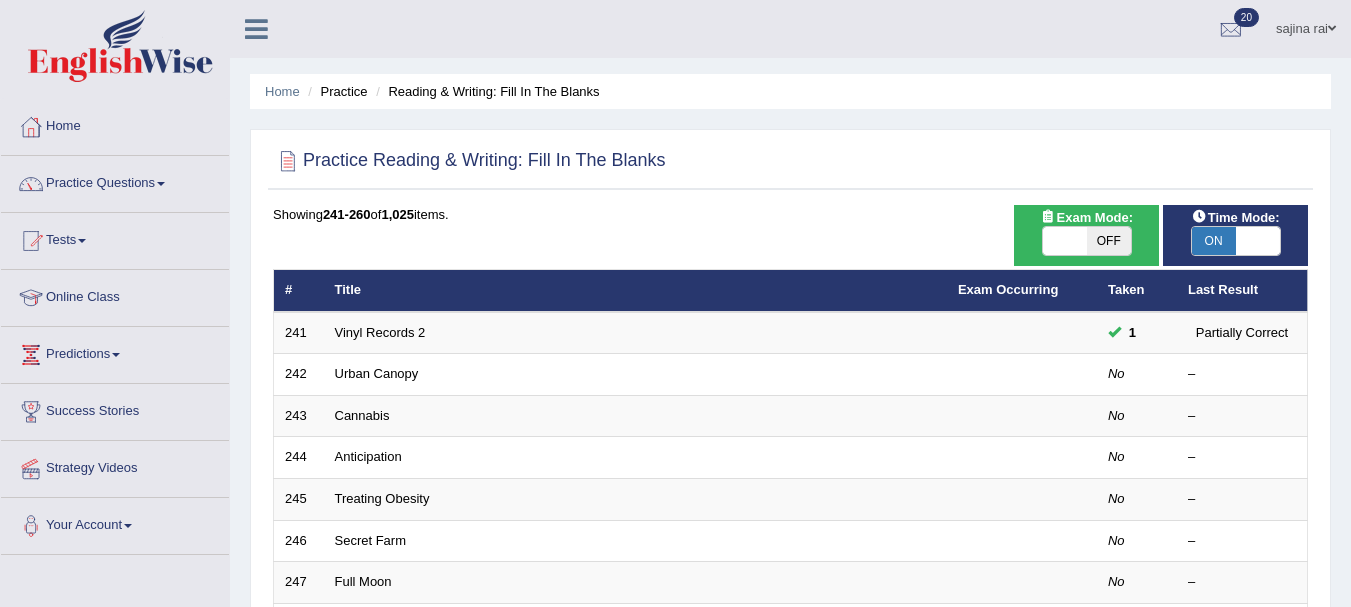 scroll, scrollTop: 0, scrollLeft: 0, axis: both 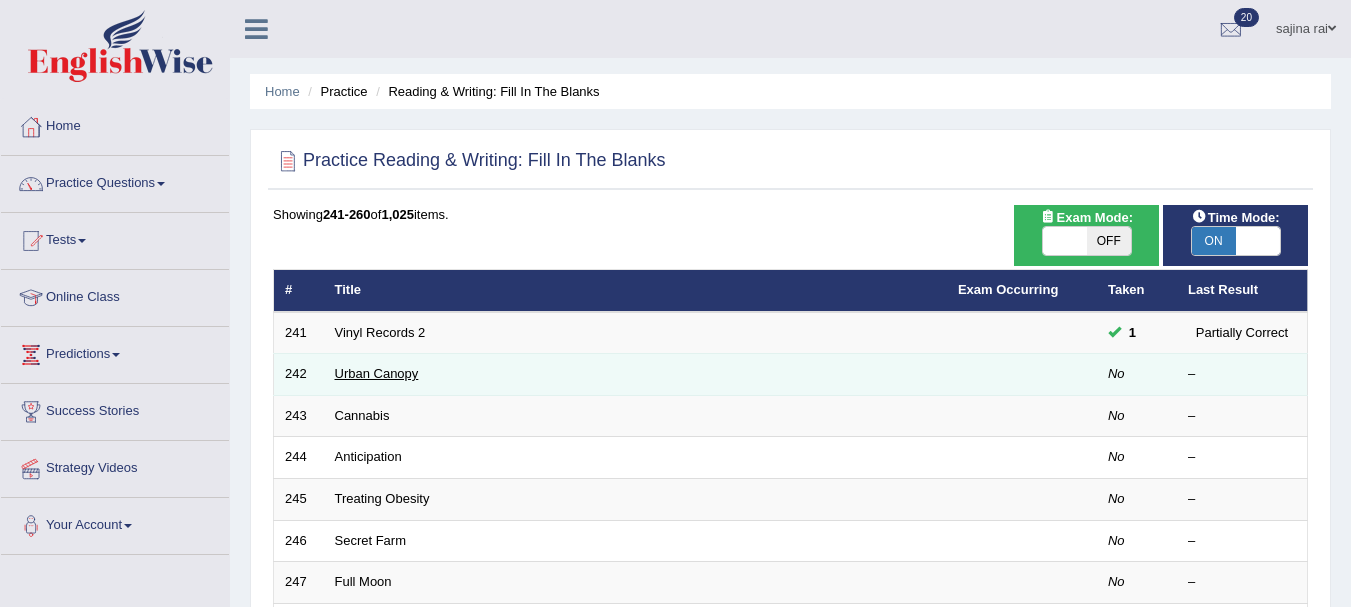 click on "Urban Canopy" at bounding box center (377, 373) 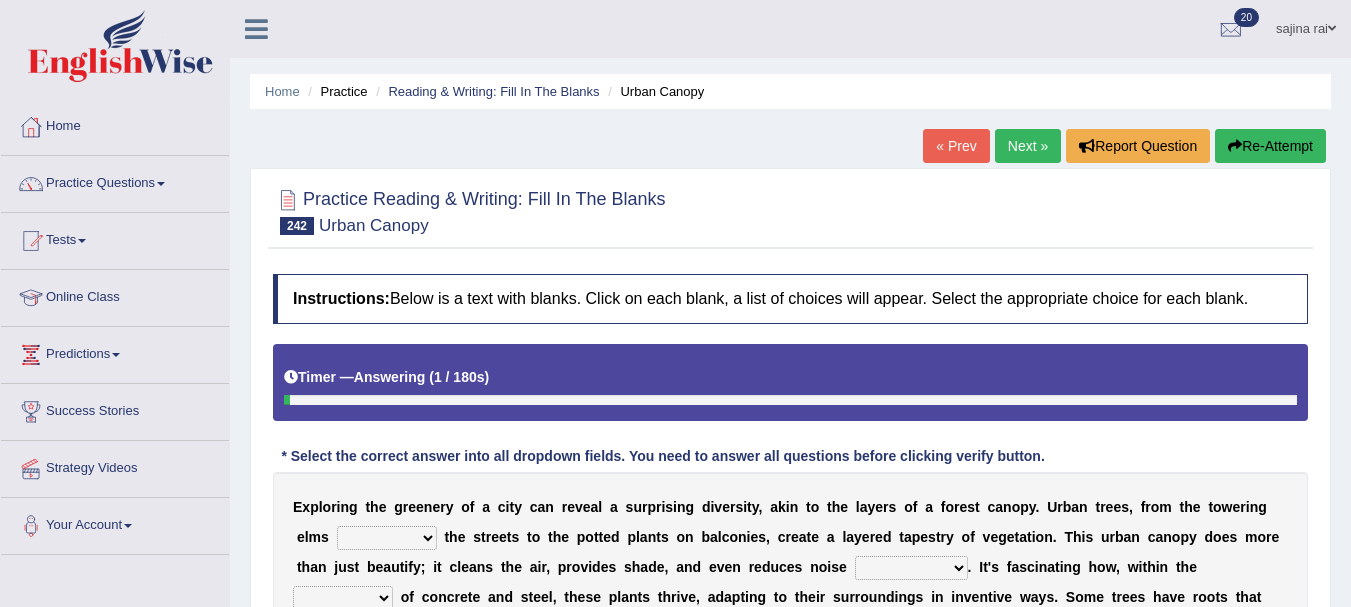scroll, scrollTop: 0, scrollLeft: 0, axis: both 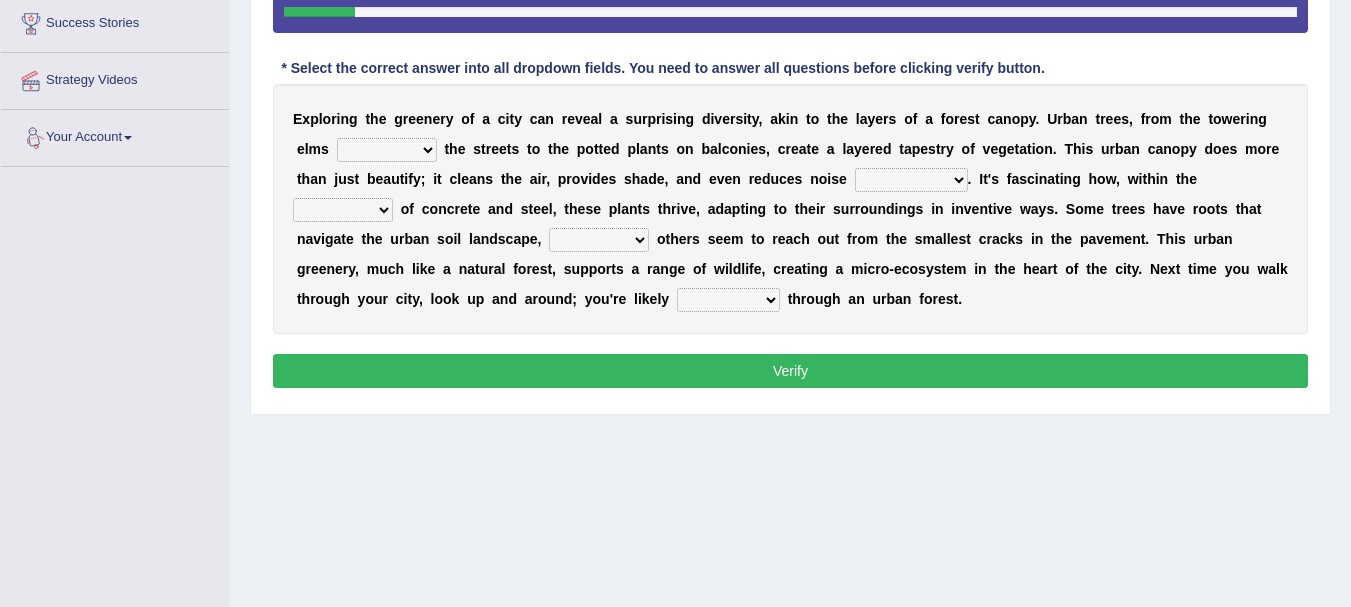 click on "shining spinning dining lining" at bounding box center [387, 150] 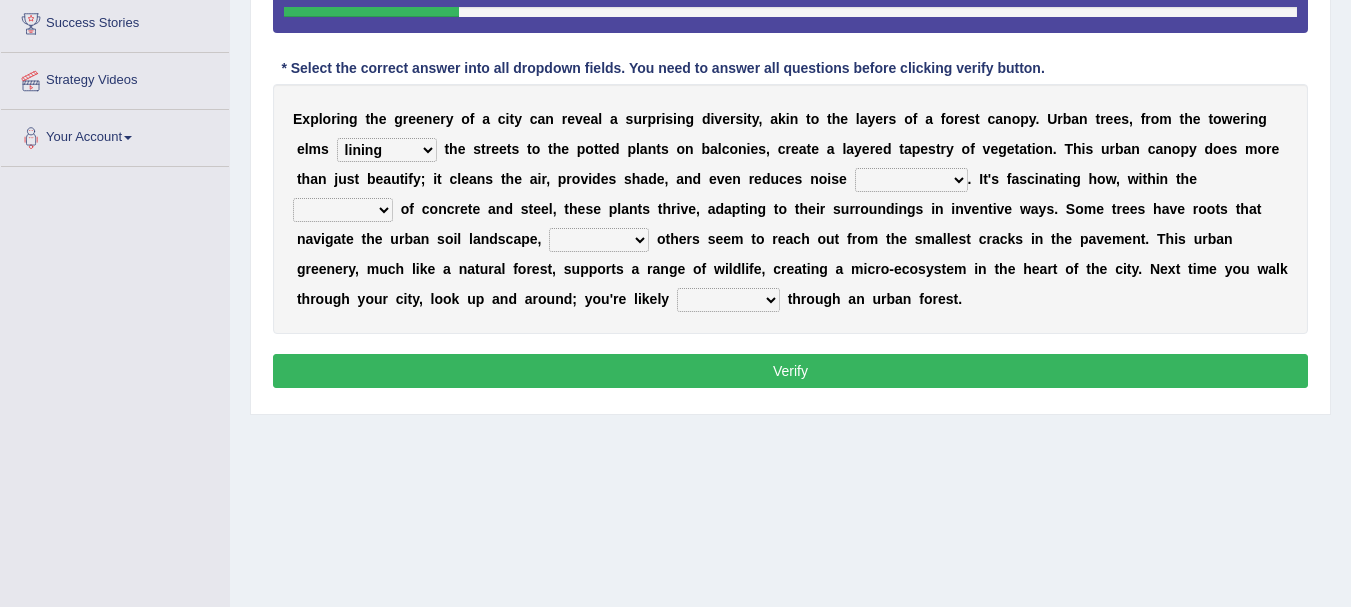 click on "shining spinning dining lining" at bounding box center [387, 150] 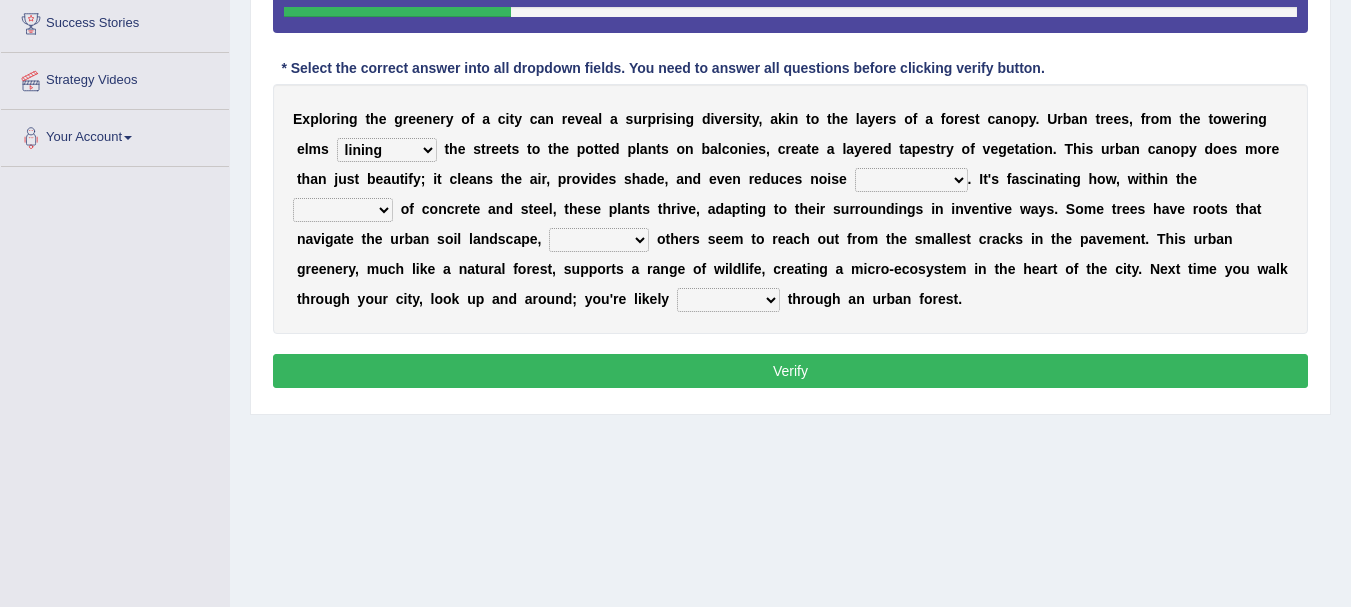 scroll, scrollTop: 410, scrollLeft: 0, axis: vertical 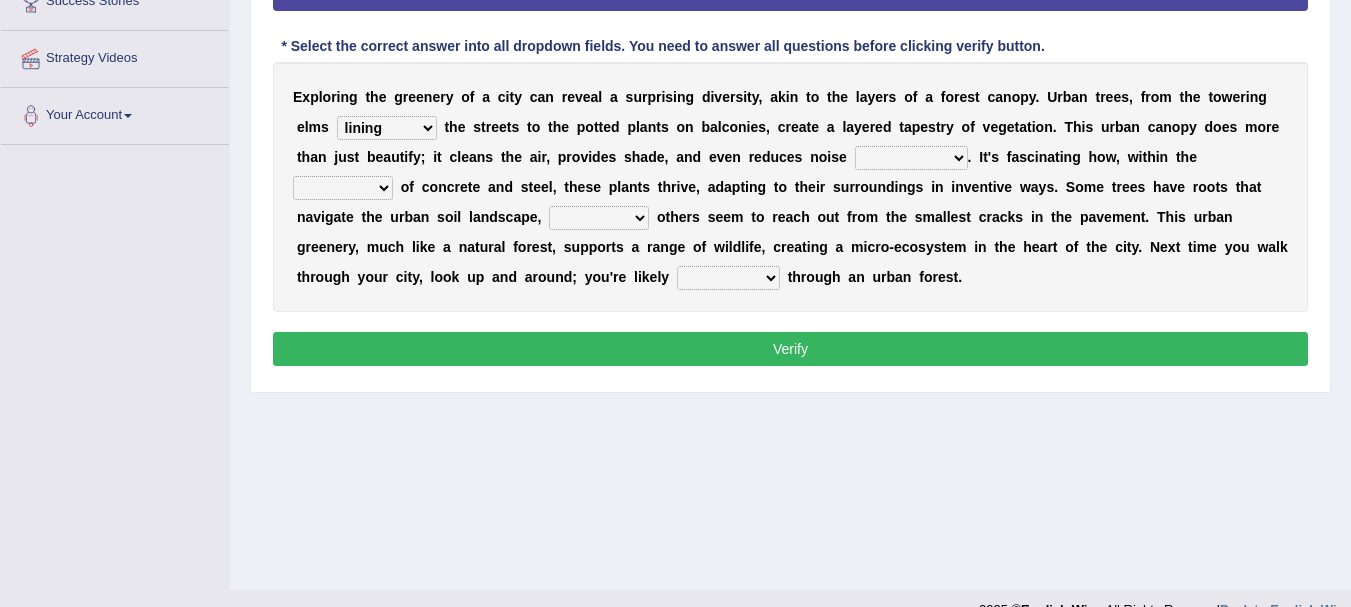 click on "shining spinning dining lining" at bounding box center (387, 128) 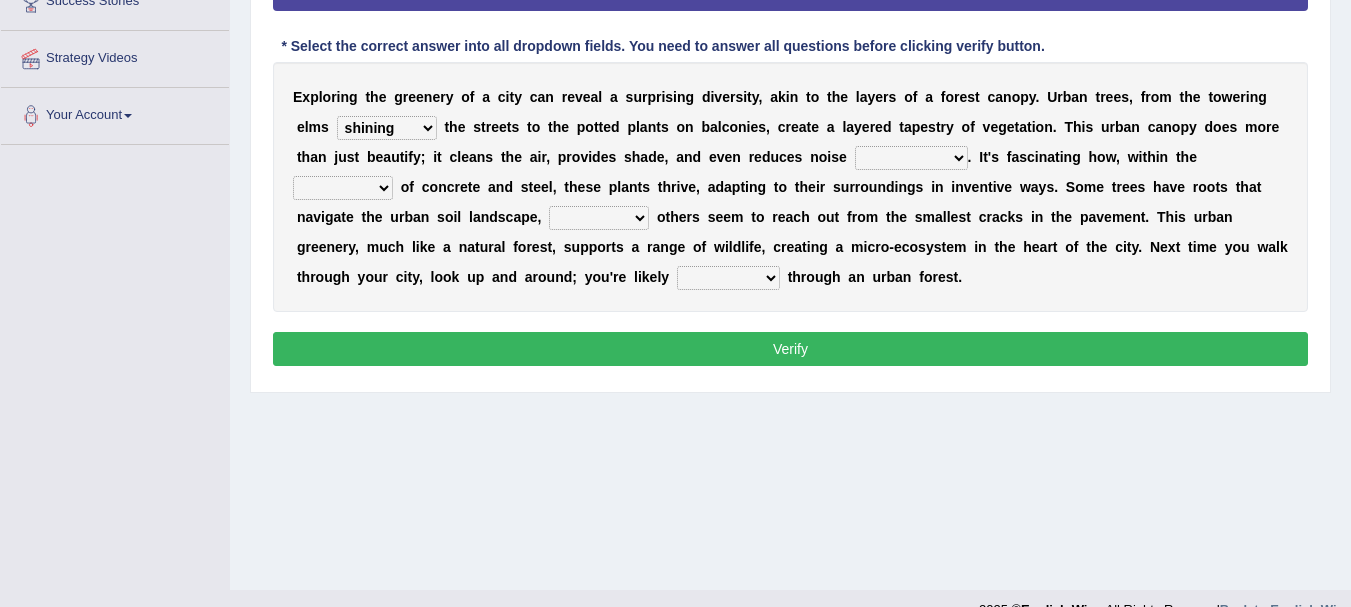 click on "interference rate participation pollution" at bounding box center (911, 158) 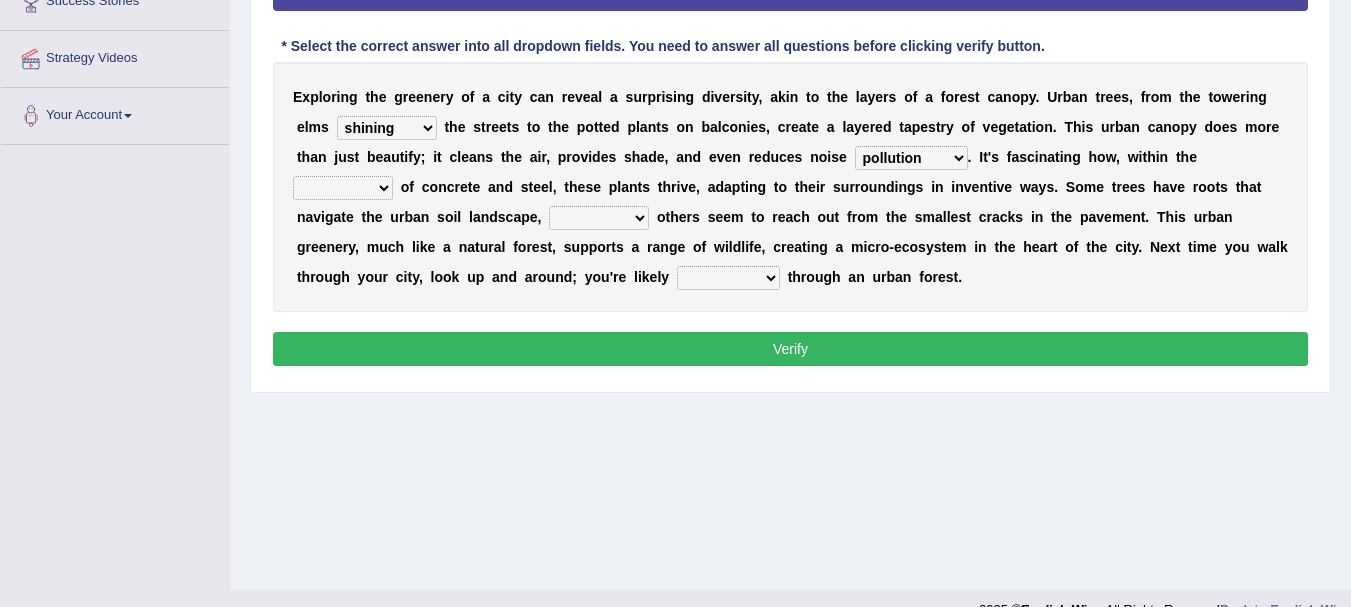 click on "lanes facets degrees confines" at bounding box center (343, 188) 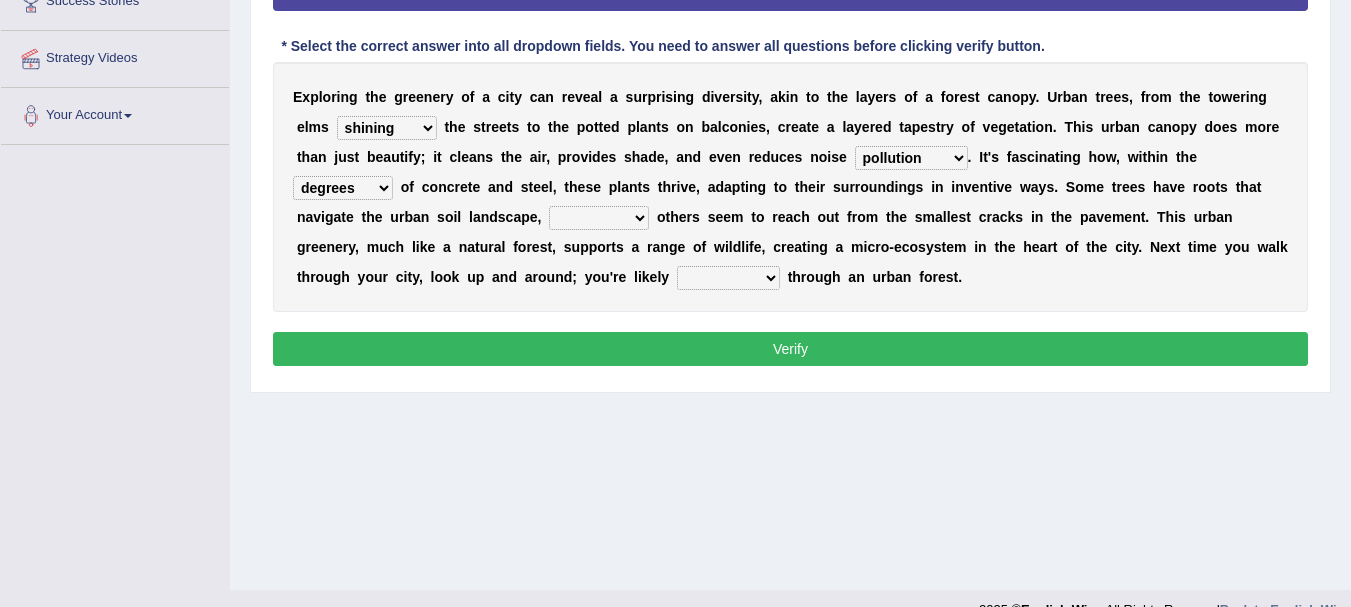 click on "what while that which" at bounding box center (599, 218) 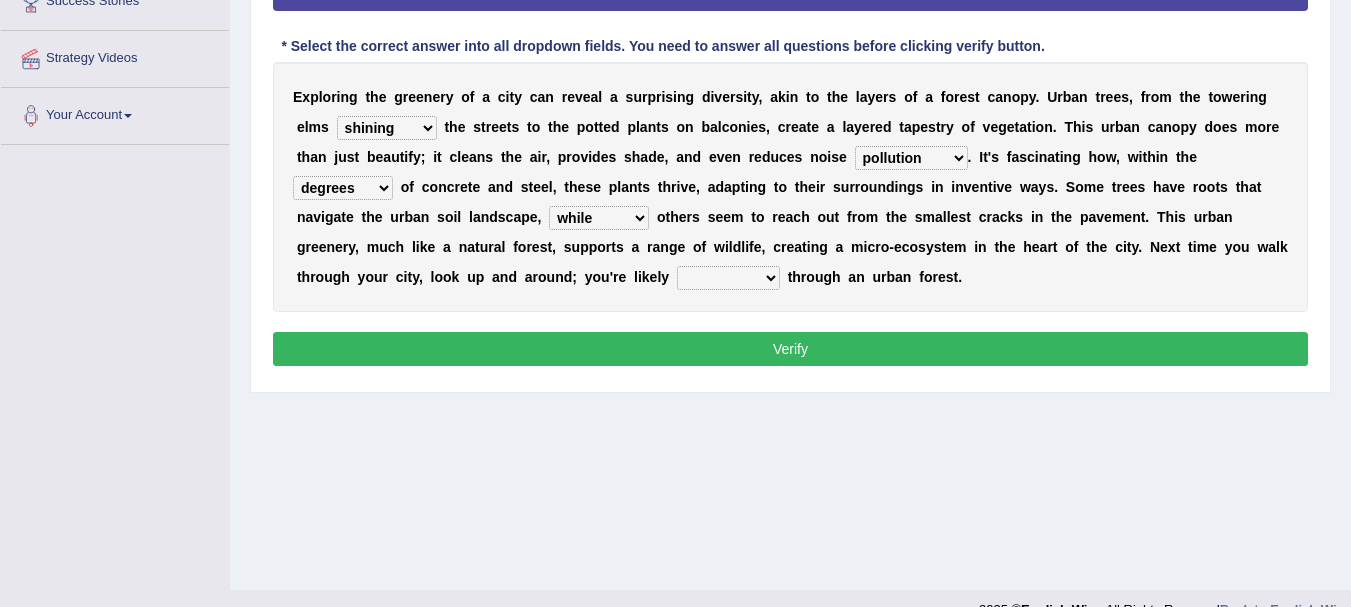 click on "wandering ratifying capsizing embedding" at bounding box center [728, 278] 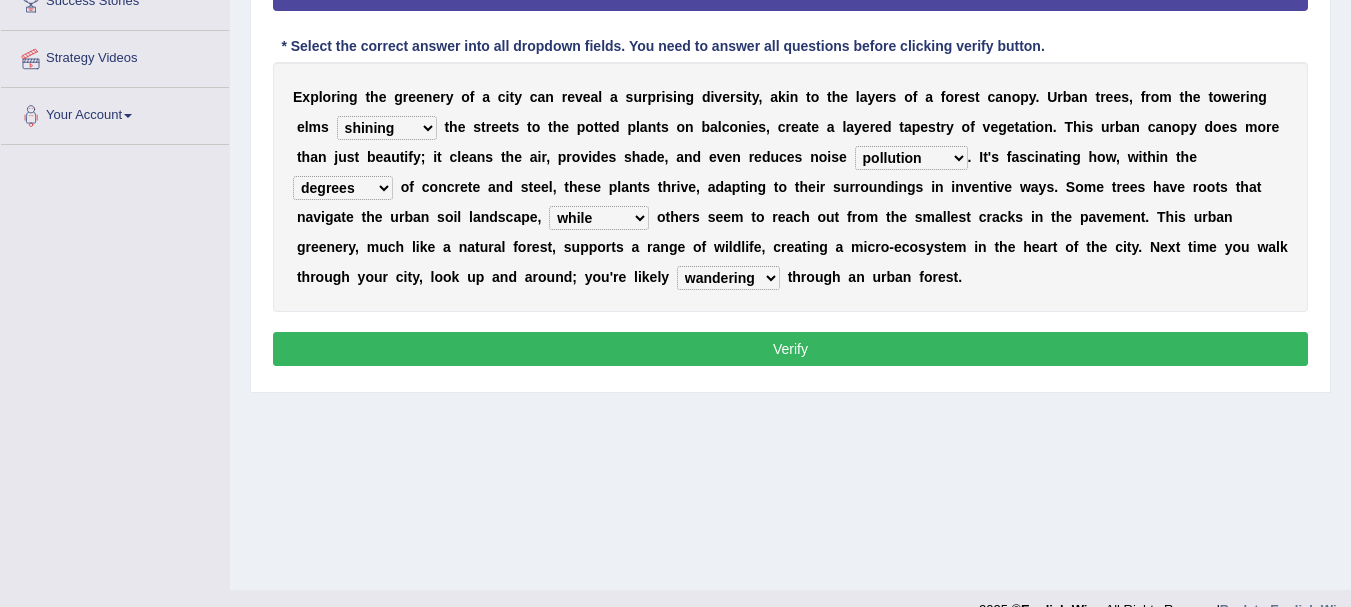 click on "wandering ratifying capsizing embedding" at bounding box center [728, 278] 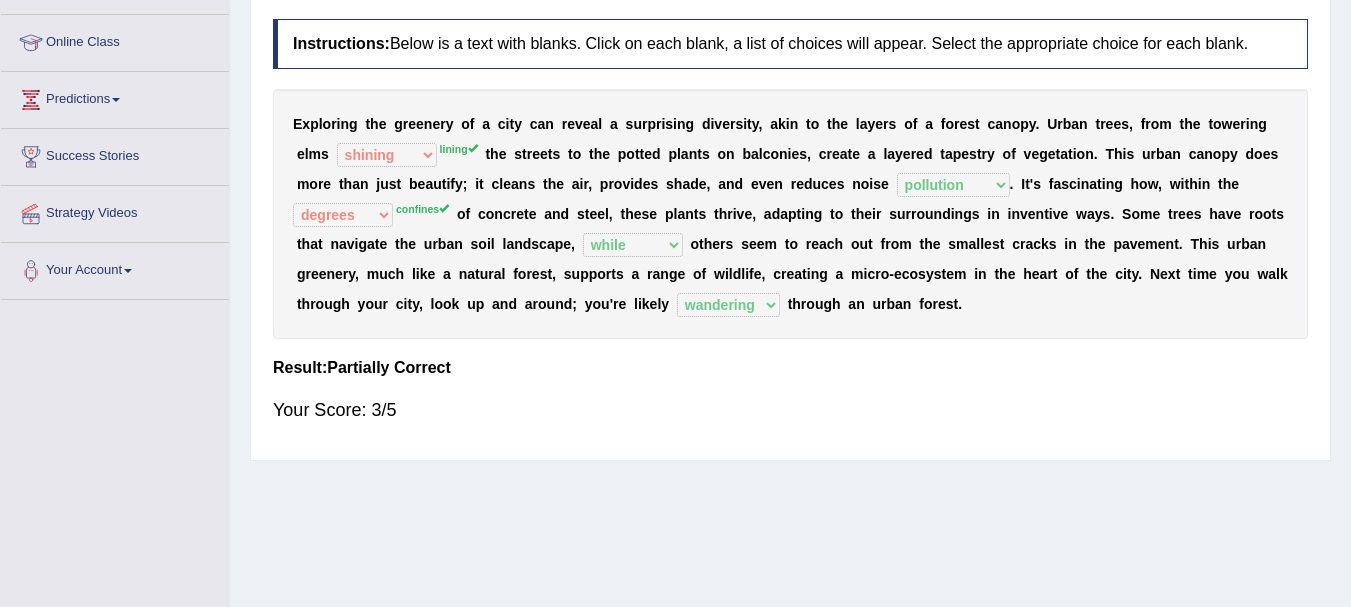 scroll, scrollTop: 237, scrollLeft: 0, axis: vertical 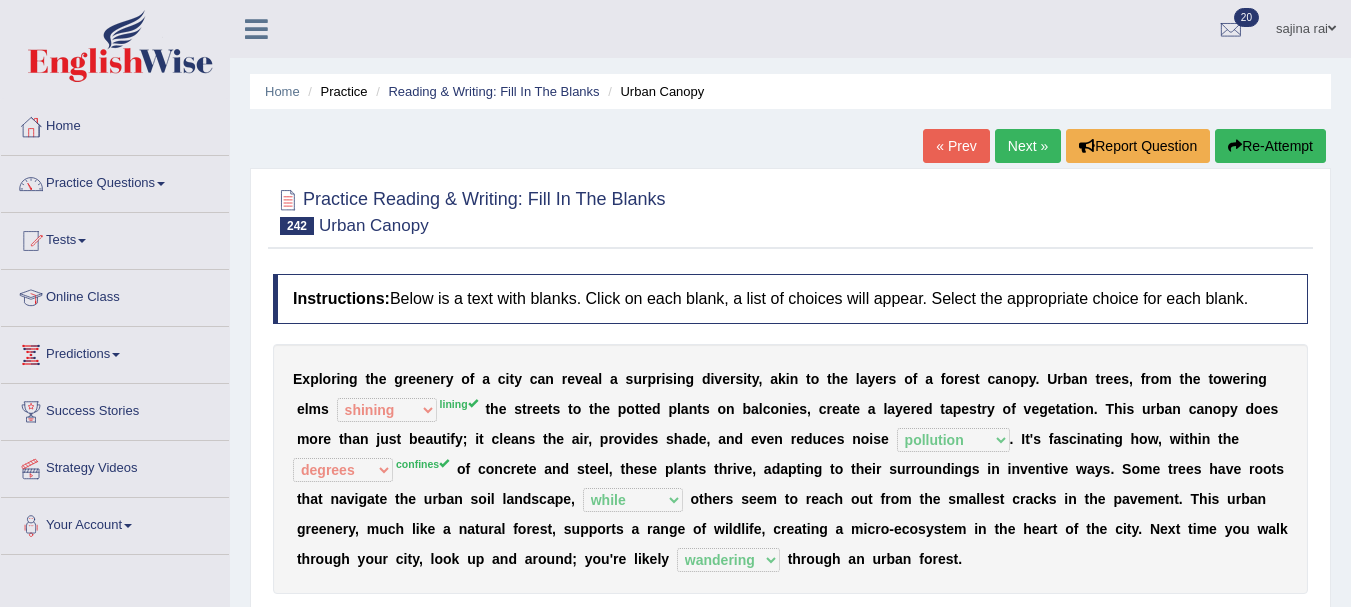click on "Next »" at bounding box center (1028, 146) 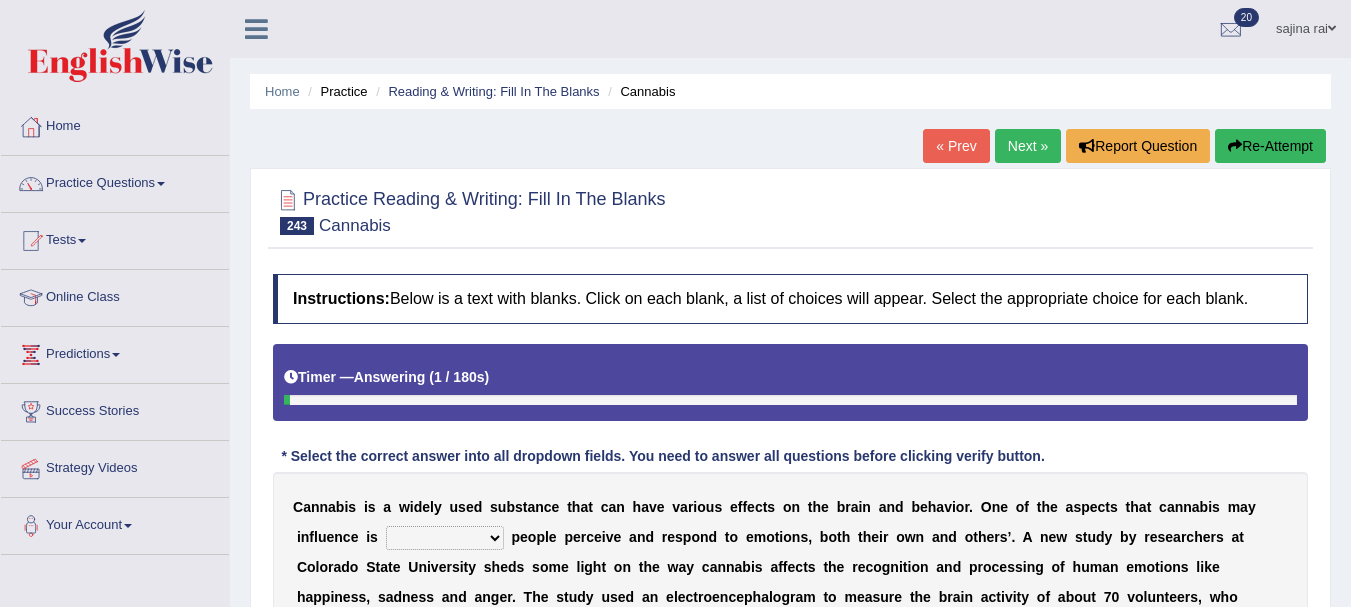 scroll, scrollTop: 0, scrollLeft: 0, axis: both 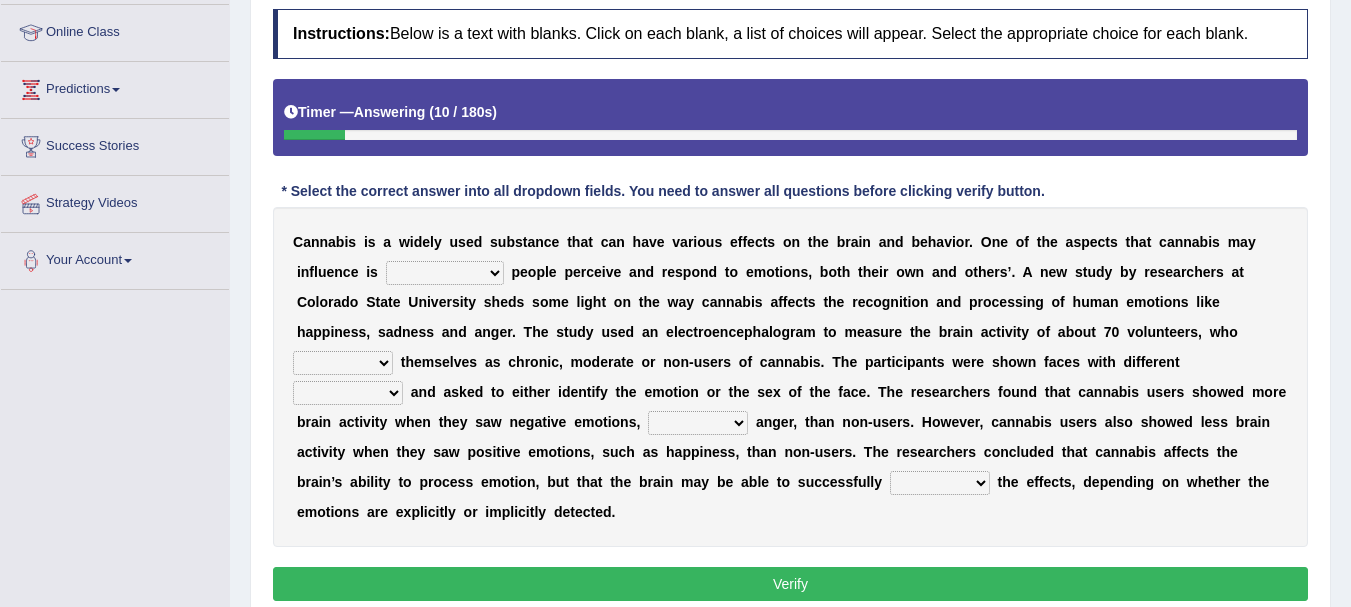 click on "how what process which way that" at bounding box center [445, 273] 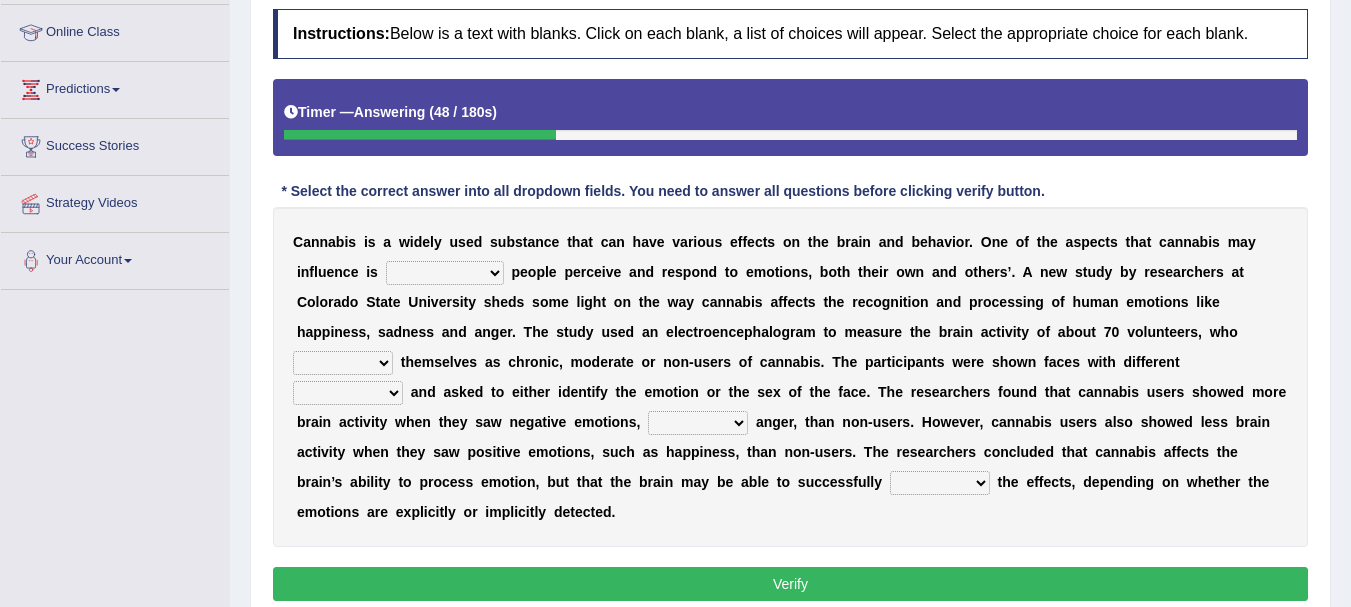 select on "how" 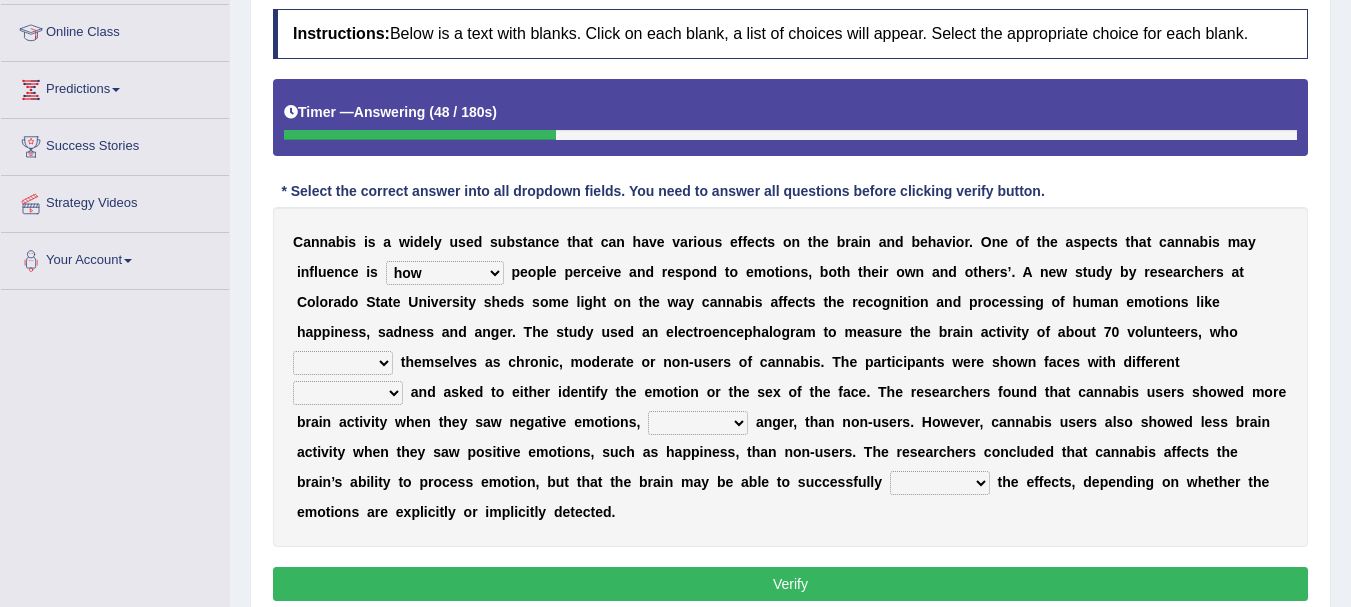 click on "how what process which way that" at bounding box center (445, 273) 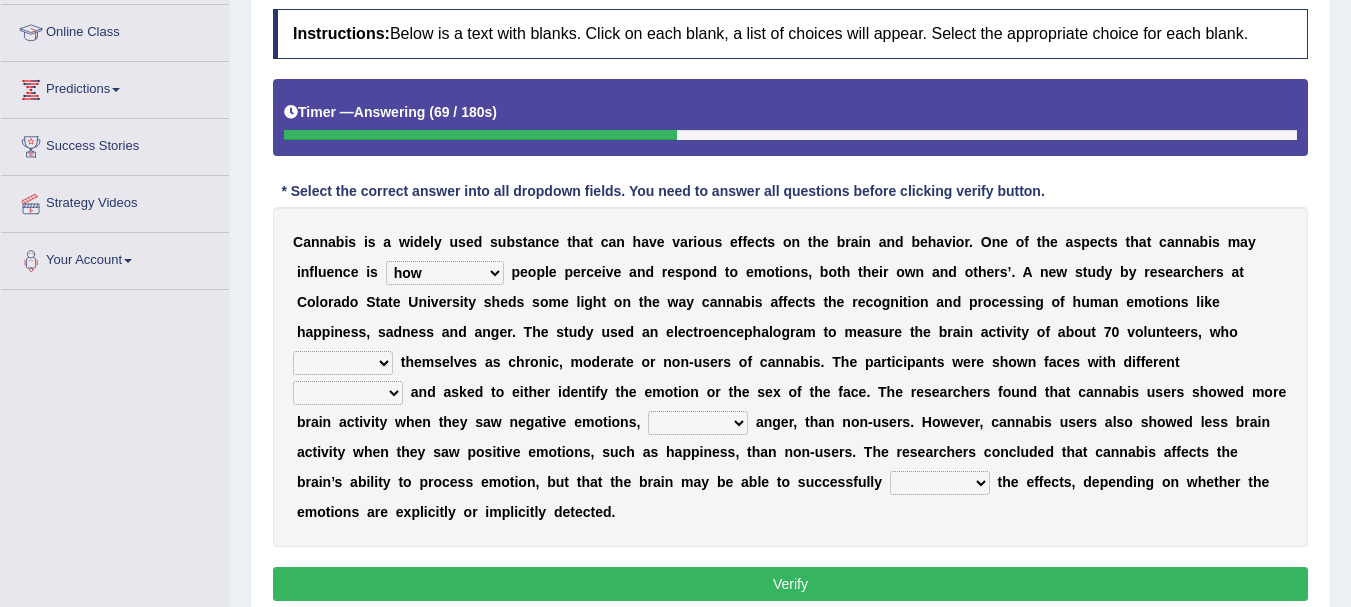 click on "positioned referred identified mentioned" at bounding box center [343, 363] 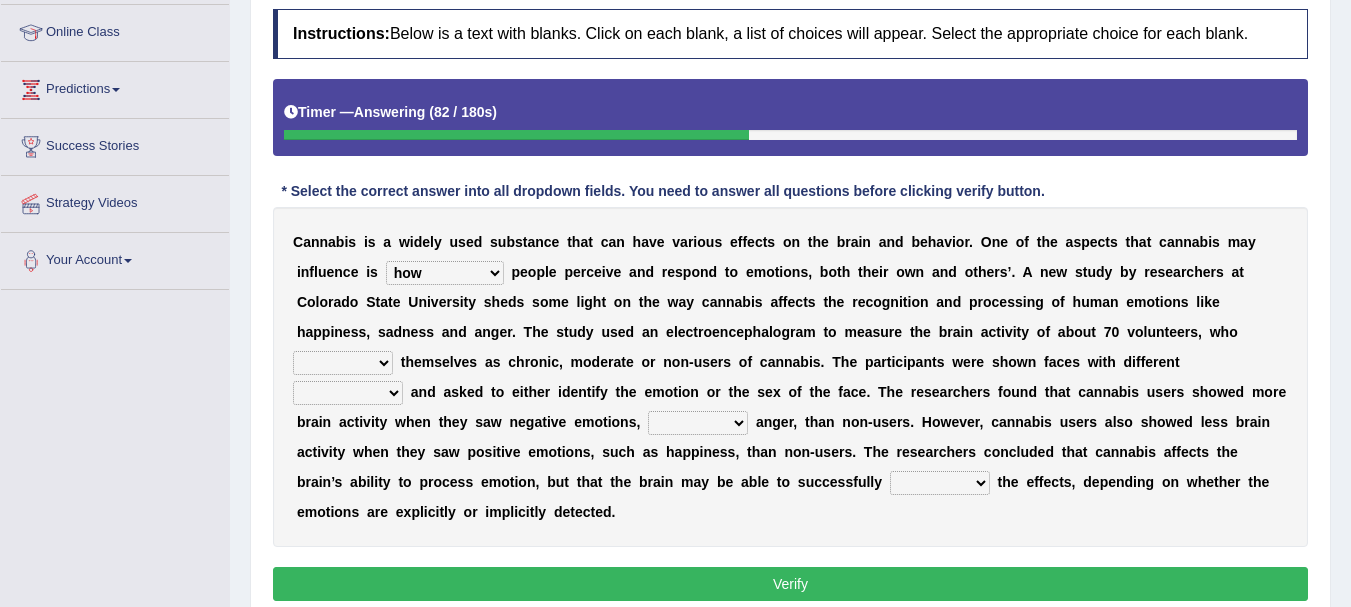 select on "mentioned" 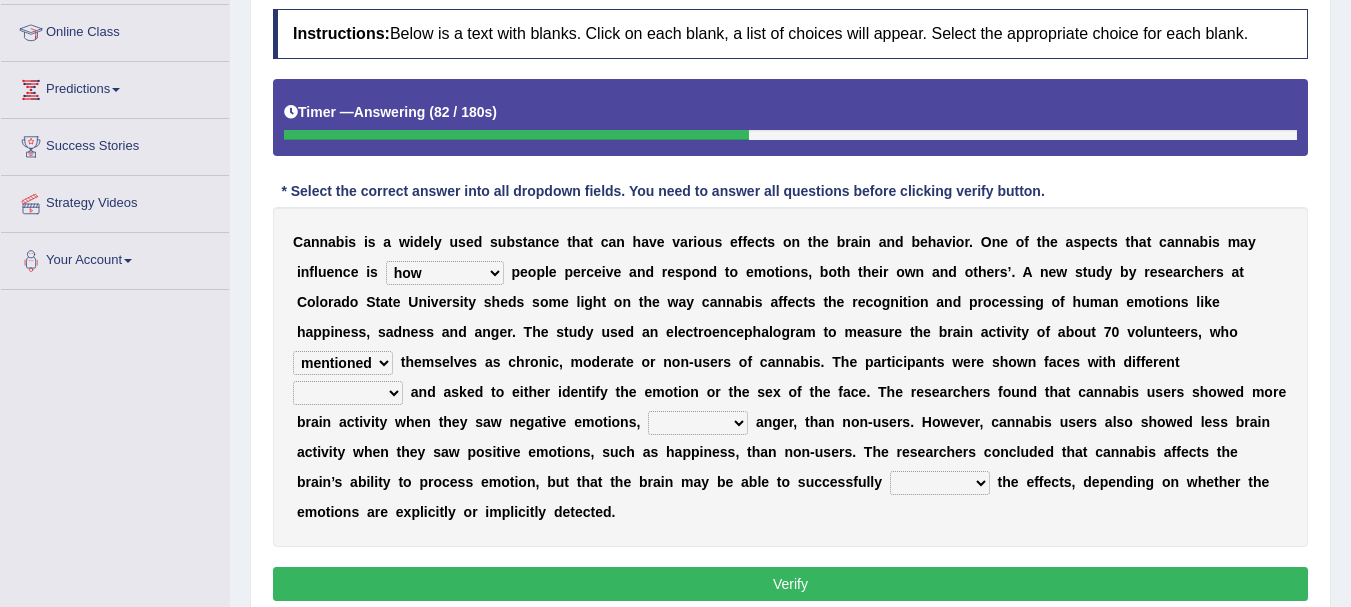 click on "positioned referred identified mentioned" at bounding box center (343, 363) 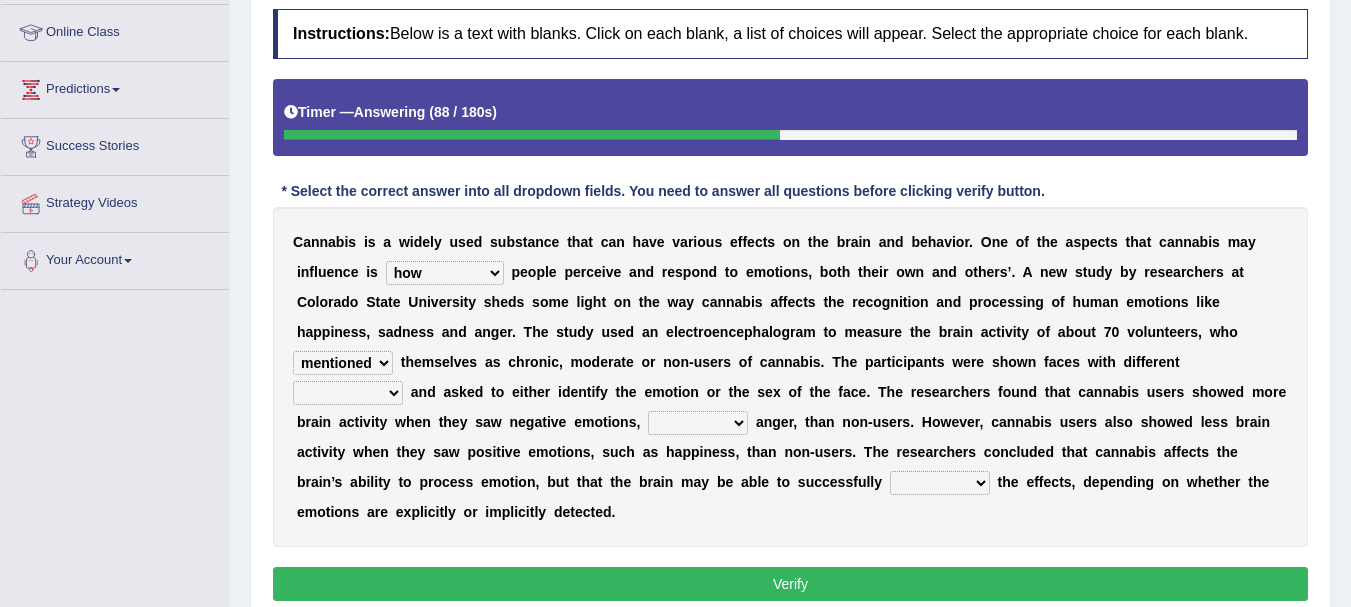 click on "presents textiles postures expressions" at bounding box center (348, 393) 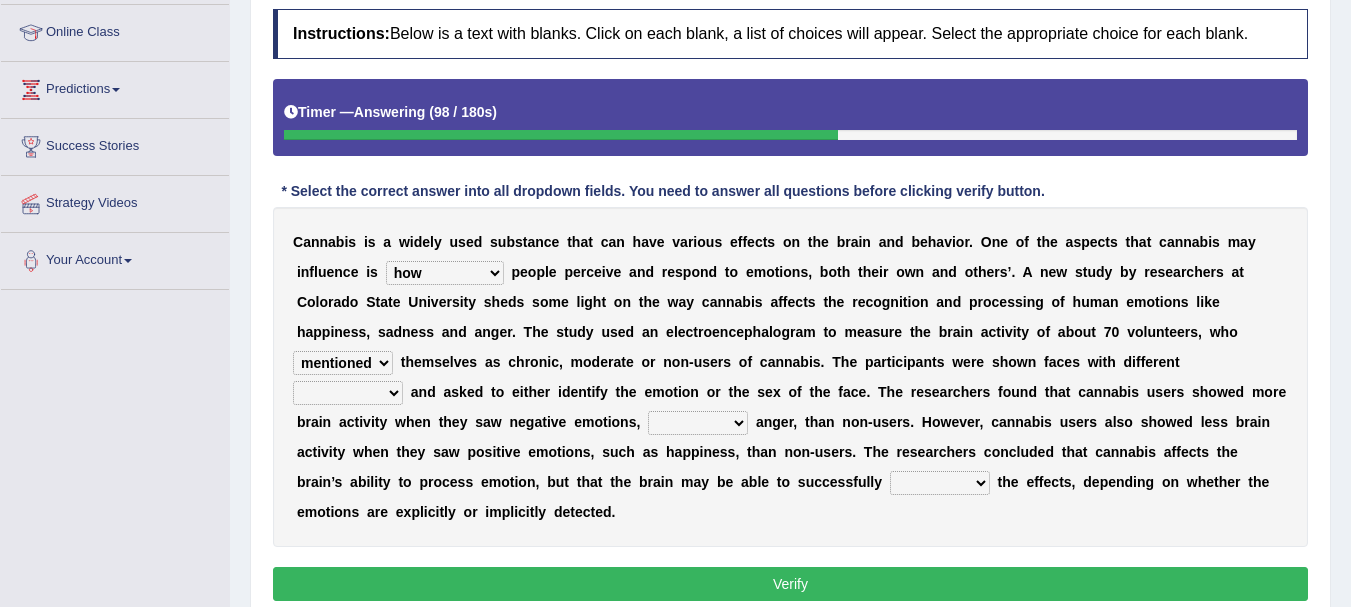 select on "expressions" 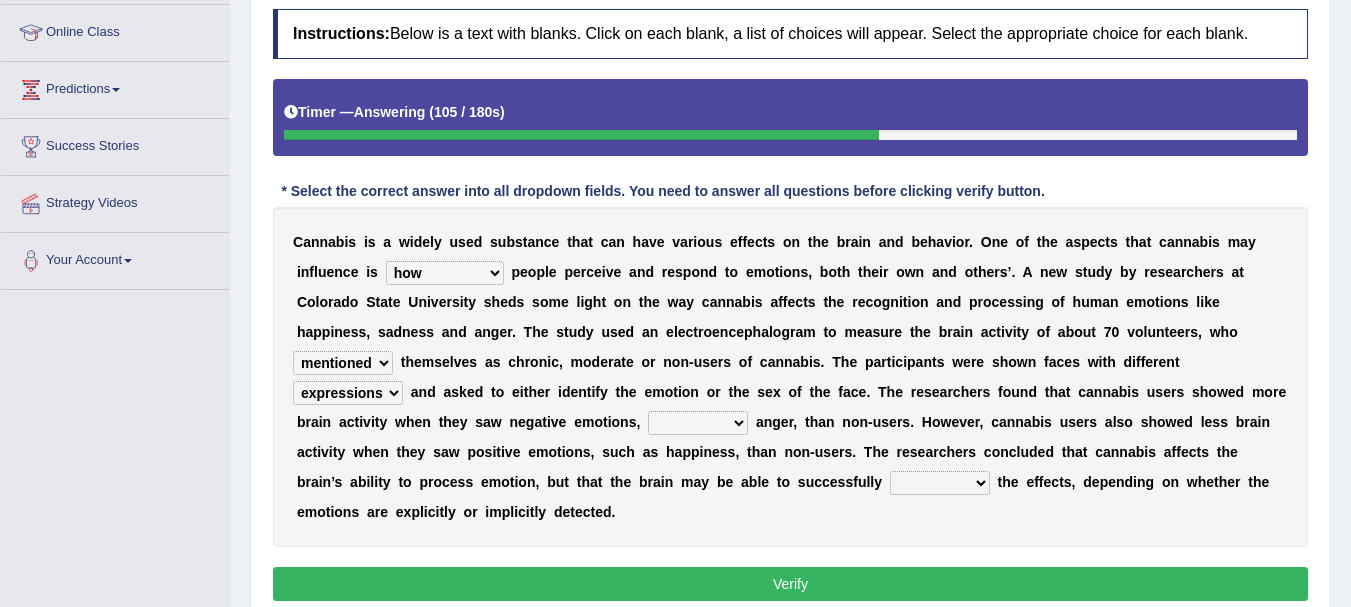 click on "especially strongly partially practically" at bounding box center [698, 423] 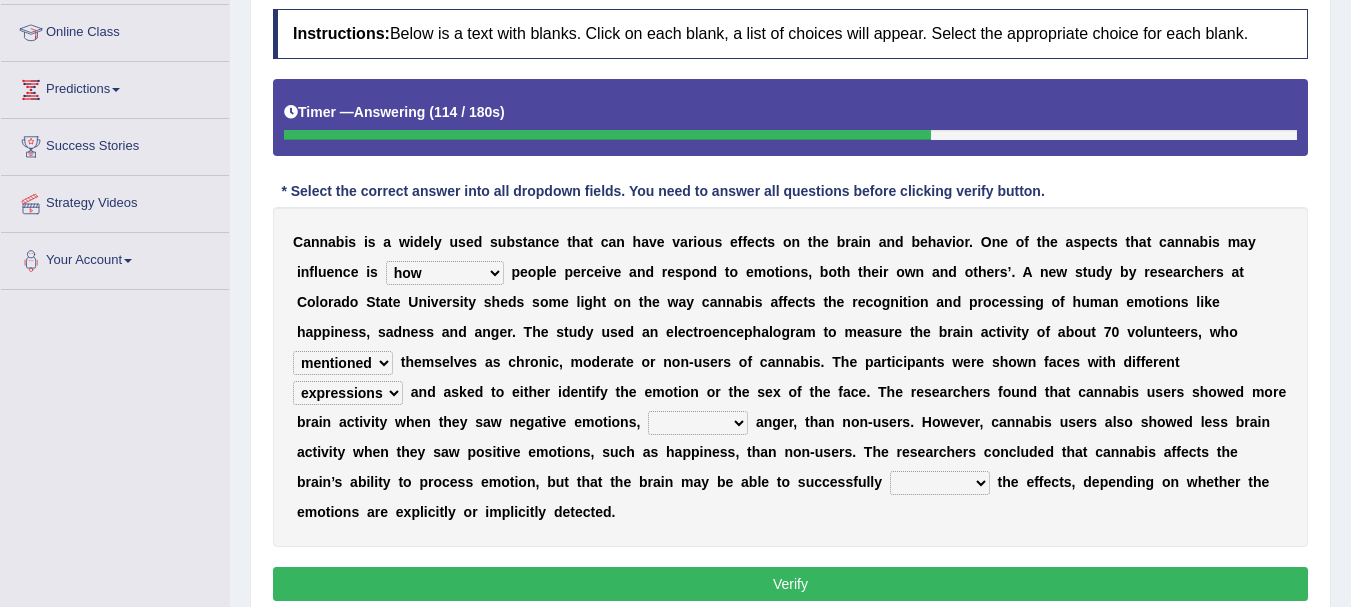 select on "especially" 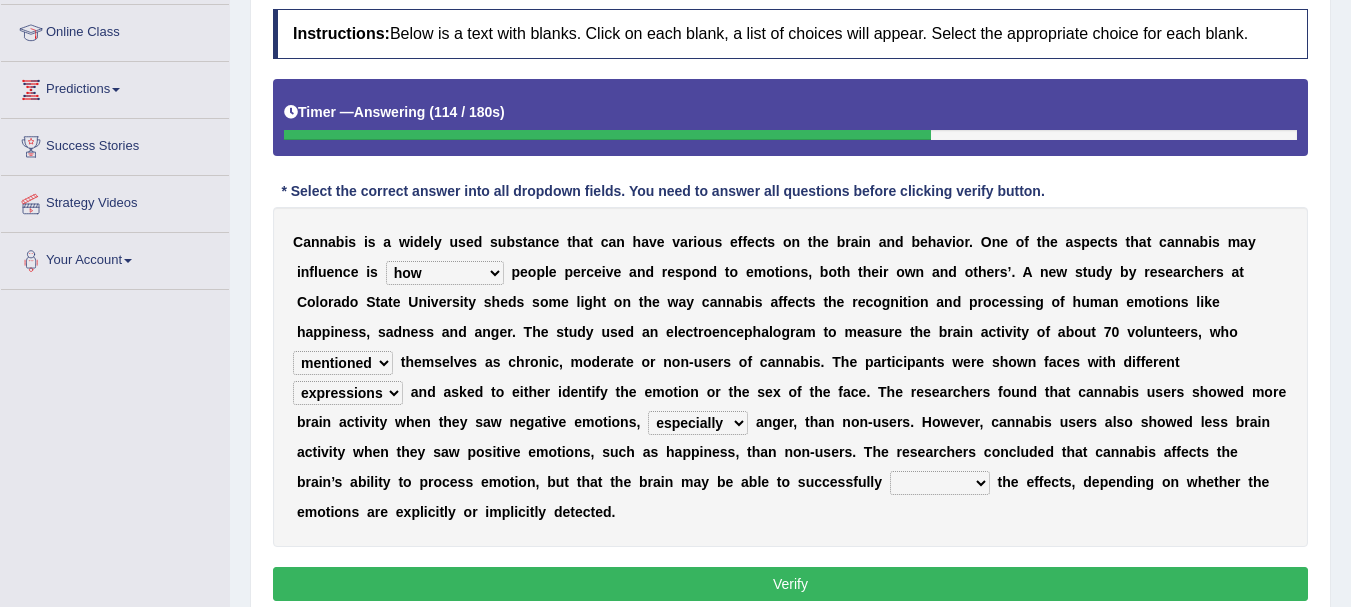 click on "especially strongly partially practically" at bounding box center (698, 423) 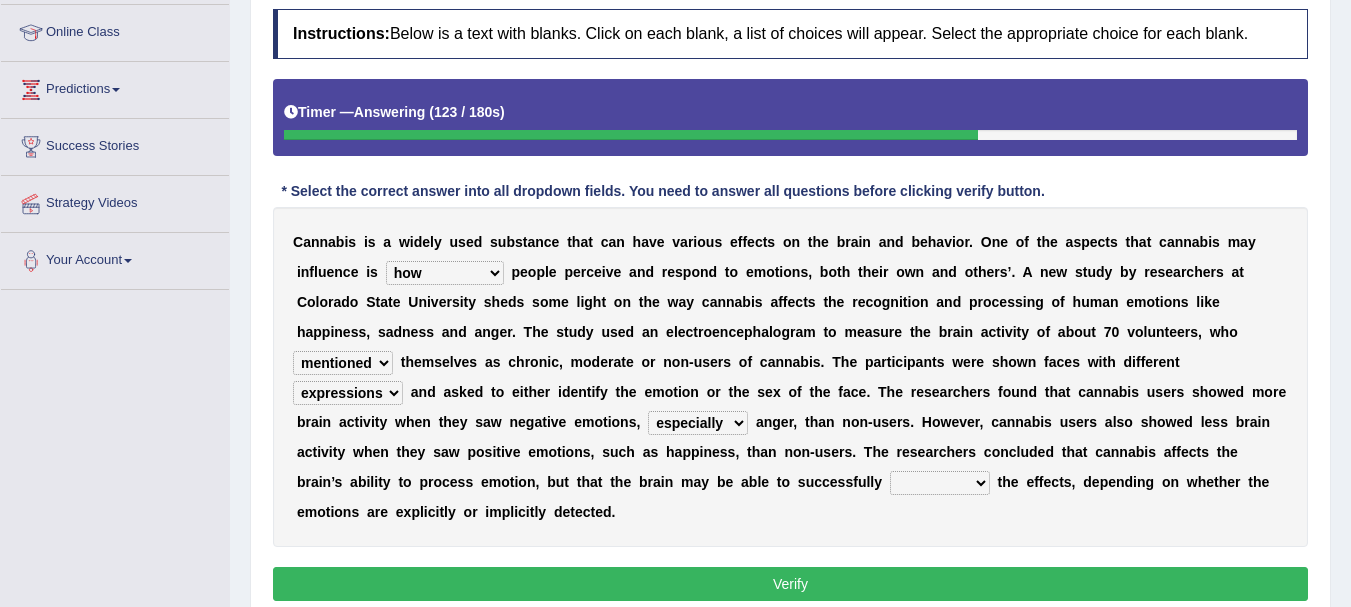 click on "counter cherish prolong mimic" at bounding box center [940, 483] 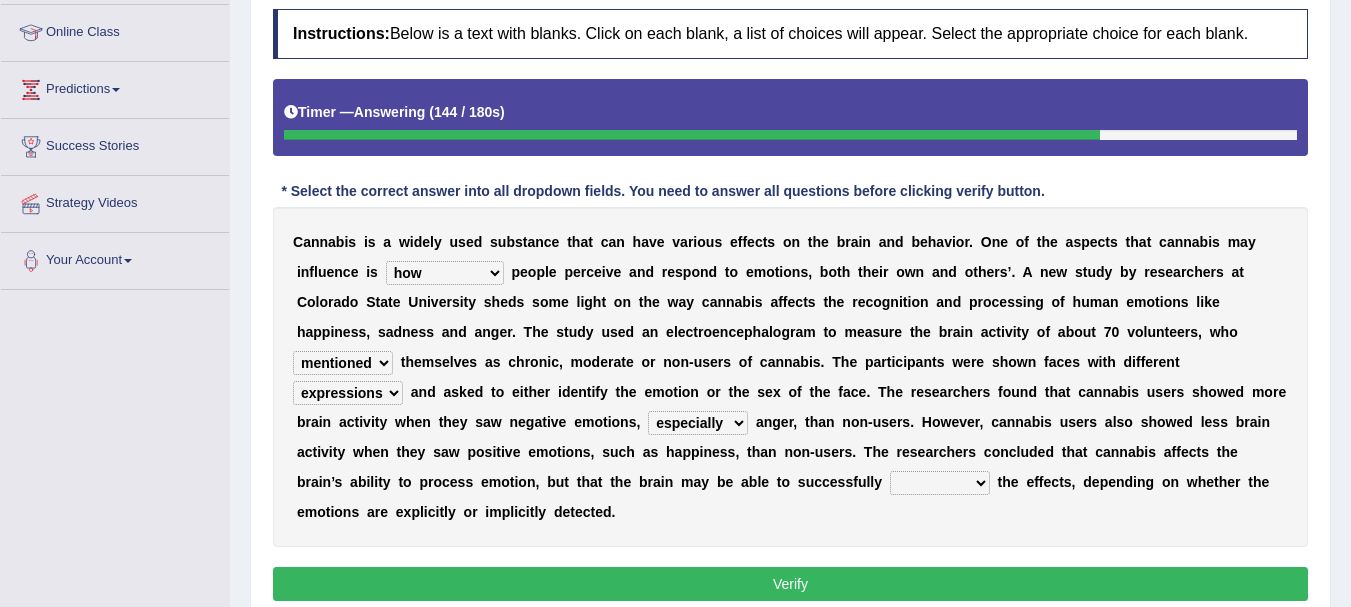 select on "counter" 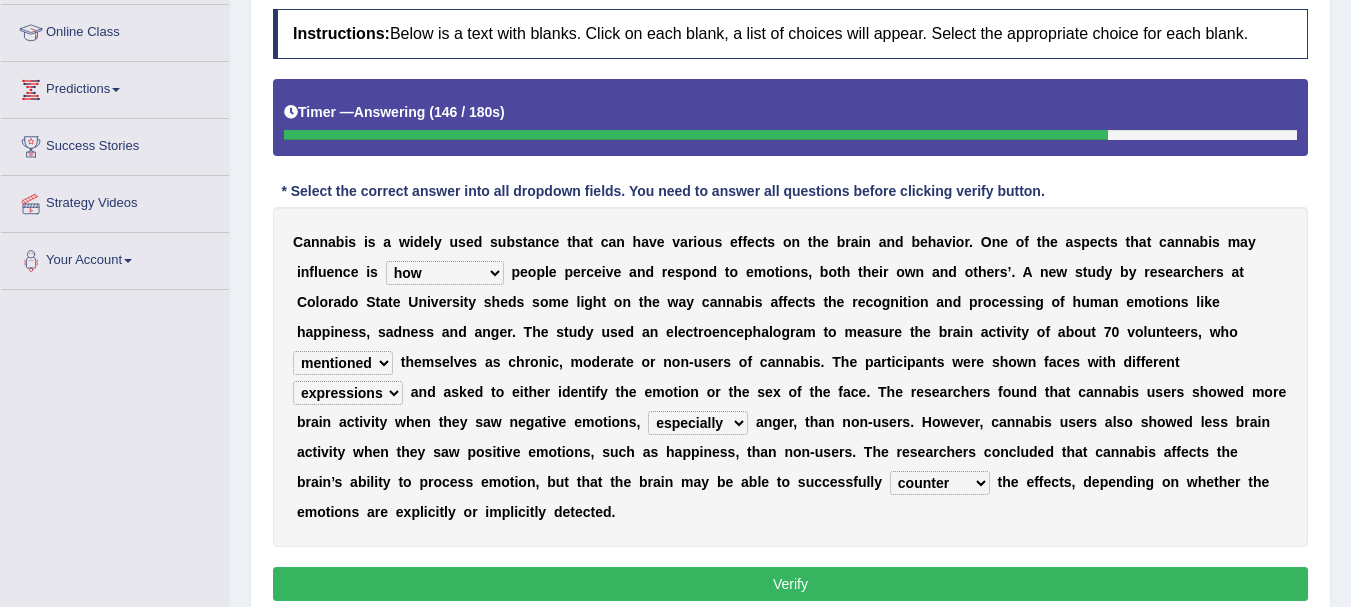 click on "Verify" at bounding box center (790, 584) 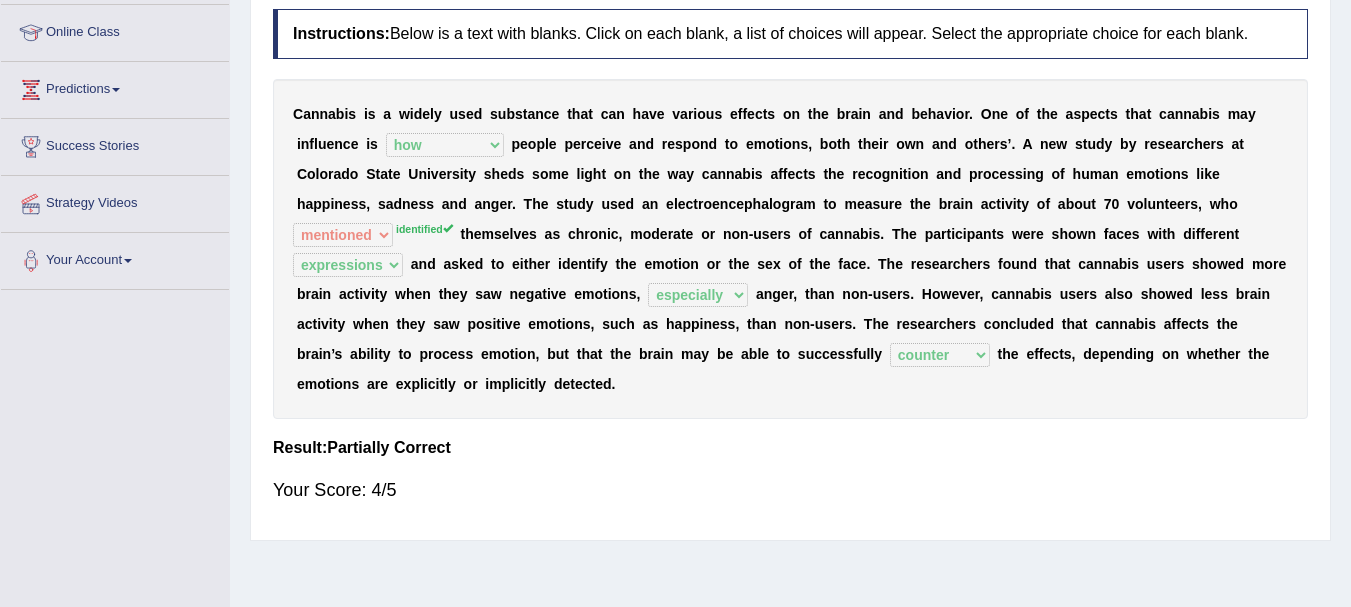 scroll, scrollTop: 0, scrollLeft: 0, axis: both 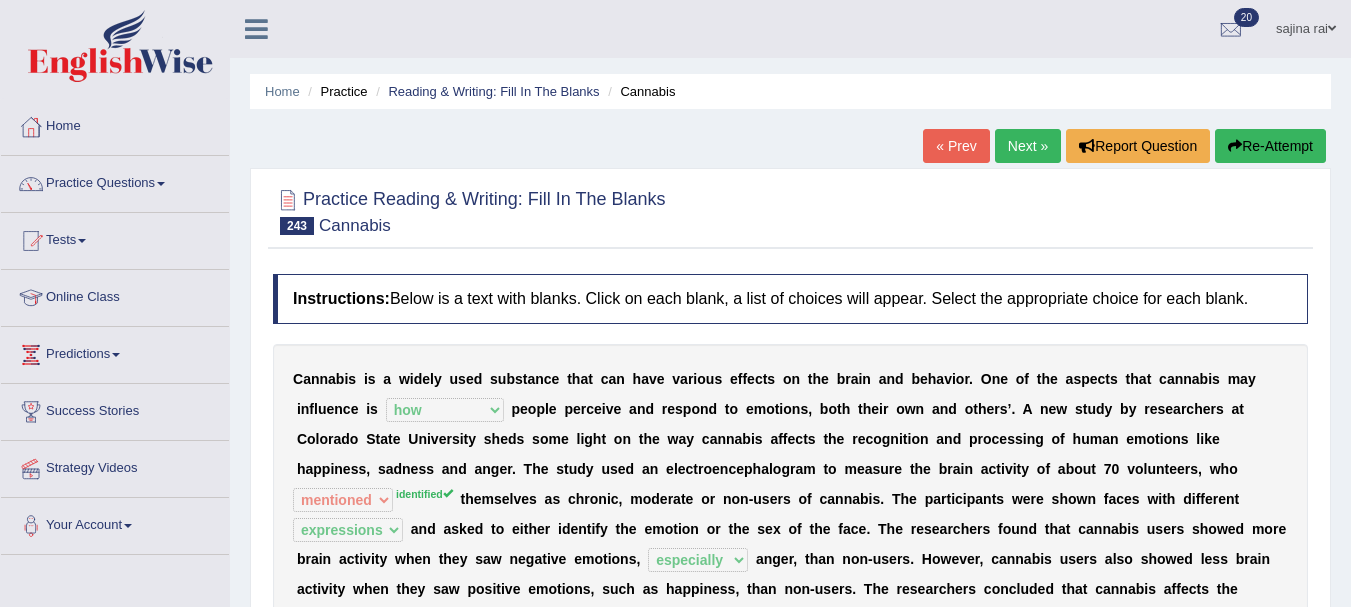 click on "Next »" at bounding box center (1028, 146) 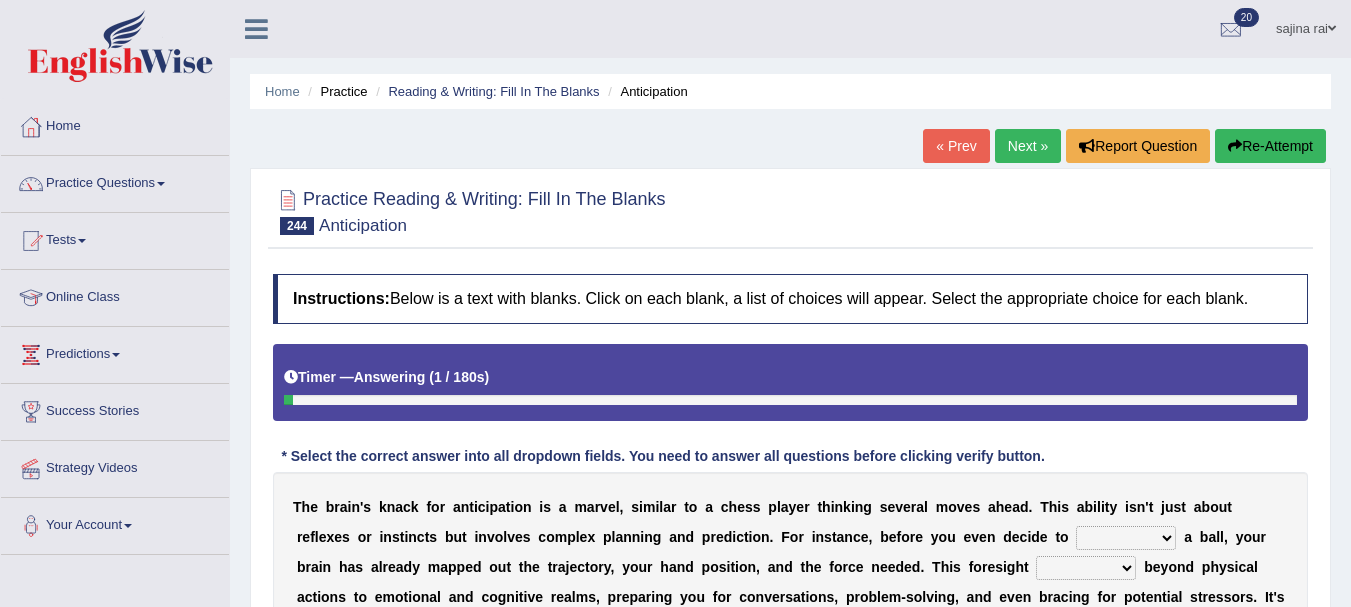 scroll, scrollTop: 252, scrollLeft: 0, axis: vertical 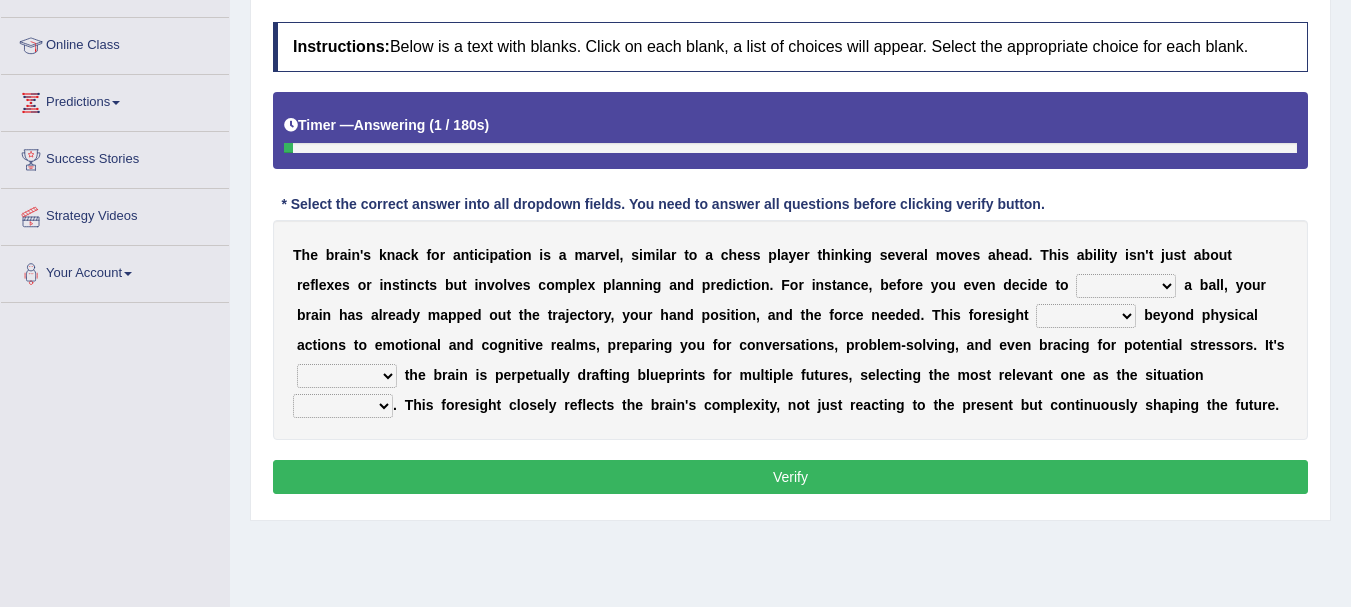 click on "Toggle navigation
Home
Practice Questions   Speaking Practice Read Aloud
Repeat Sentence
Describe Image
Re-tell Lecture
Answer Short Question
Summarize Group Discussion
Respond To A Situation
Writing Practice  Summarize Written Text
Write Essay
Reading Practice  Reading & Writing: Fill In The Blanks
Choose Multiple Answers
Re-order Paragraphs
Fill In The Blanks
Choose Single Answer
Listening Practice  Summarize Spoken Text
Highlight Incorrect Words
Highlight Correct Summary
Select Missing Word
Choose Single Answer
Choose Multiple Answers
Fill In The Blanks
Write From Dictation
Pronunciation
Tests
Take Mock Test" at bounding box center (675, 51) 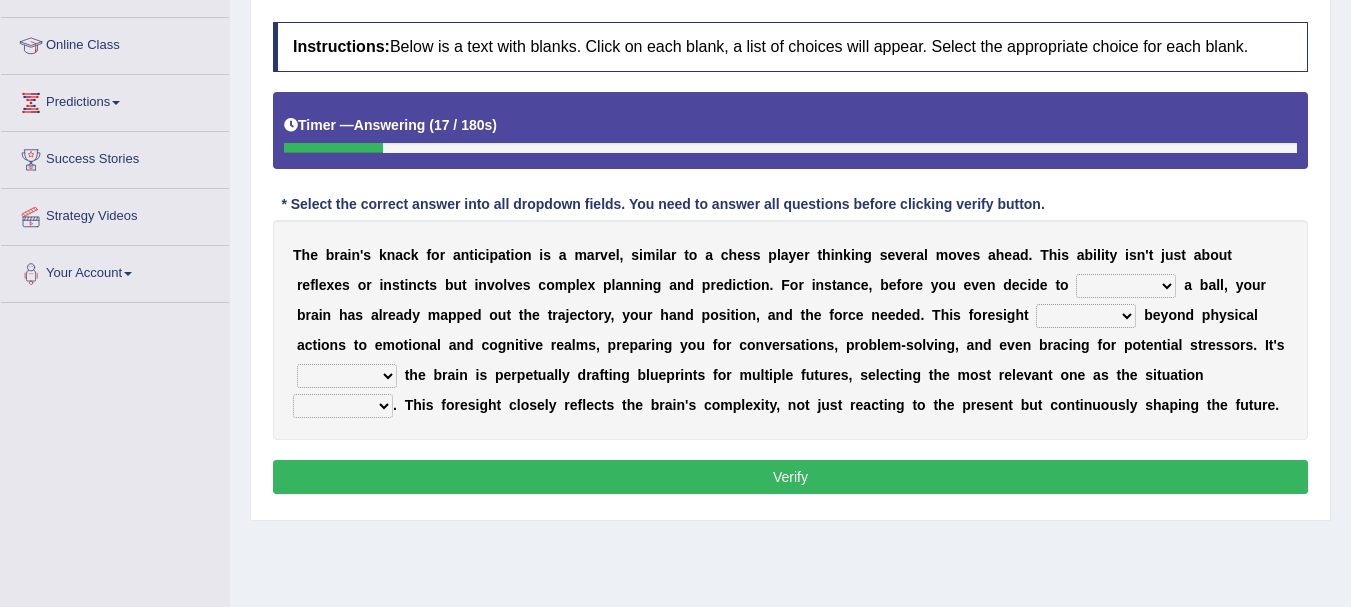 click on "catch pull take tap" at bounding box center [1126, 286] 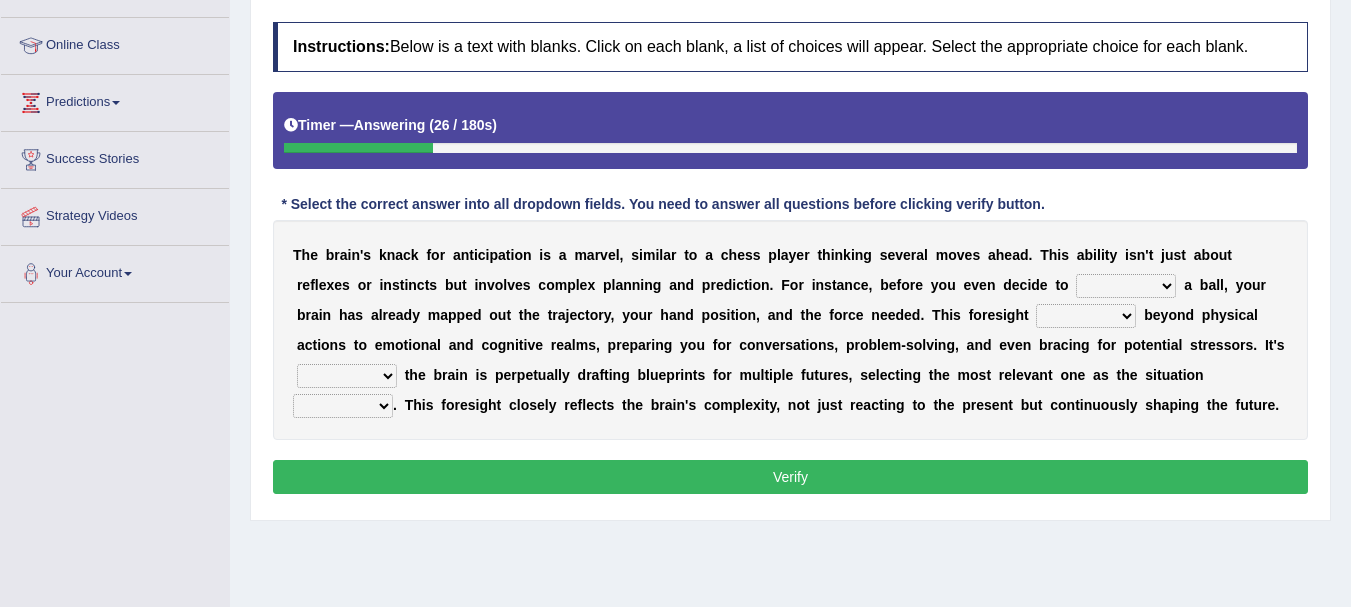 select on "catch" 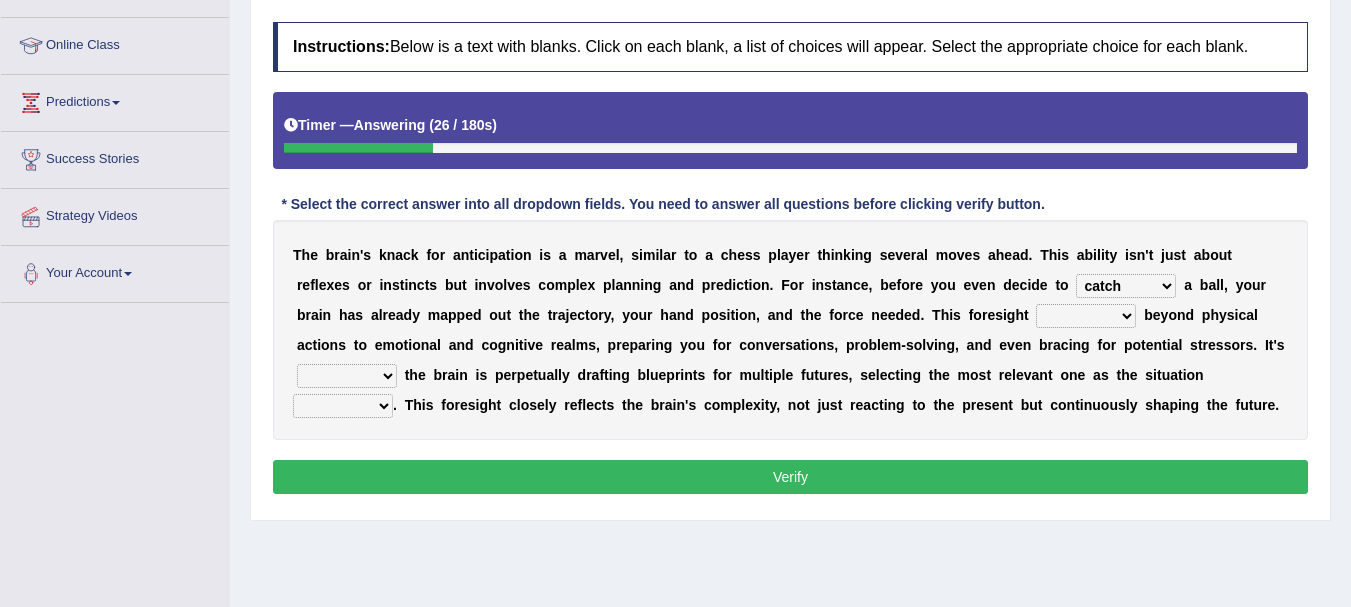 click on "catch pull take tap" at bounding box center [1126, 286] 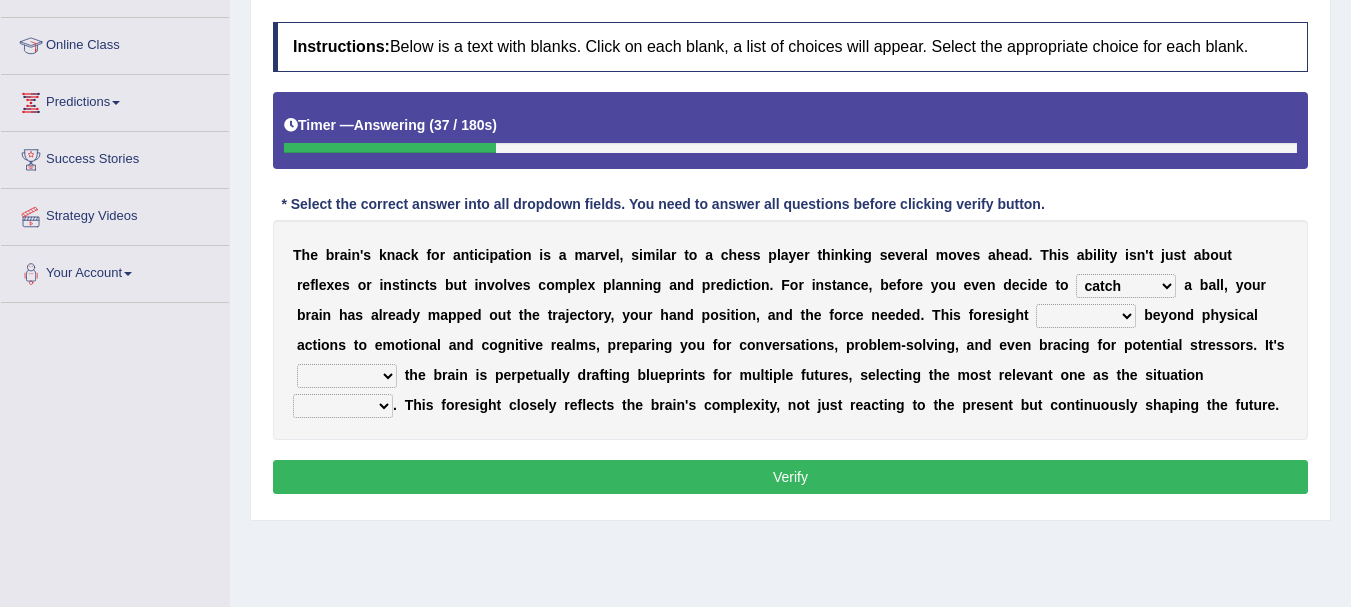 click on "locates extends supports assigns" at bounding box center [1086, 316] 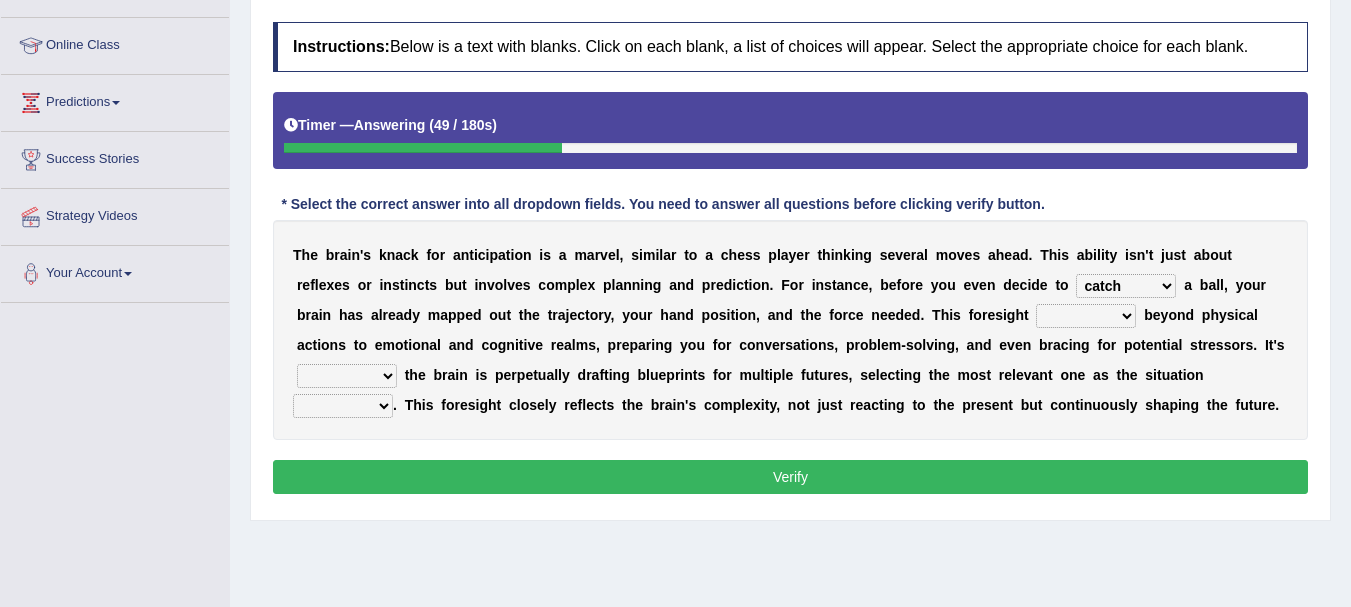 select on "supports" 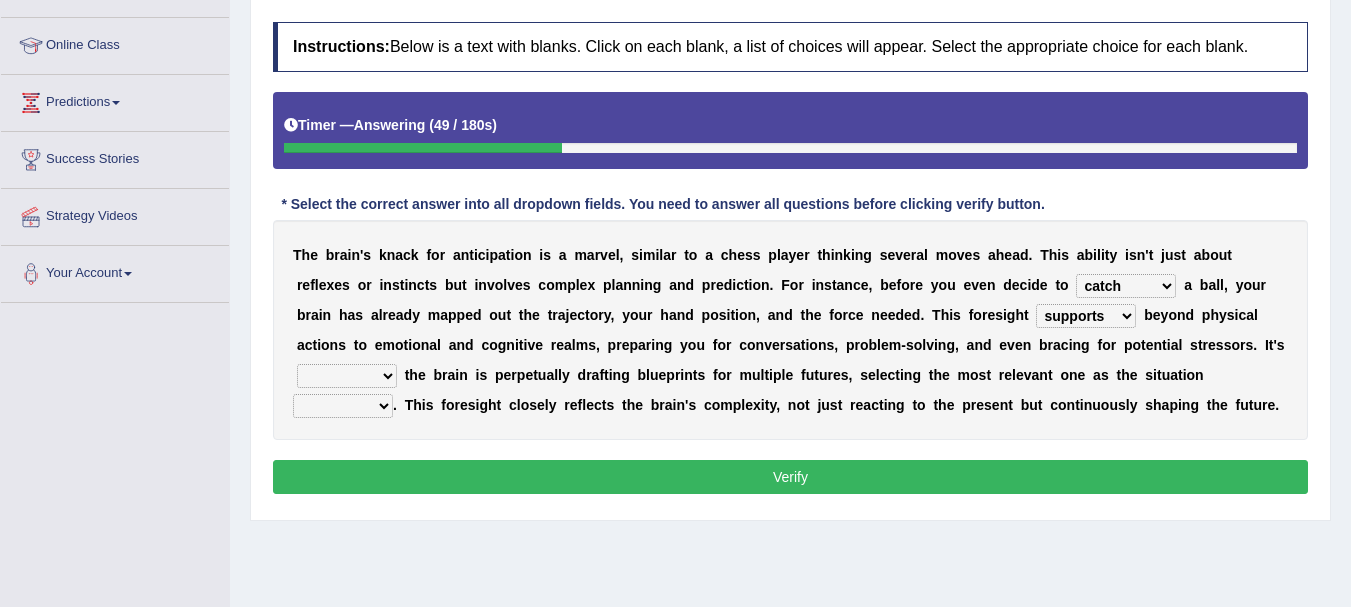 click on "locates extends supports assigns" at bounding box center [1086, 316] 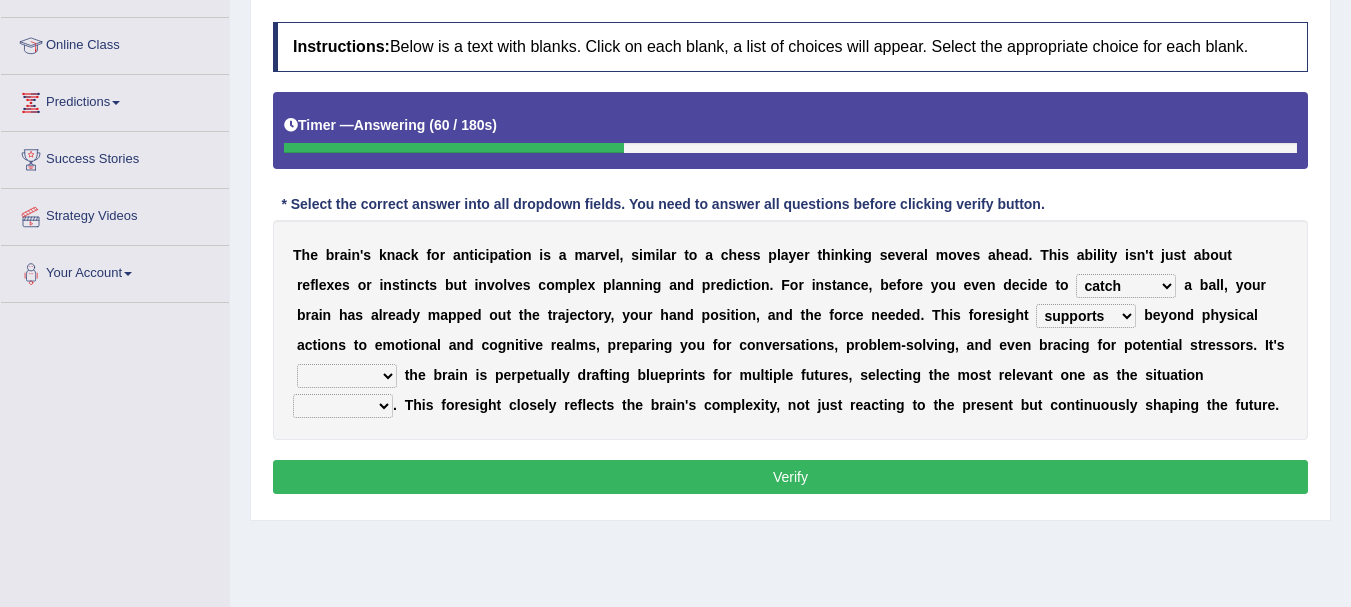 click on "though as if so that even if" at bounding box center (347, 376) 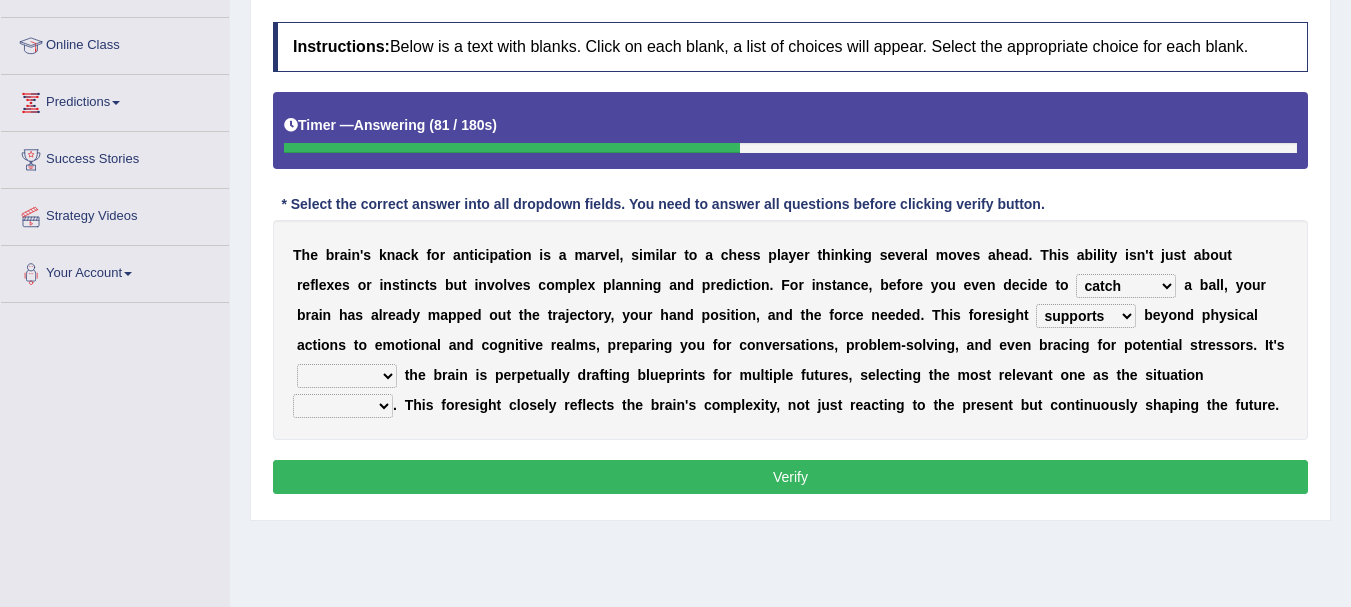 select on "even if" 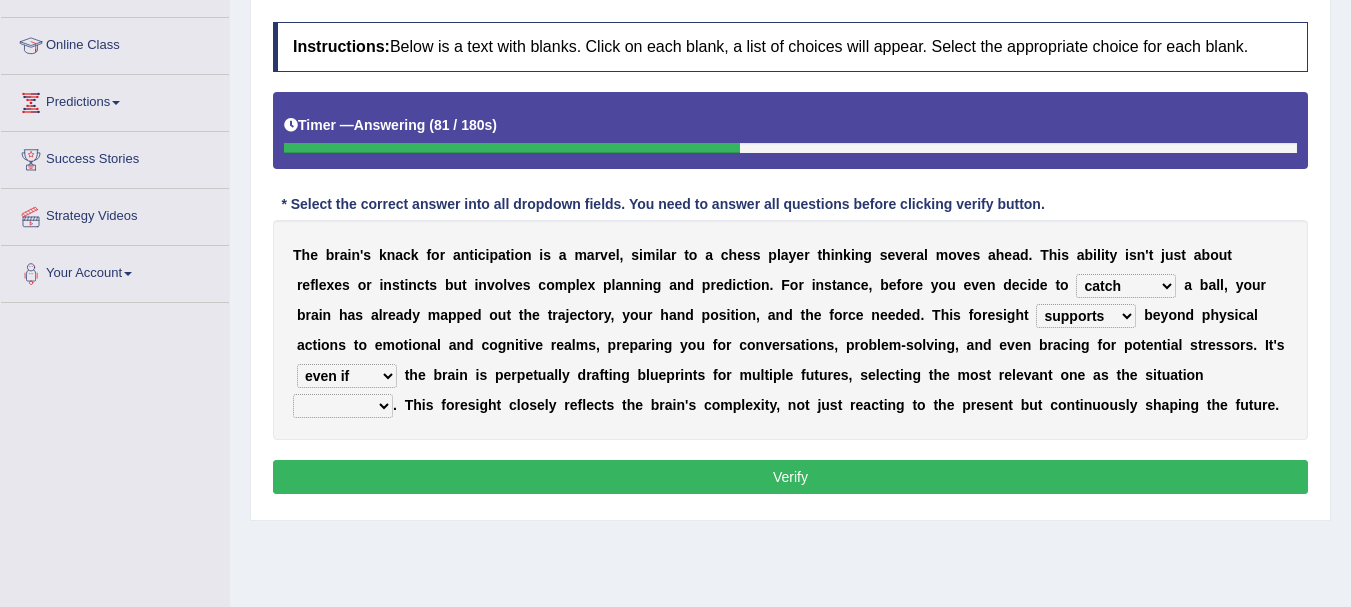 click on "though as if so that even if" at bounding box center [347, 376] 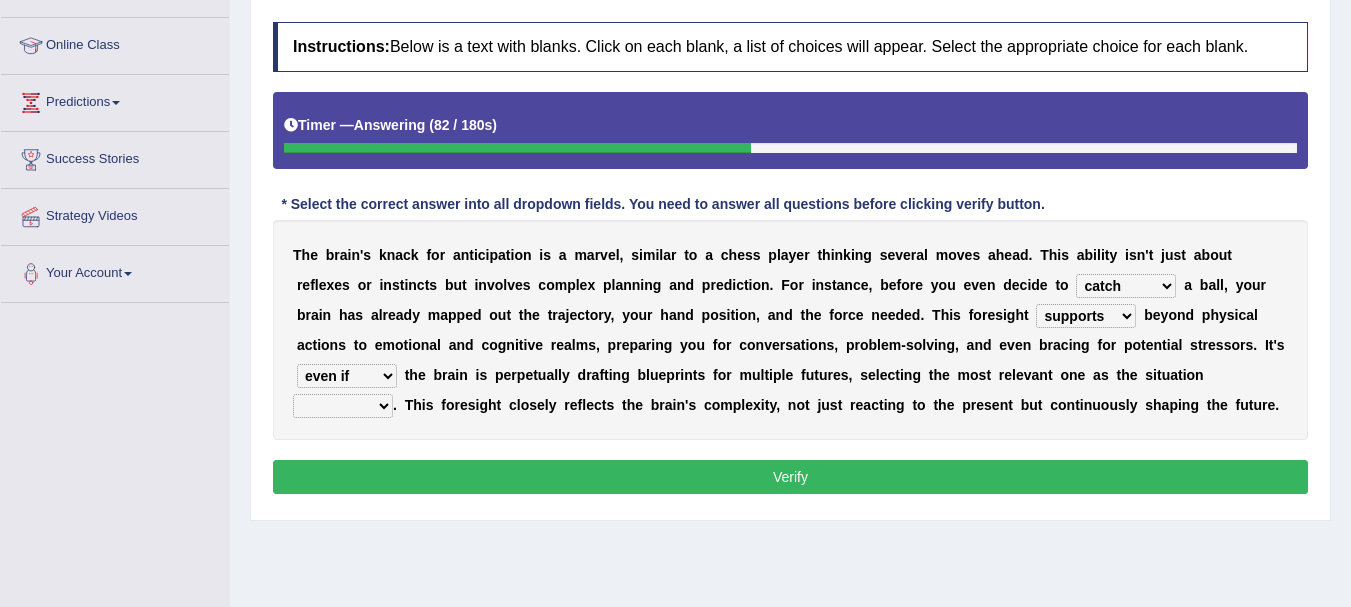 click on "contracts stagnates yields unfolds" at bounding box center (343, 406) 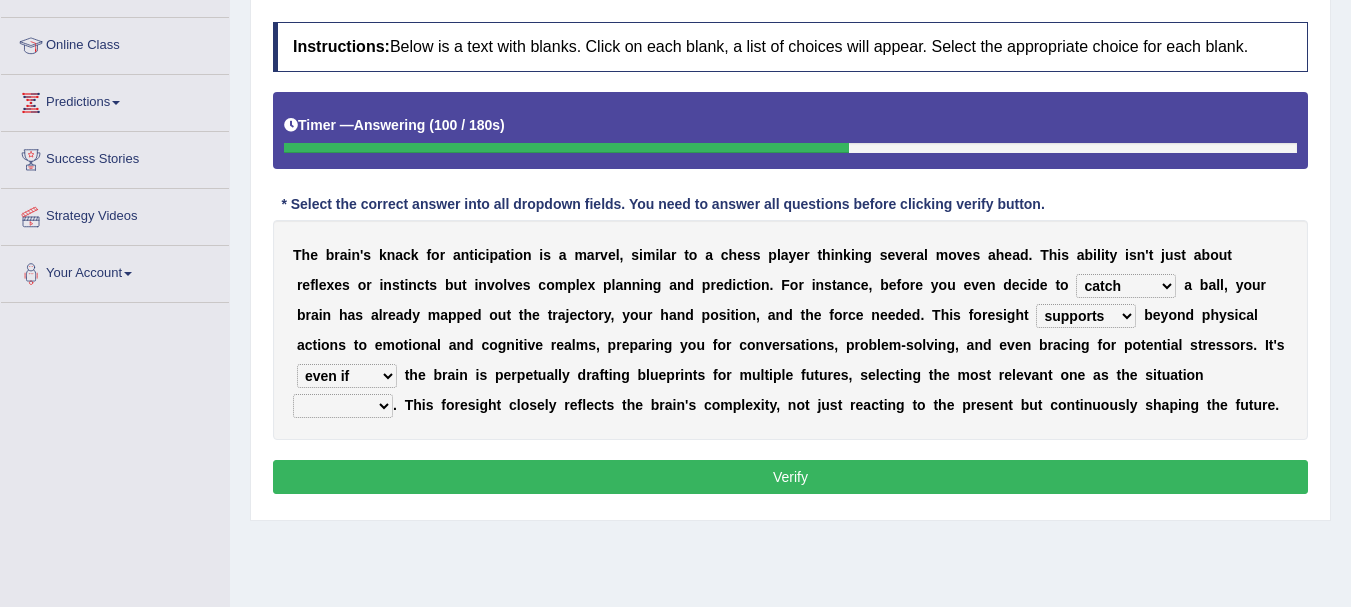click on "though as if so that even if" at bounding box center [347, 376] 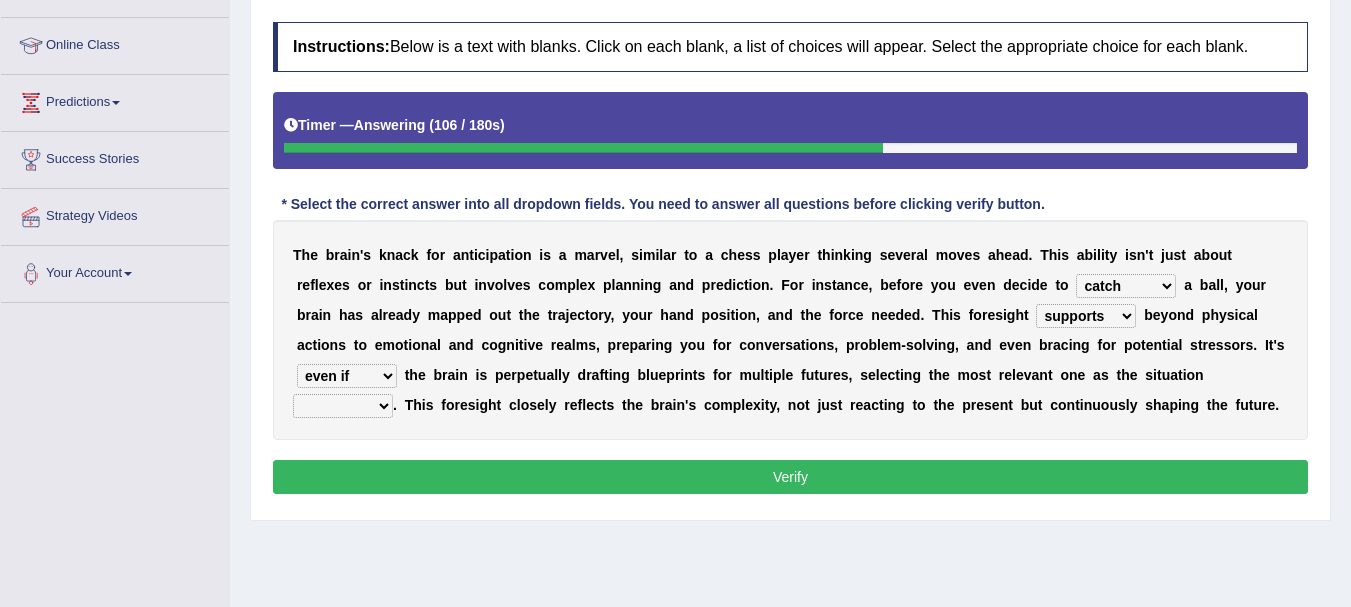 drag, startPoint x: 416, startPoint y: 424, endPoint x: 378, endPoint y: 412, distance: 39.849716 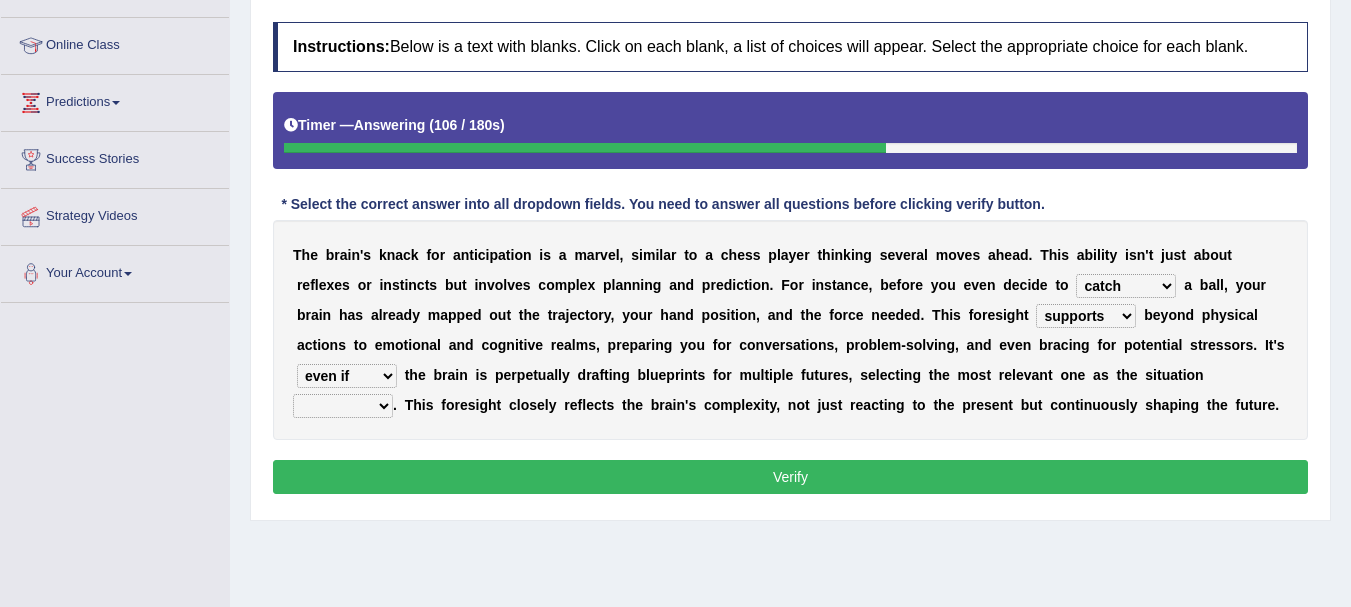 click on "contracts stagnates yields unfolds" at bounding box center [343, 406] 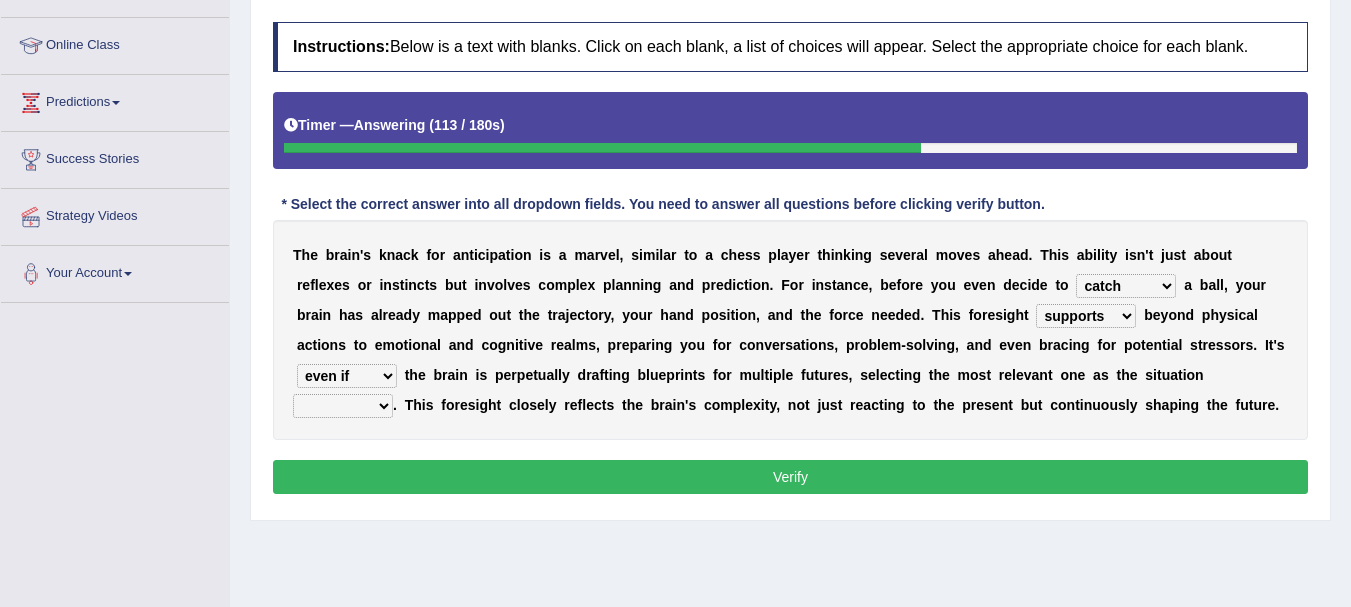 select on "contracts" 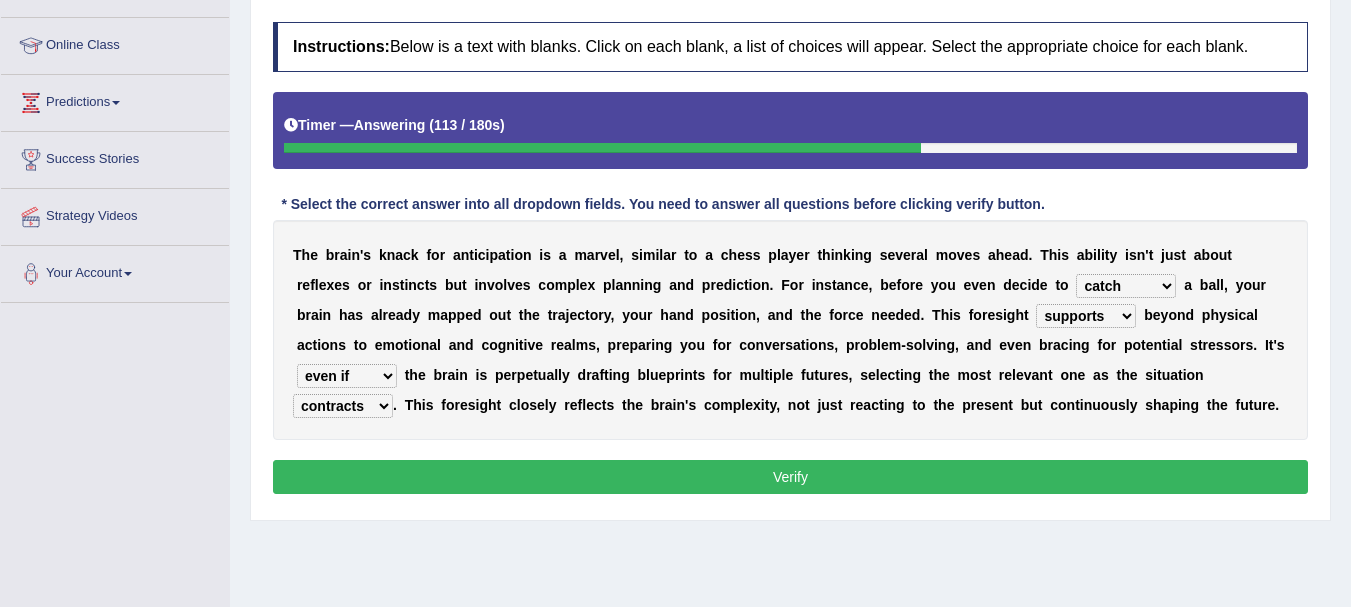 click on "contracts stagnates yields unfolds" at bounding box center [343, 406] 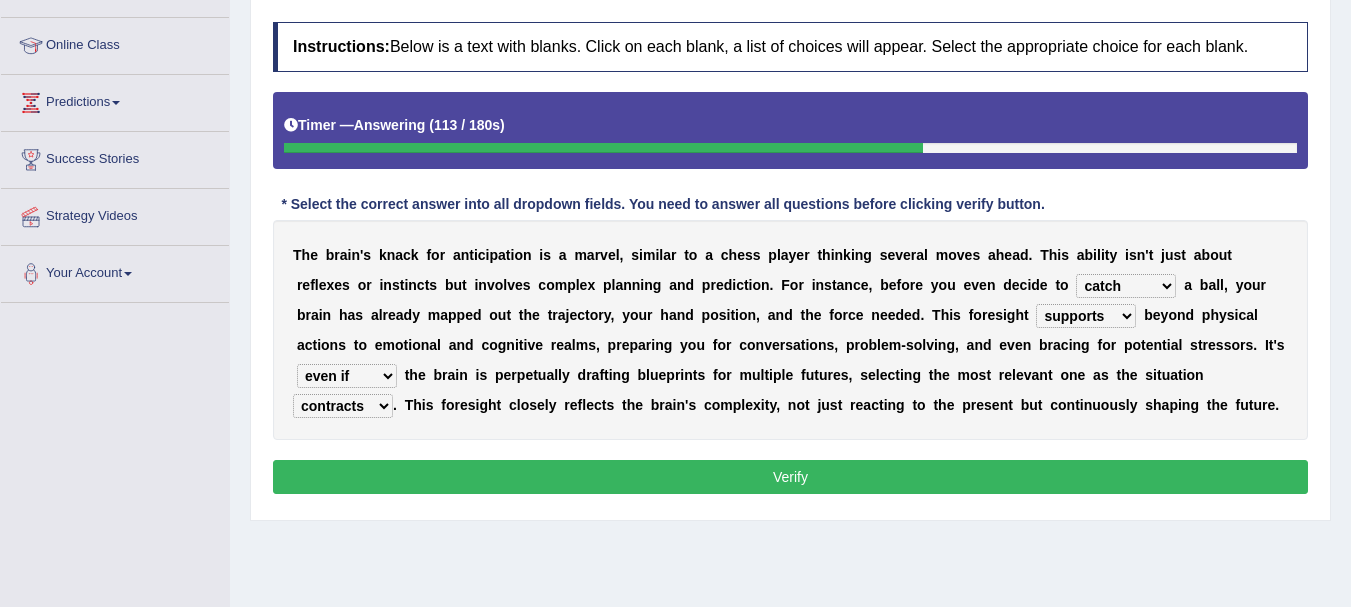 click on "Instructions:  Below is a text with blanks. Click on each blank, a list of choices will appear. Select the appropriate choice for each blank.
Timer —  Answering   ( 113 / 180s ) Skip * Select the correct answer into all dropdown fields. You need to answer all questions before clicking verify button. T h e    b r a i n ' s    k n a c k    f o r    a n t i c i p a t i o n    i s    a    m a r v e l ,    s i m i l a r    t o    a    c h e s s    p l a y e r    t h i n k i n g    s e v e r a l    m o v e s    a h e a d .    T h i s    a b i l i t y    i s n ' t    j u s t    a b o u t    r e f l e x e s    o r    i n s t i n c t s    b u t    i n v o l v e s    c o m p l e x    p l a n n i n g    a n d    p r e d i c t i o n .    F o r    i n s t a n c e ,    b e f o r e    y o u    e v e n    d e c i d e    t o    catch pull take tap    a    b a l l ,    y o u r    b r a i n    h a s    a l r e a d y    m a p p e d    o u t    t h e    t r a j e c" at bounding box center [790, 261] 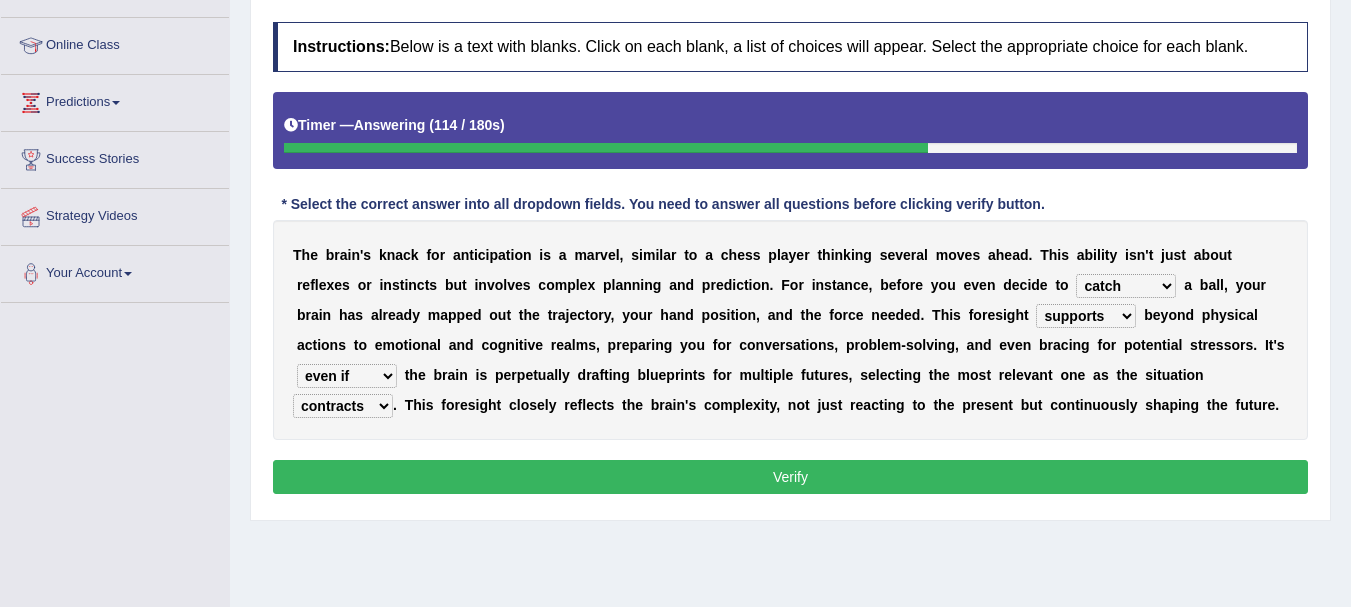 click on "Verify" at bounding box center [790, 477] 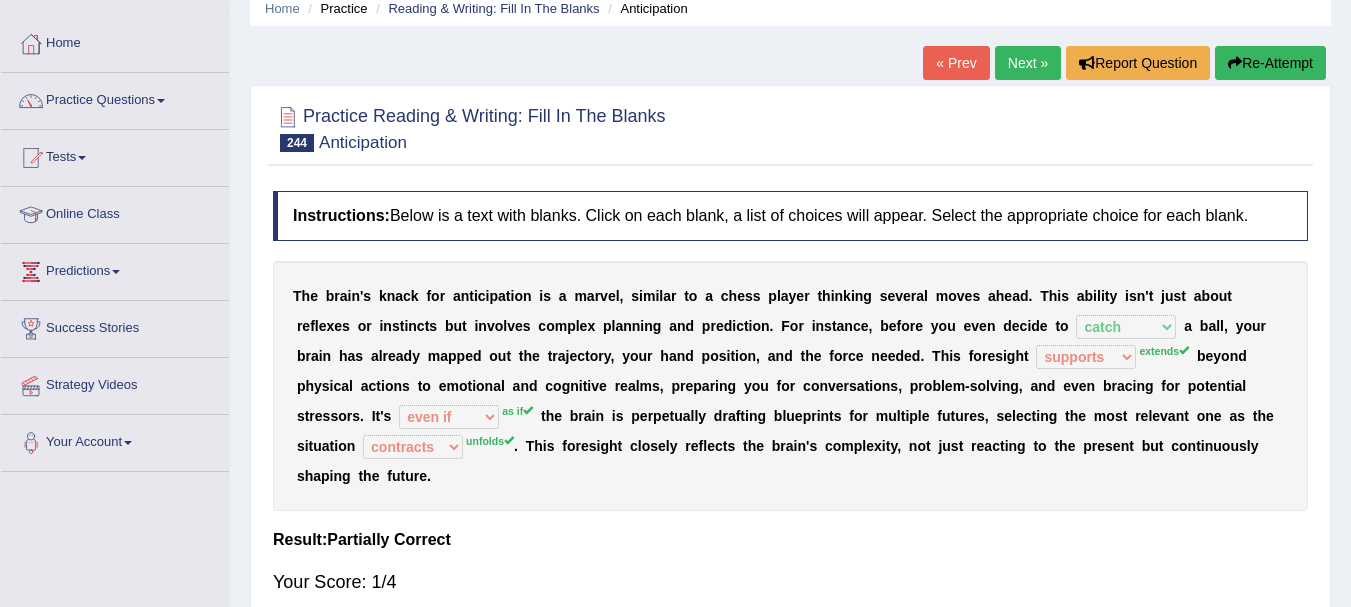 scroll, scrollTop: 68, scrollLeft: 0, axis: vertical 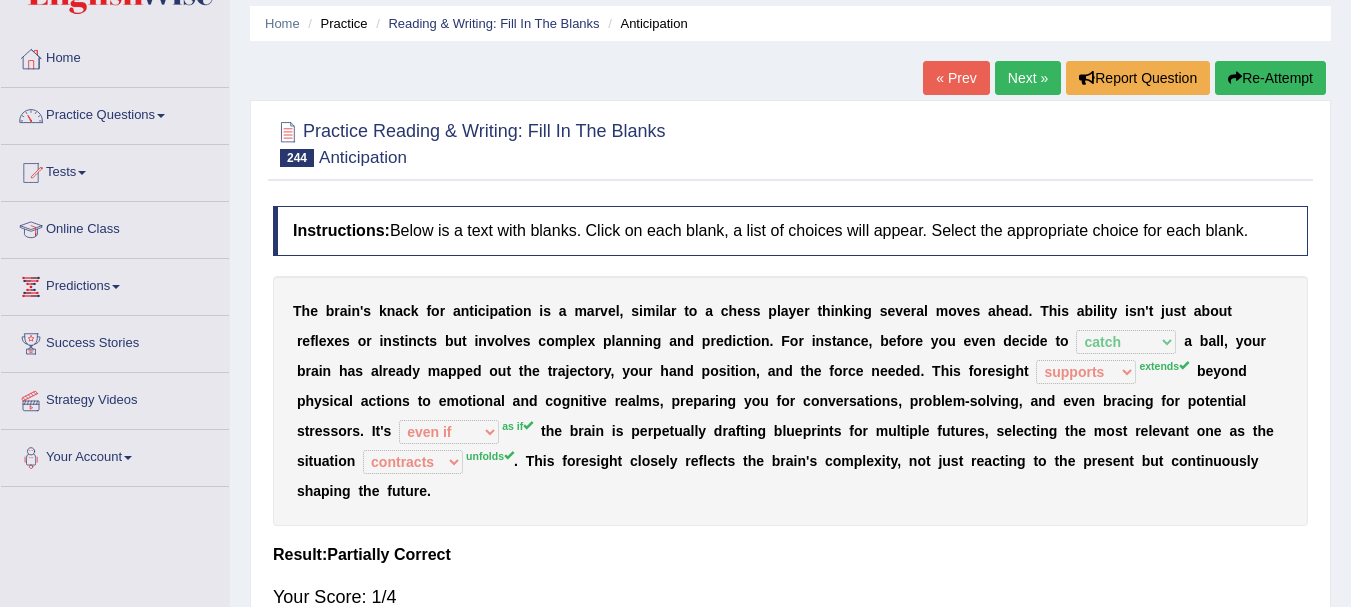 click on "Next »" at bounding box center [1028, 78] 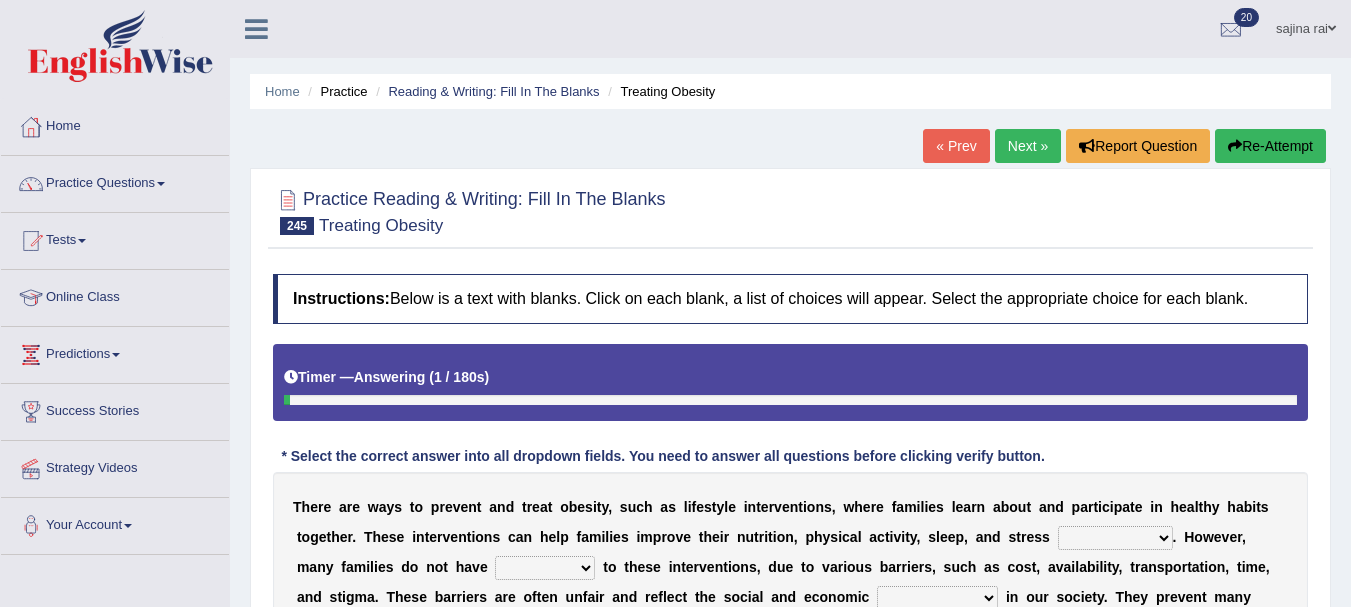scroll, scrollTop: 0, scrollLeft: 0, axis: both 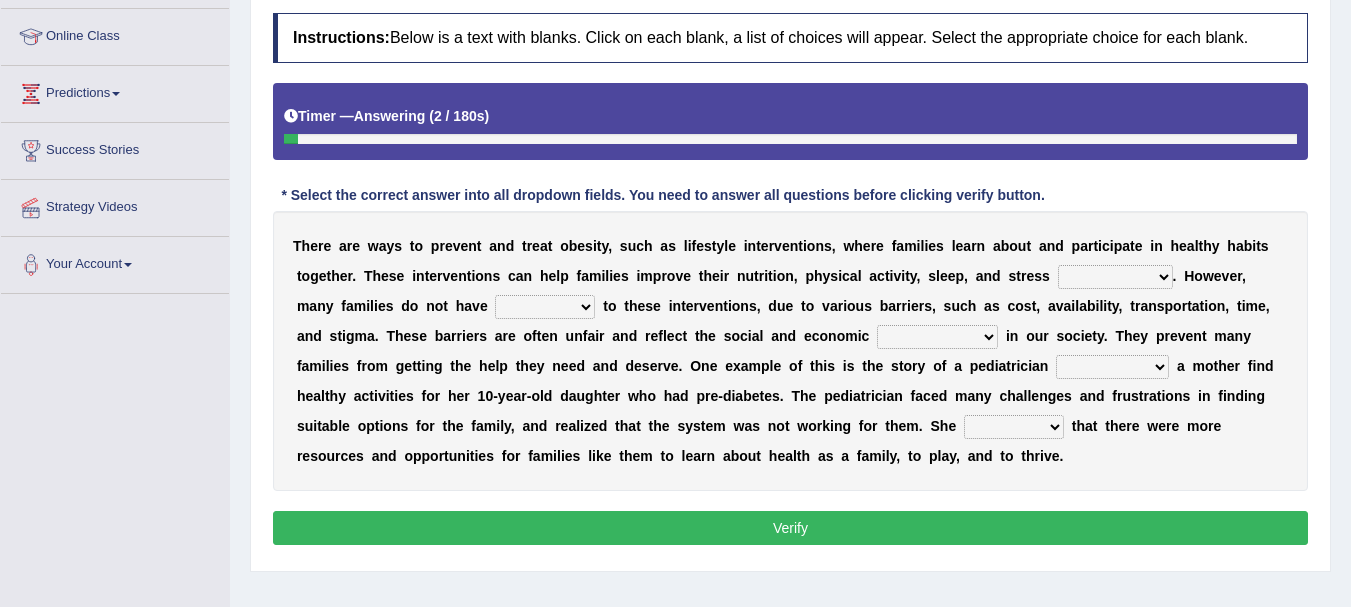 drag, startPoint x: 0, startPoint y: 0, endPoint x: 1365, endPoint y: 333, distance: 1405.0316 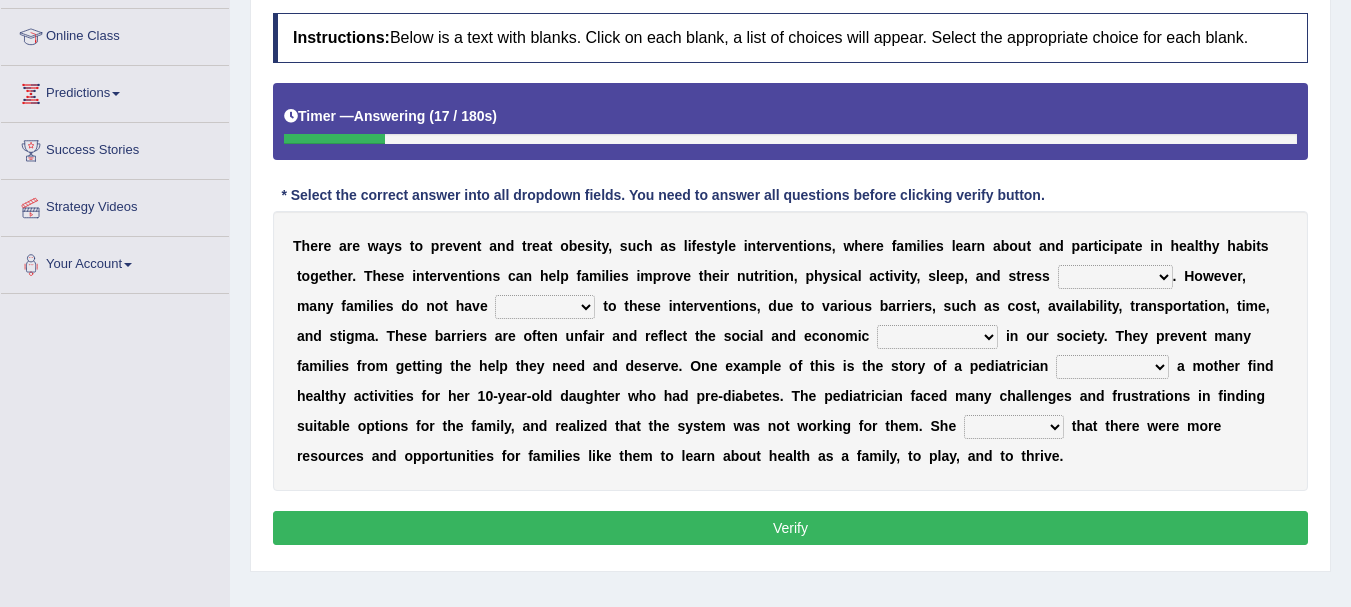 click on "management allocation decree speculation" at bounding box center (1115, 277) 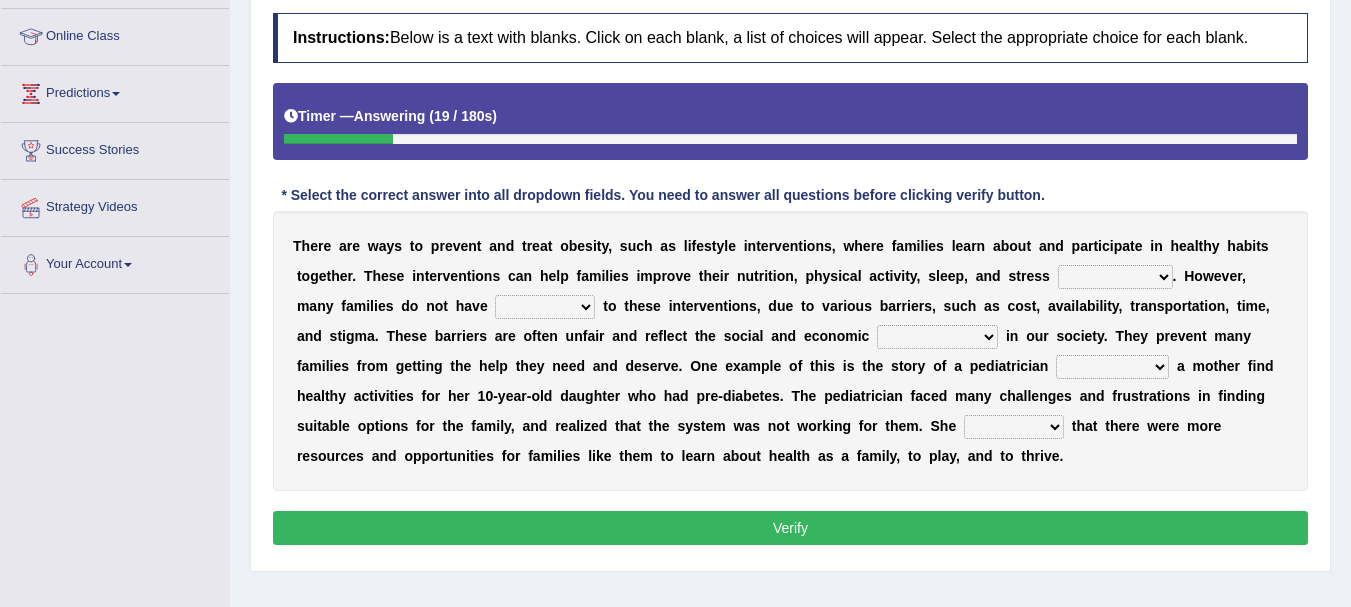 select on "management" 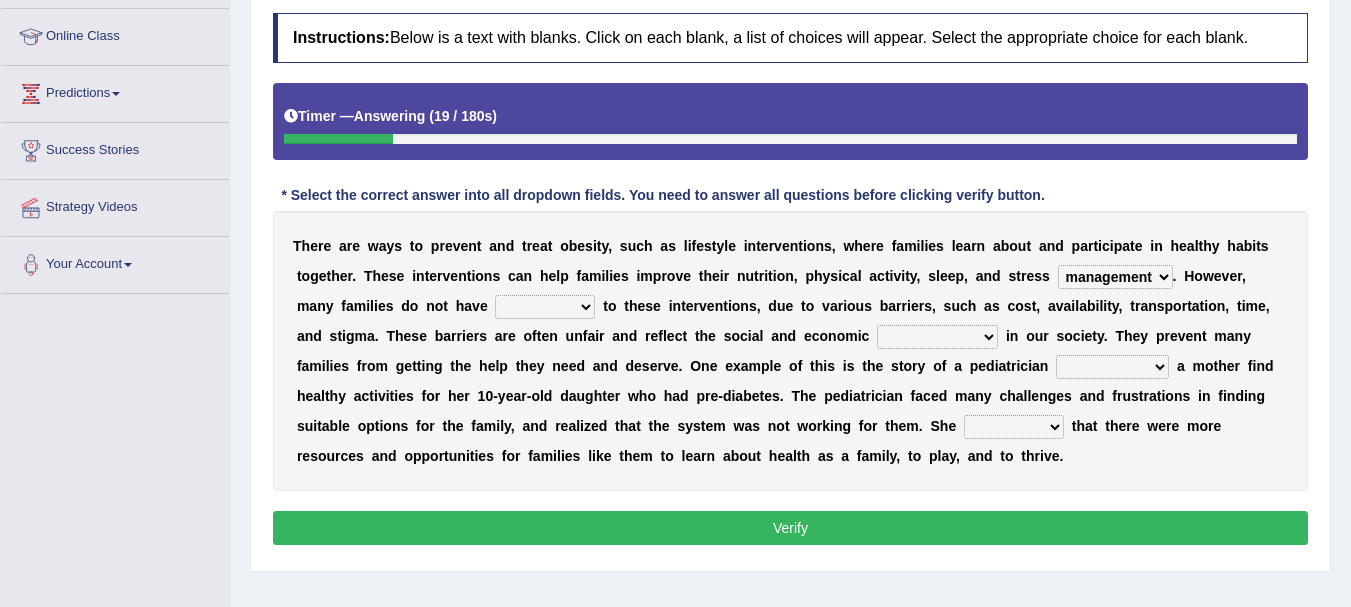 click on "management allocation decree speculation" at bounding box center (1115, 277) 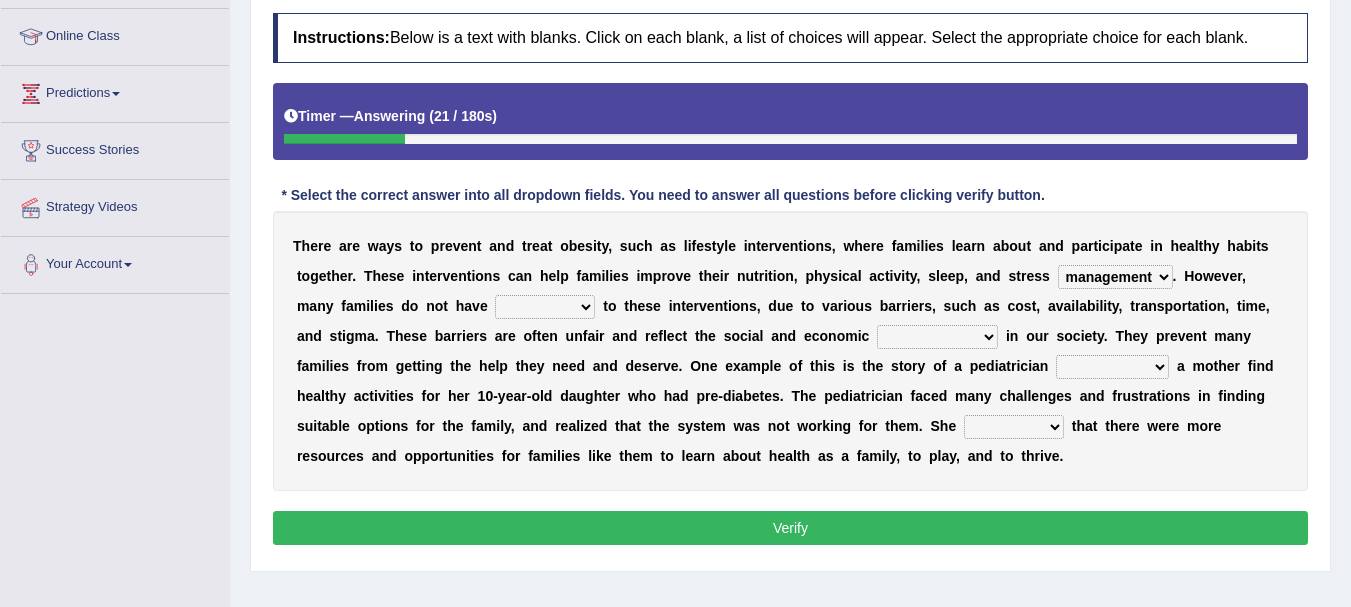 click on "access attention solutions objections" at bounding box center [545, 307] 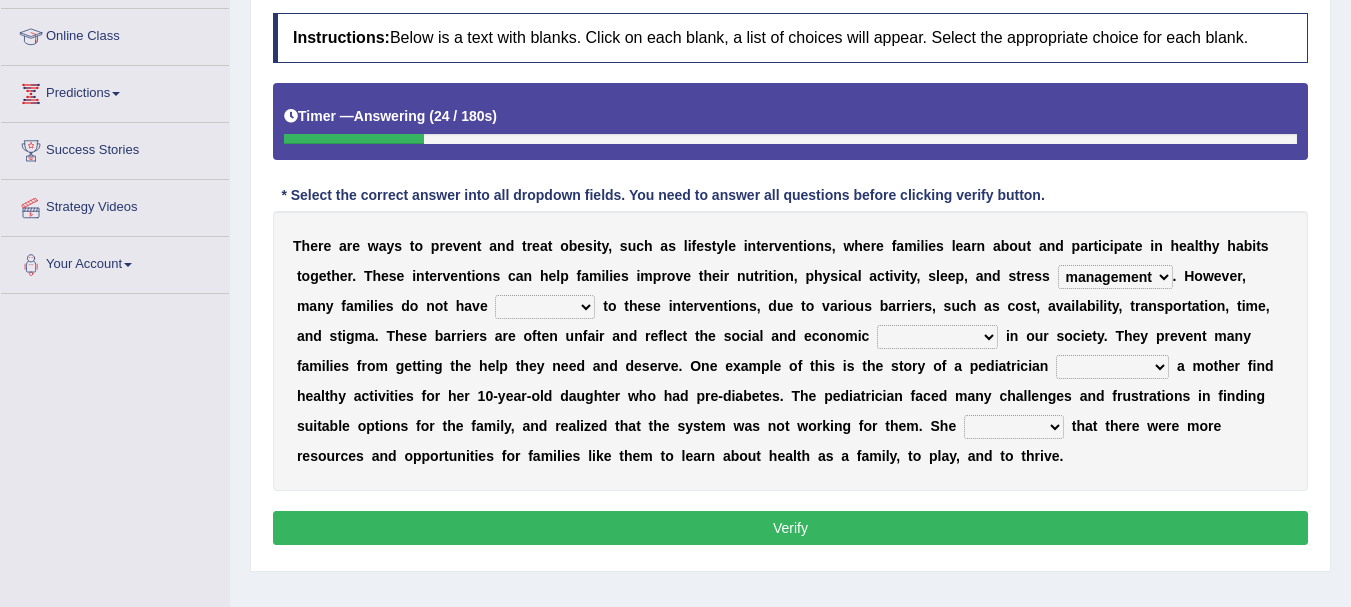 select on "access" 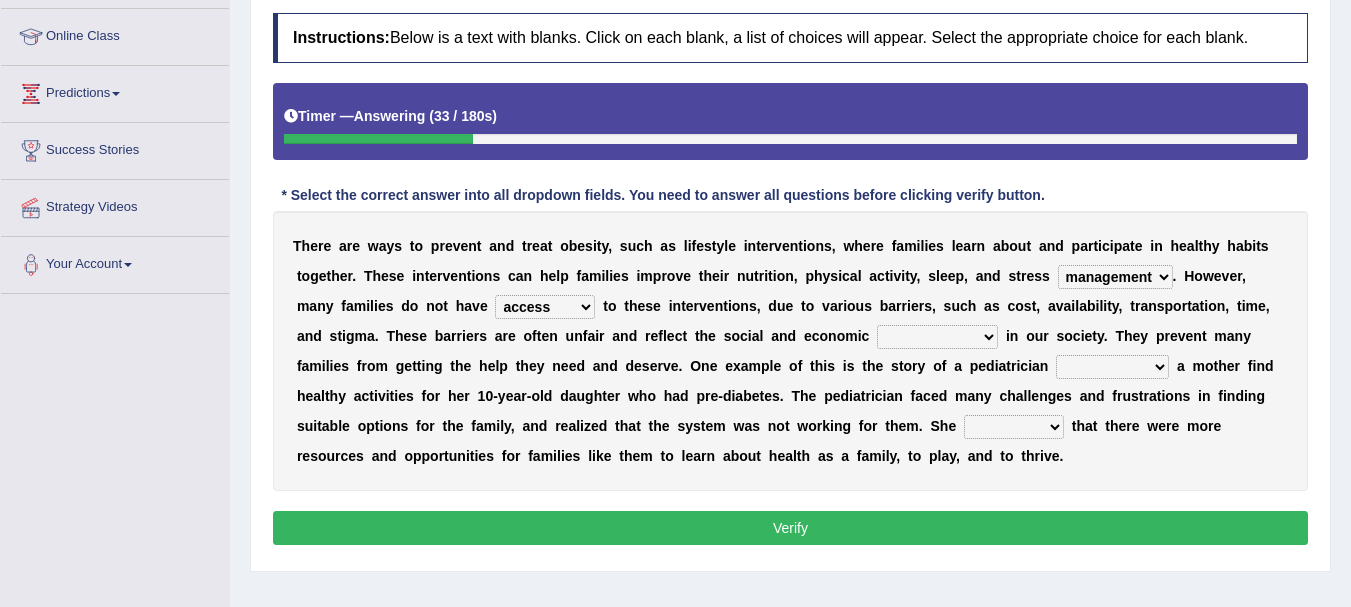 click on "consistencies requirements inequalities hostilities" at bounding box center [937, 337] 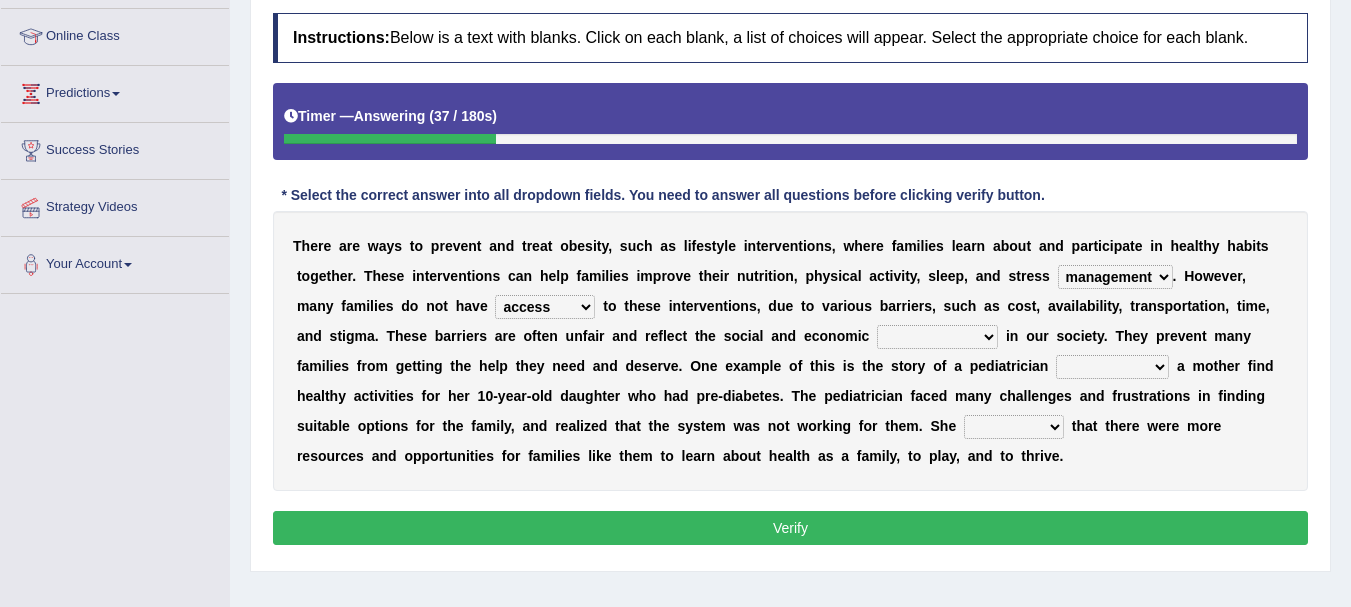 select on "inequalities" 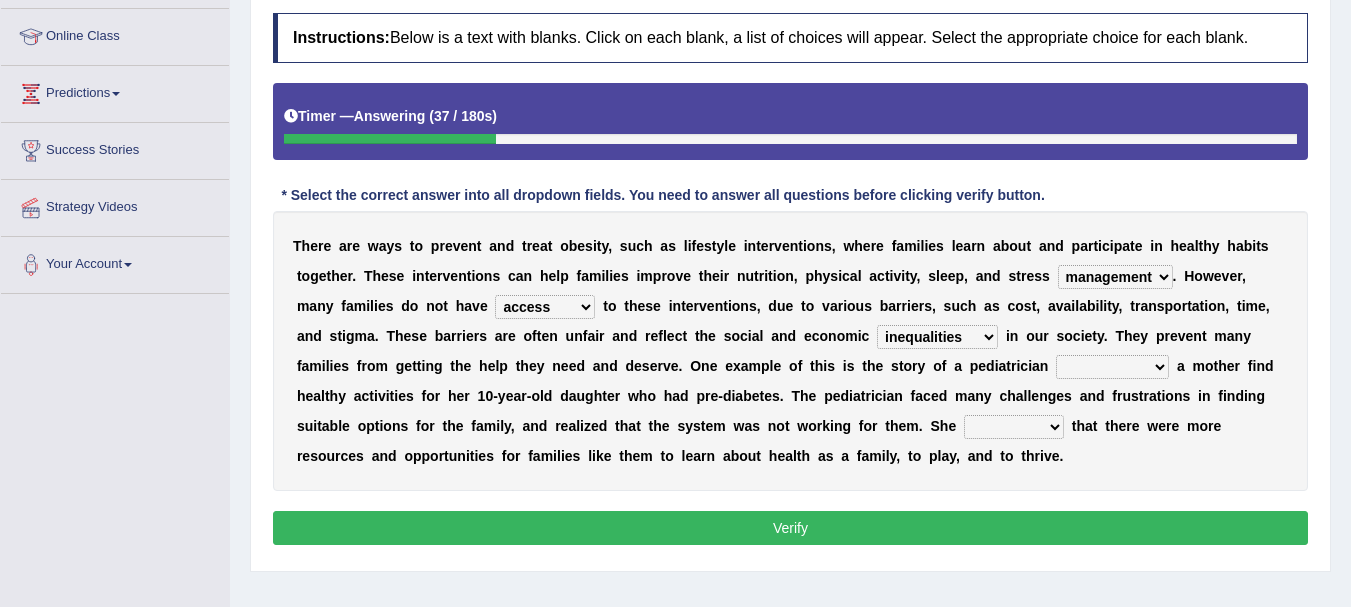 click on "consistencies requirements inequalities hostilities" at bounding box center [937, 337] 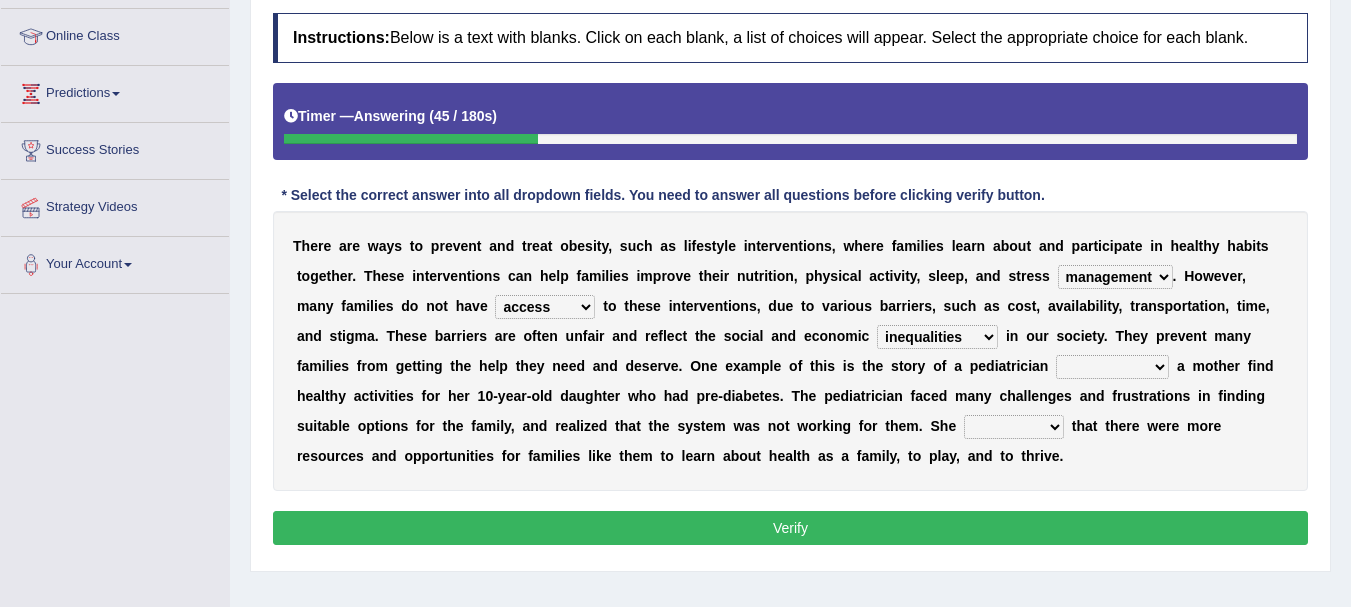 click on "when helped who helped as helping to be helped" at bounding box center (1112, 367) 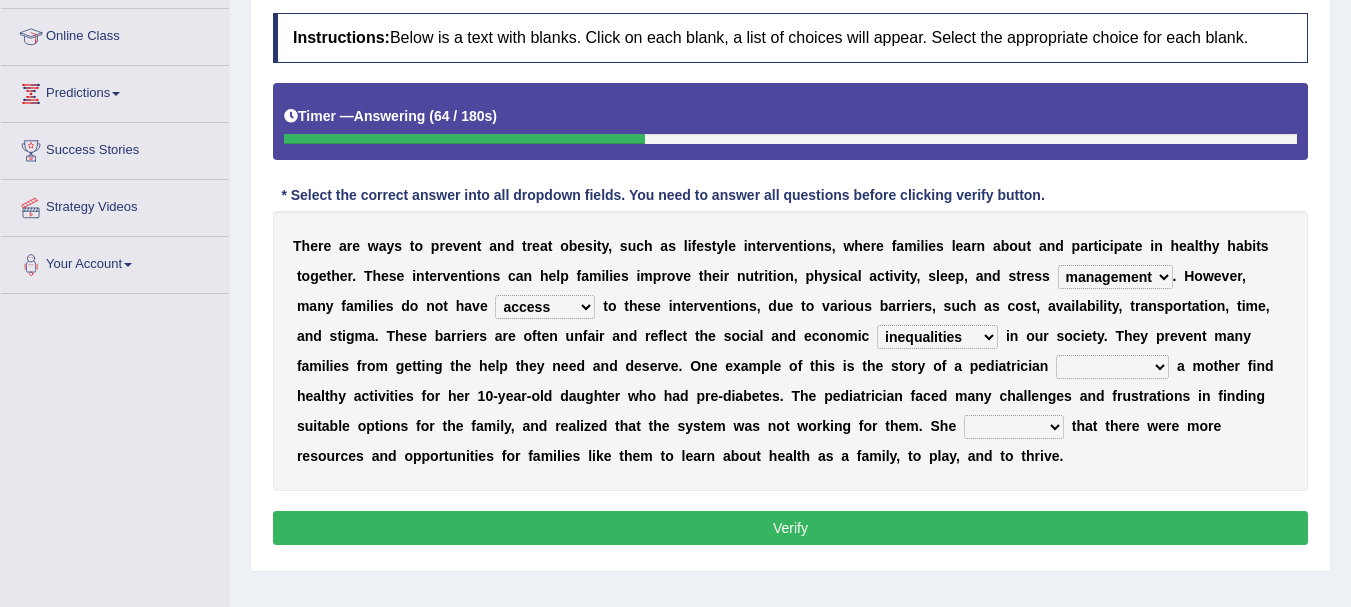 select on "who helped" 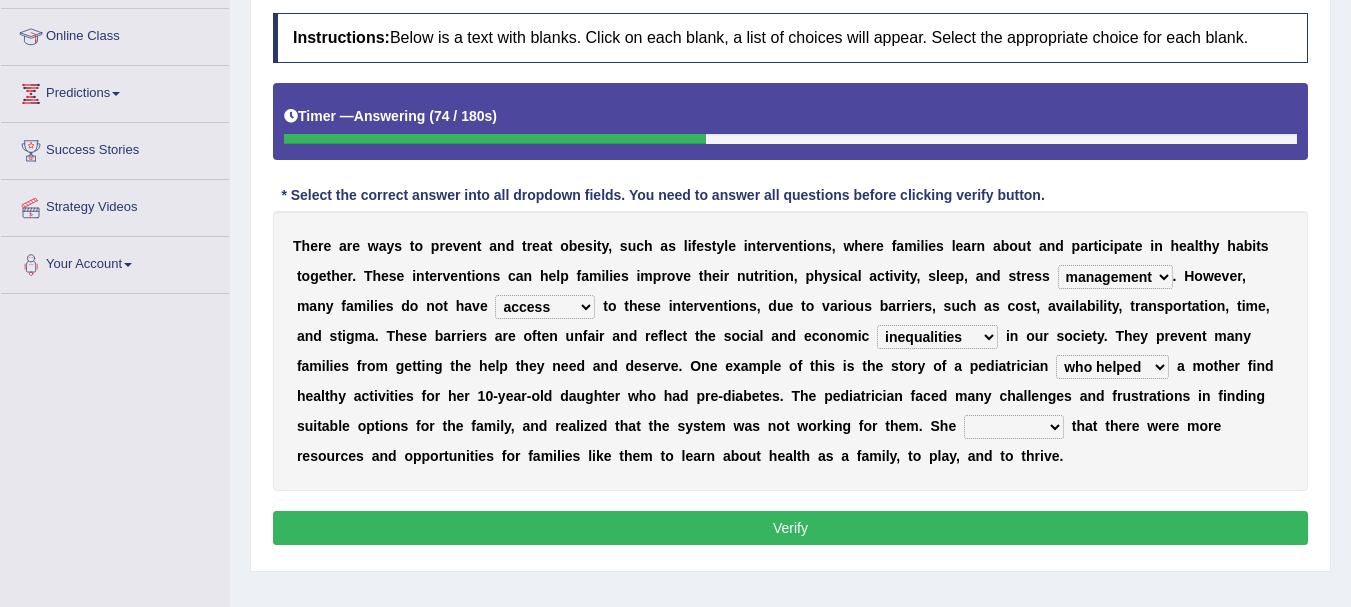 click on "expressed wished worried debated" at bounding box center [1014, 427] 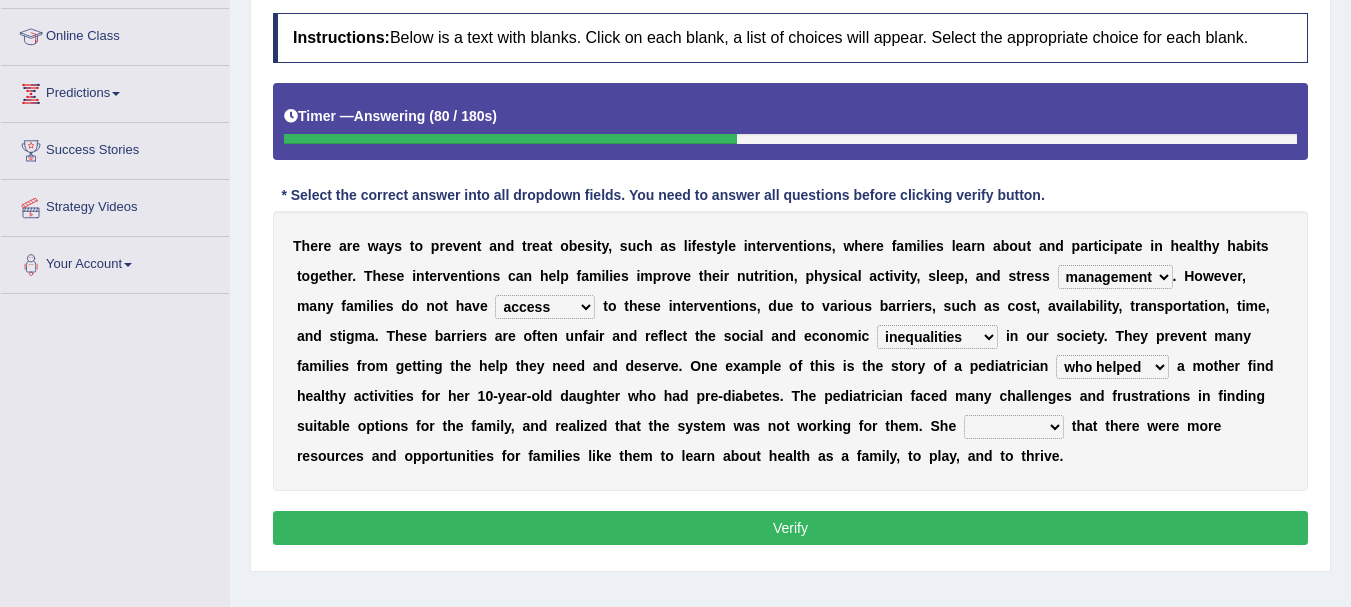 select on "expressed" 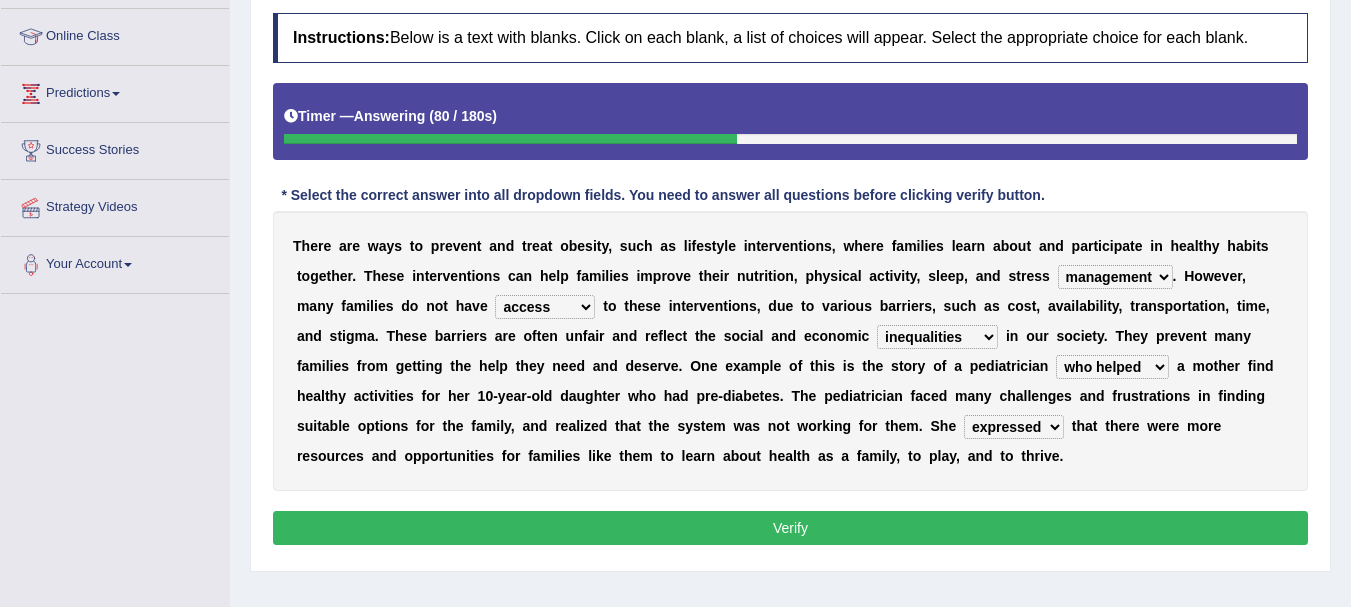 click on "expressed wished worried debated" at bounding box center [1014, 427] 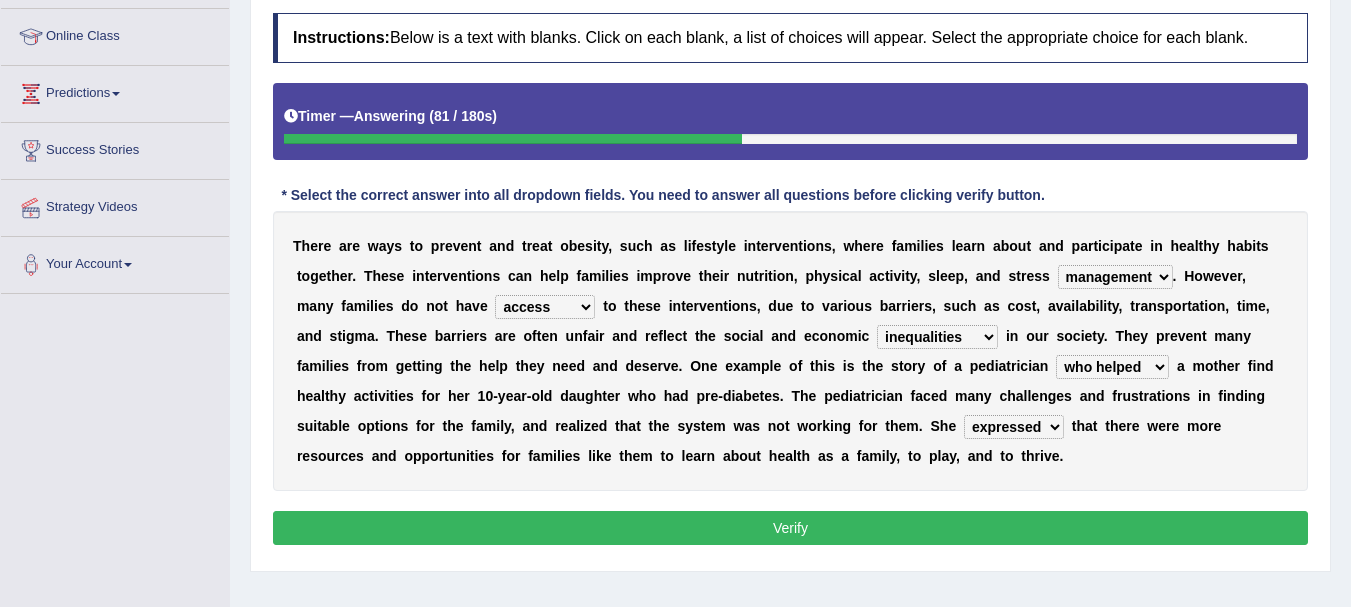 click on "Verify" at bounding box center [790, 528] 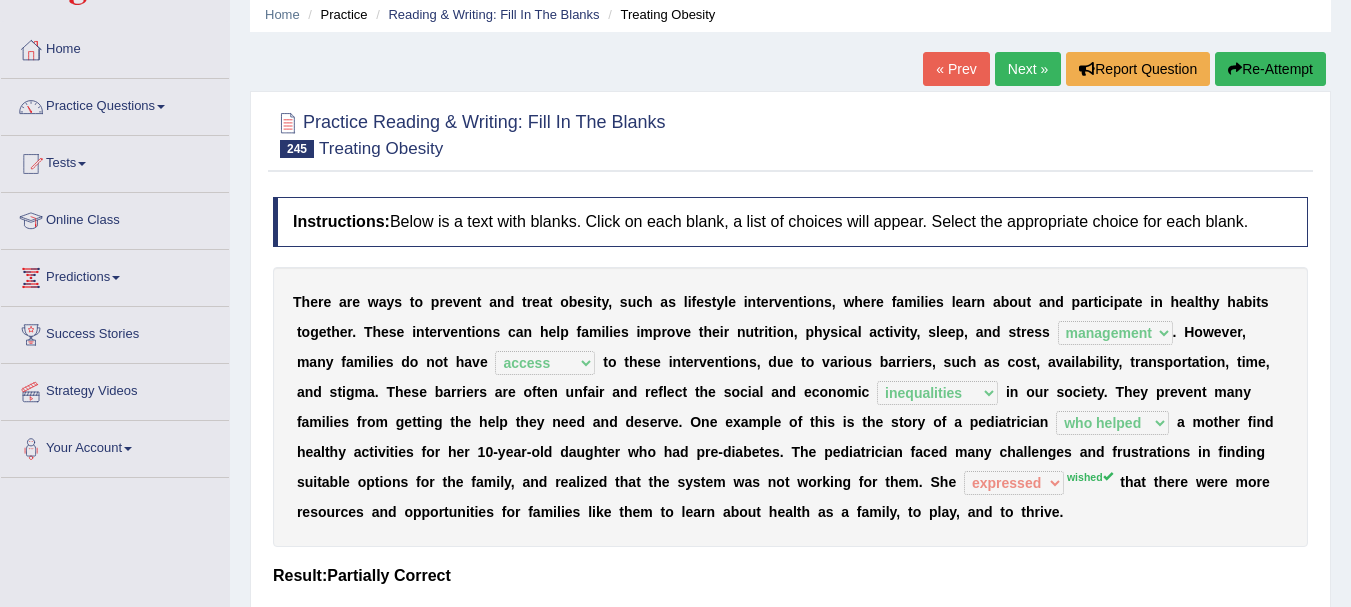 scroll, scrollTop: 15, scrollLeft: 0, axis: vertical 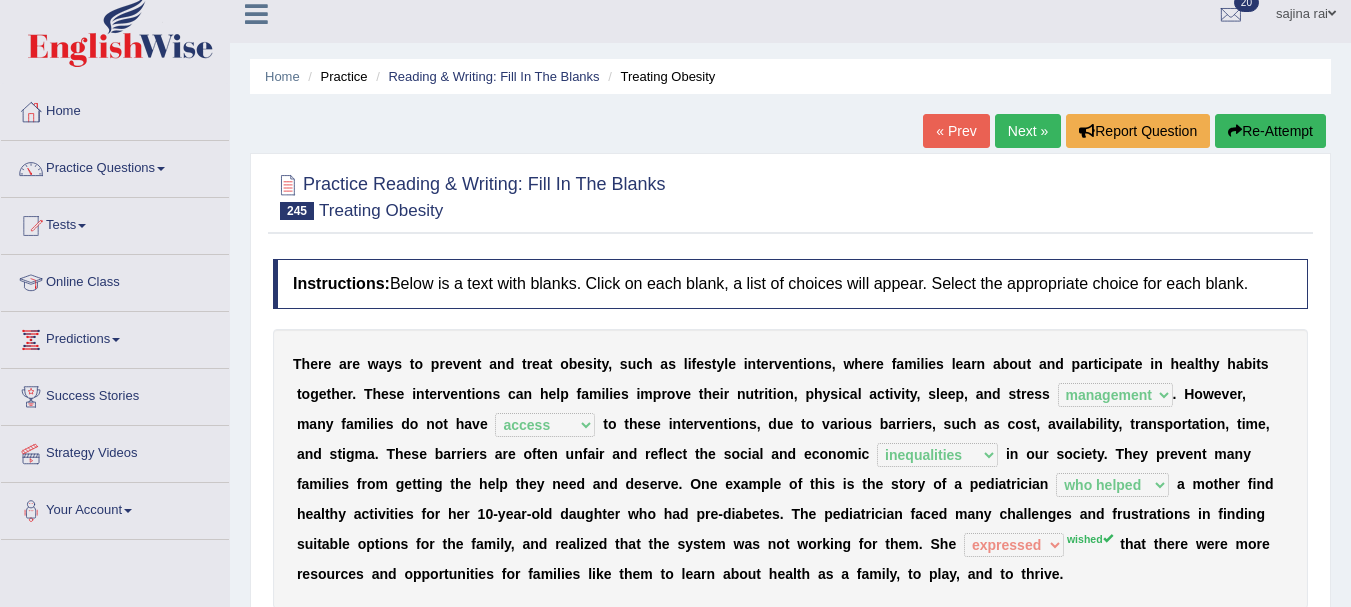 click on "Next »" at bounding box center (1028, 131) 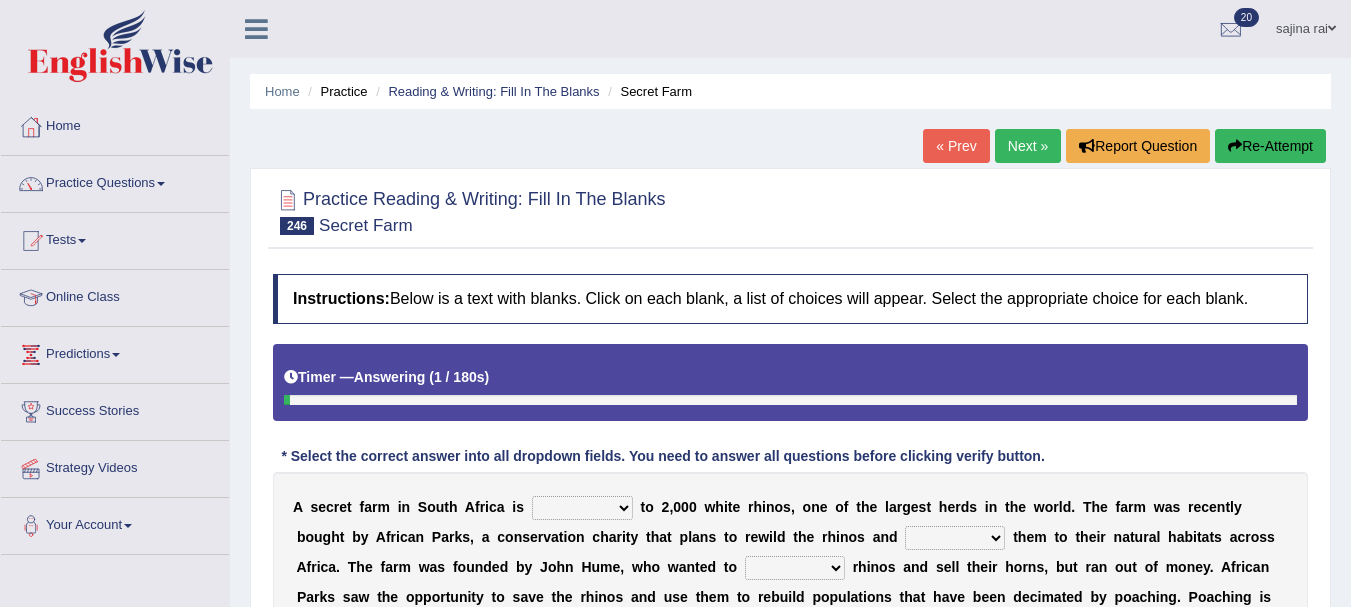 scroll, scrollTop: 0, scrollLeft: 0, axis: both 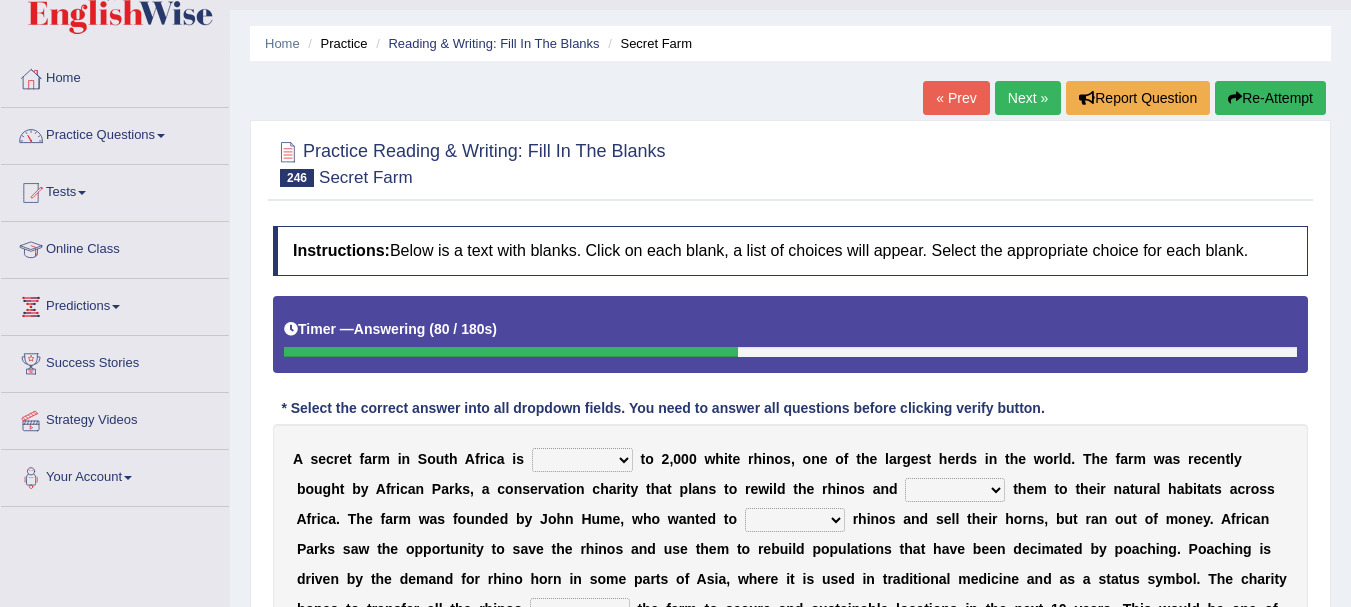 click on "Re-Attempt" at bounding box center [1270, 98] 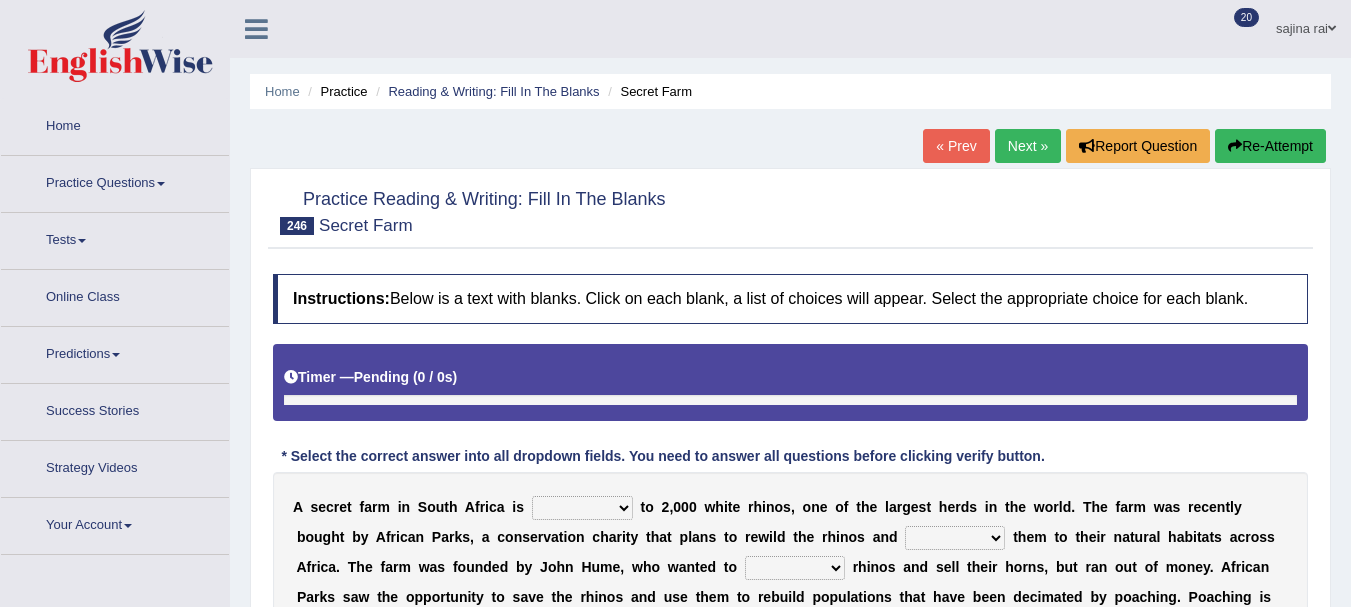 click on "Toggle navigation
Home
Practice Questions   Speaking Practice Read Aloud
Repeat Sentence
Describe Image
Re-tell Lecture
Answer Short Question
Summarize Group Discussion
Respond To A Situation
Writing Practice  Summarize Written Text
Write Essay
Reading Practice  Reading & Writing: Fill In The Blanks
Choose Multiple Answers
Re-order Paragraphs
Fill In The Blanks
Choose Single Answer
Listening Practice  Summarize Spoken Text
Highlight Incorrect Words
Highlight Correct Summary
Select Missing Word
Choose Single Answer
Choose Multiple Answers
Fill In The Blanks
Write From Dictation
Pronunciation
Tests
Take Mock Test" at bounding box center (675, 303) 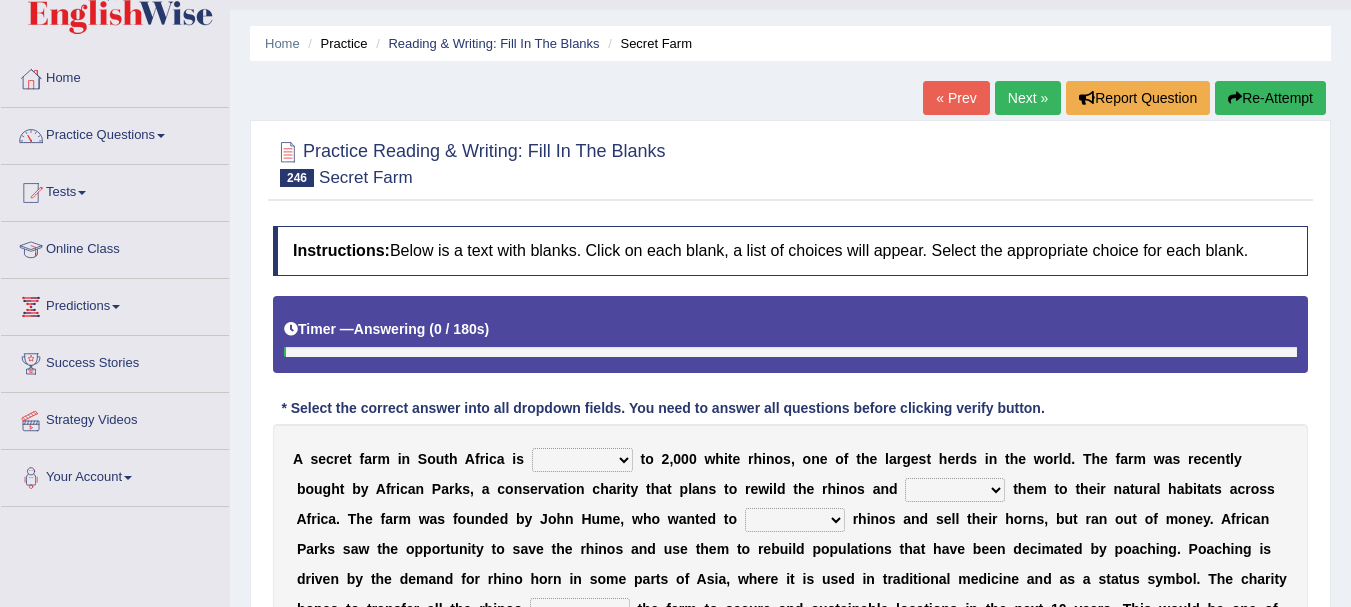 scroll, scrollTop: 48, scrollLeft: 0, axis: vertical 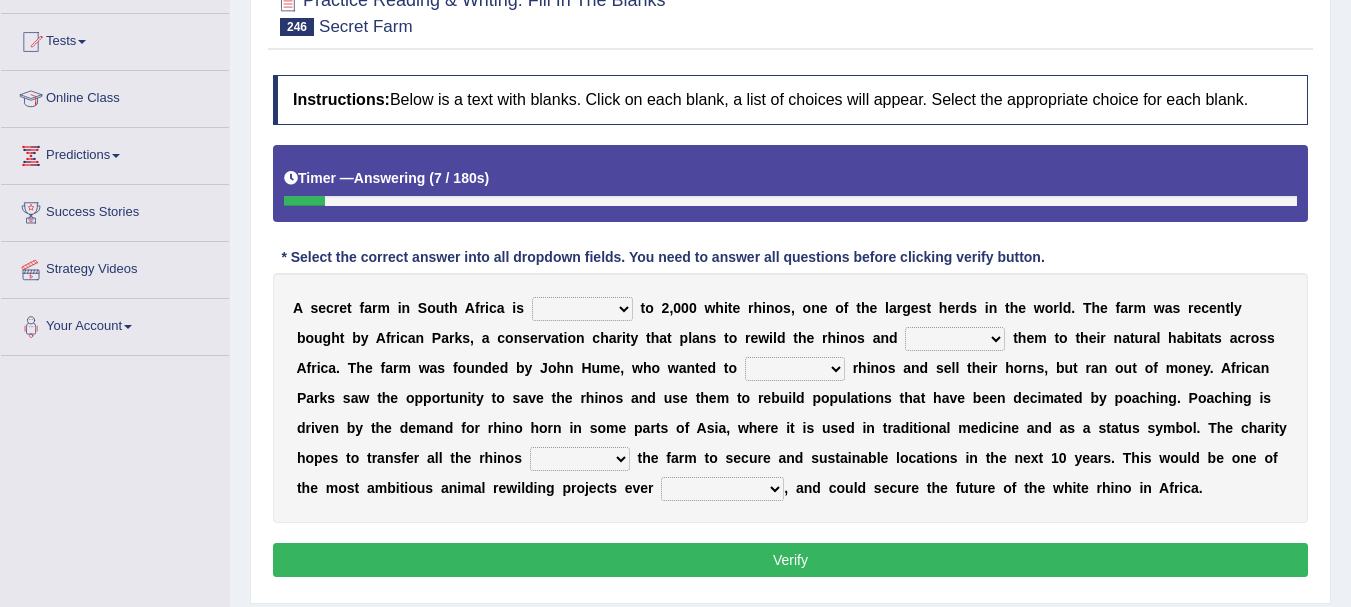 click on "ecosystem reserve home guardian" at bounding box center [582, 309] 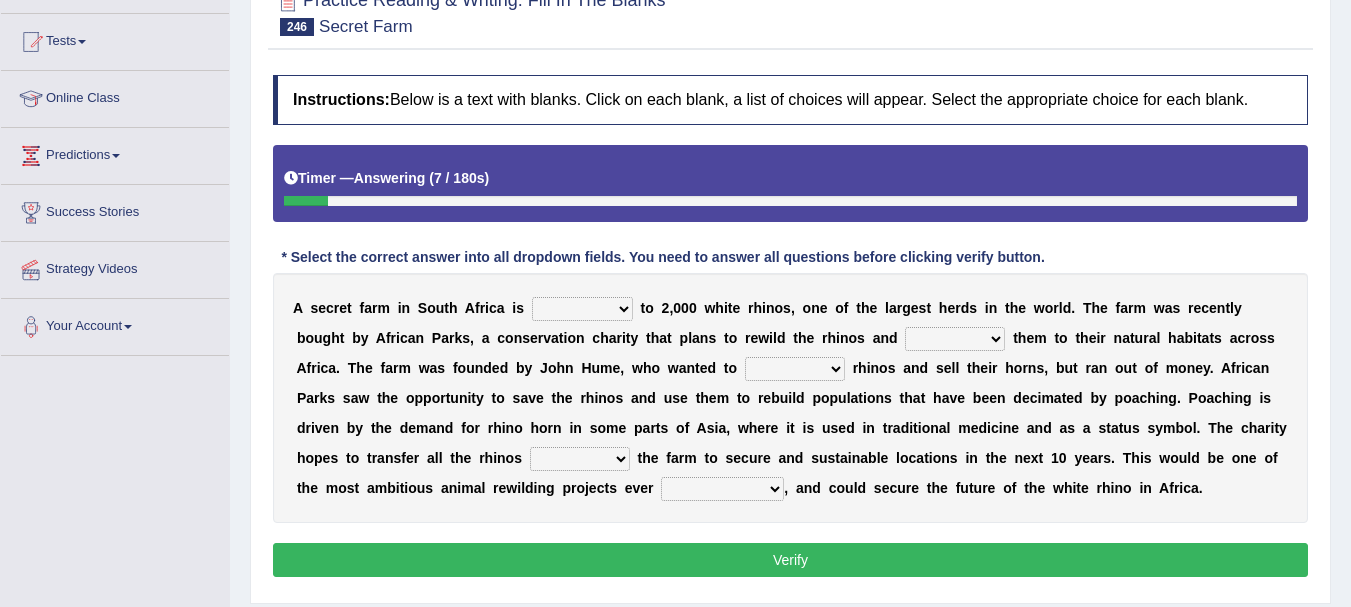 click on "ecosystem reserve home guardian" at bounding box center (582, 309) 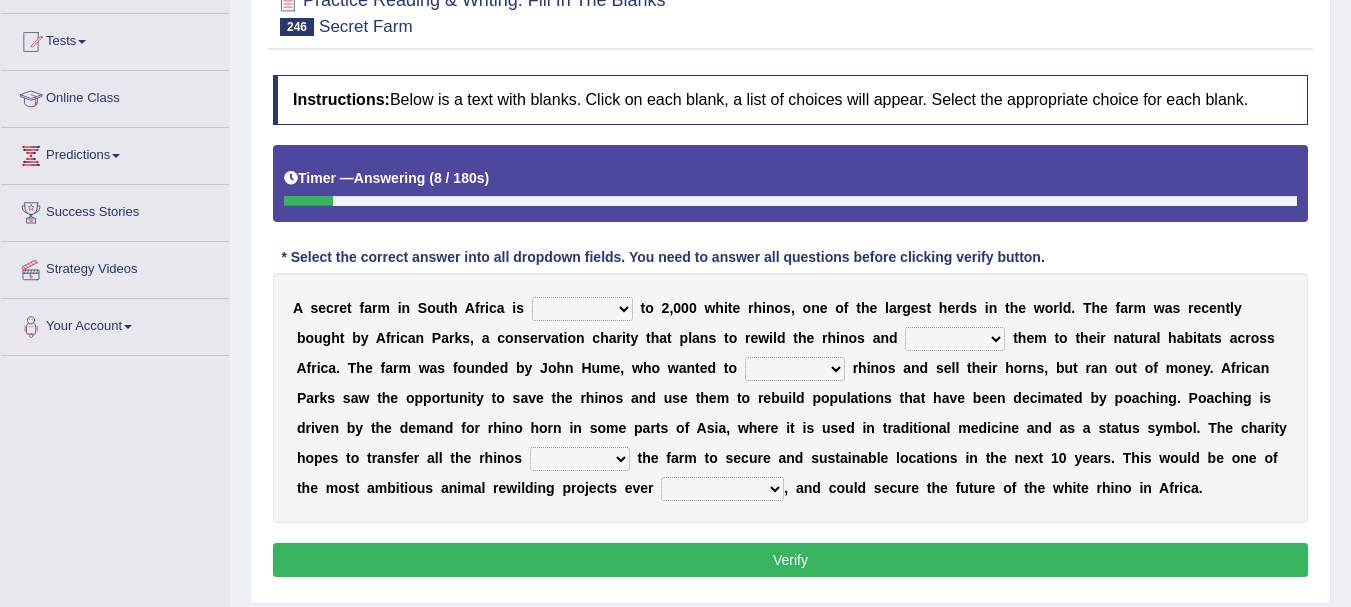 click on "ecosystem reserve home guardian" at bounding box center (582, 309) 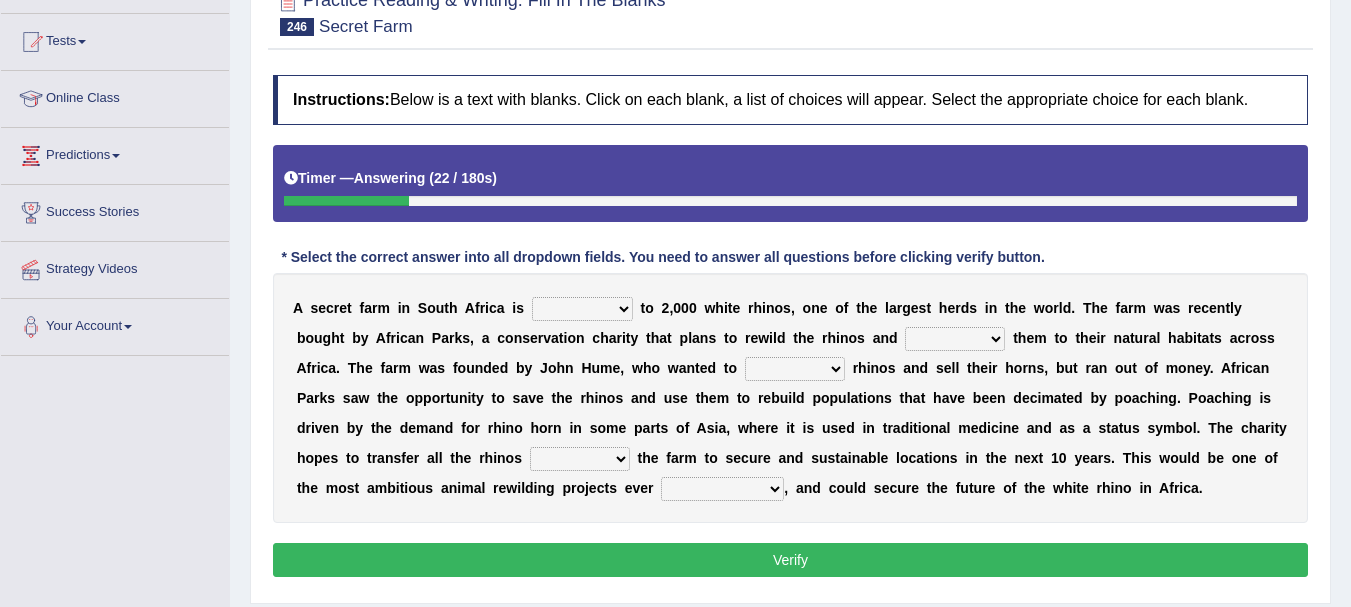 select on "home" 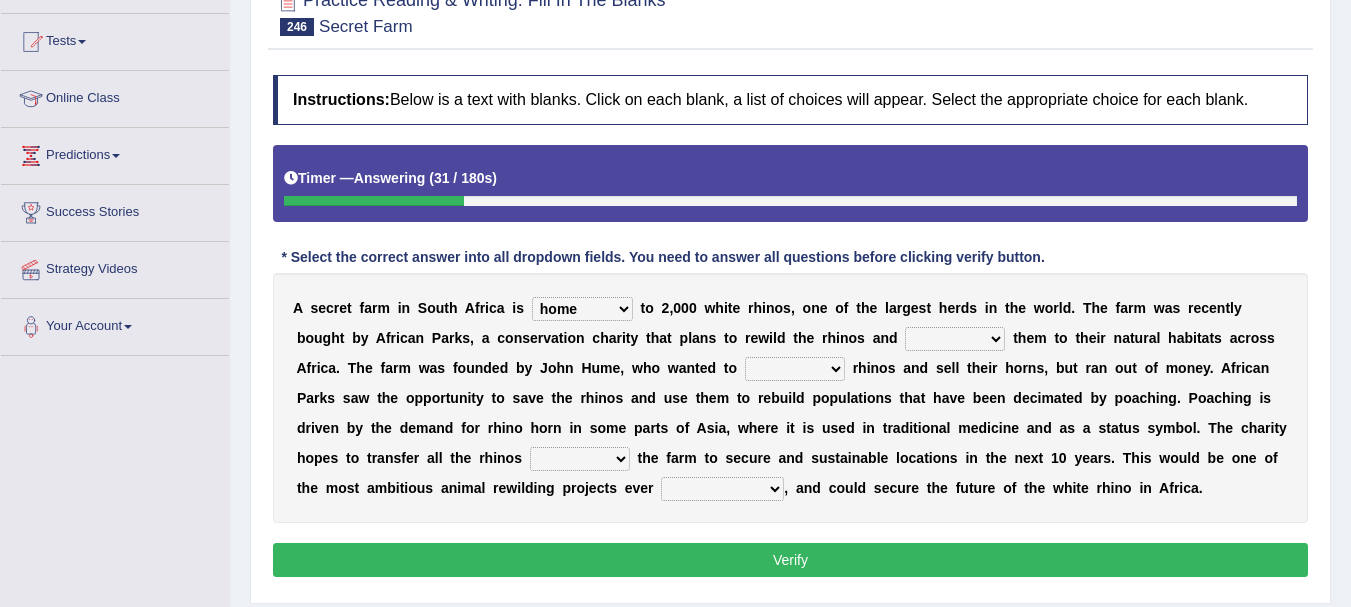 click on "detach expel restore withdraw" at bounding box center (955, 339) 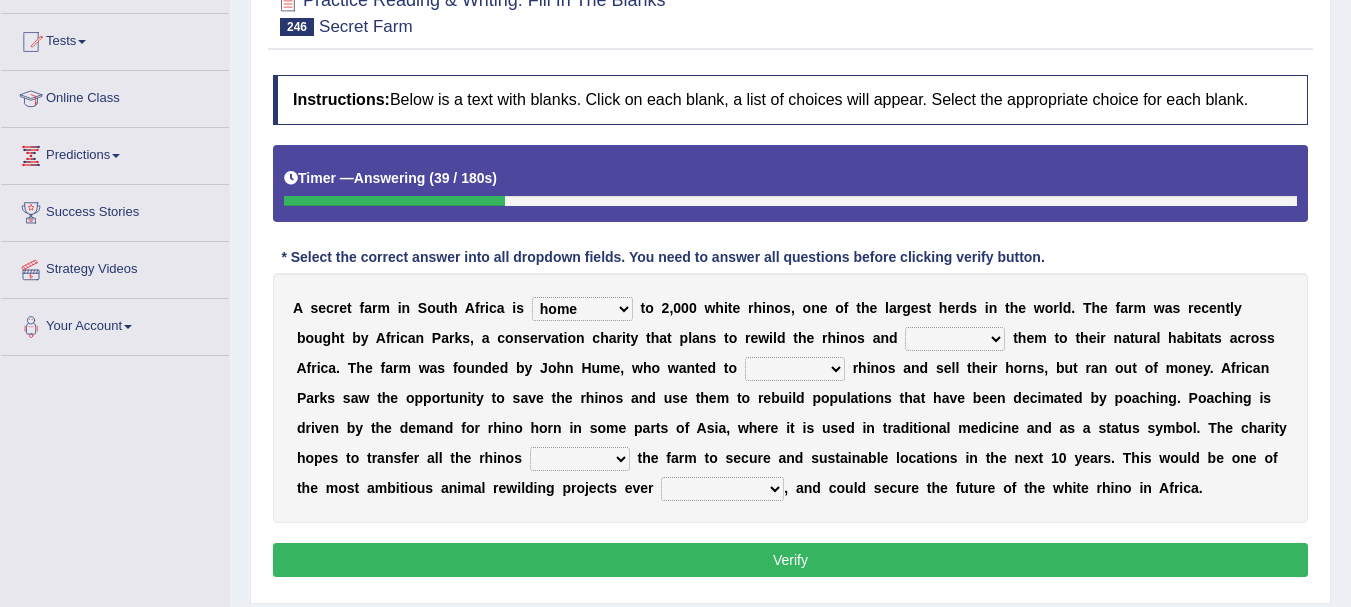 select on "restore" 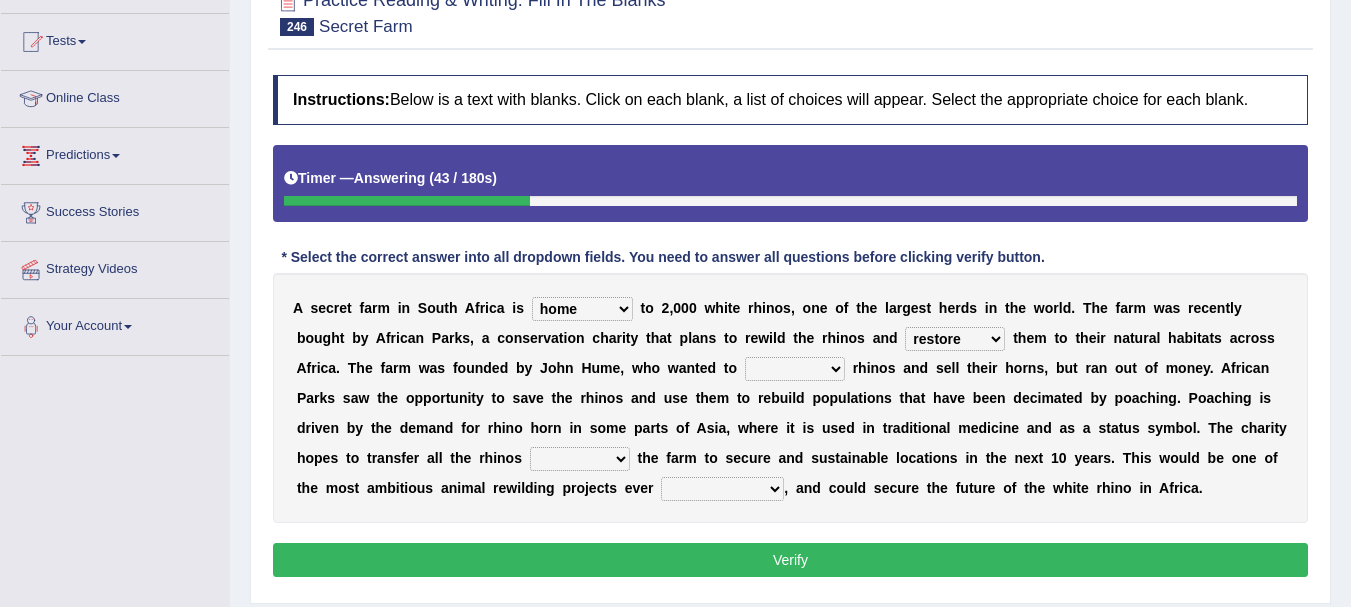 click on "covet breed disguise dismantle" at bounding box center [795, 369] 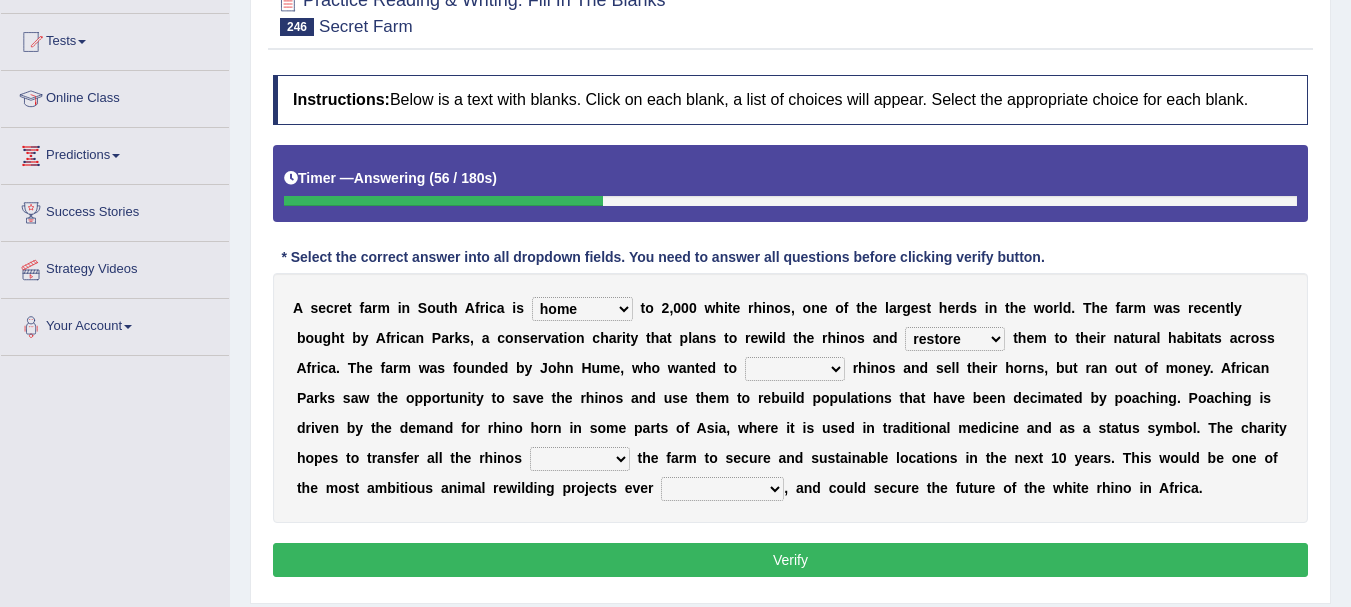 select on "breed" 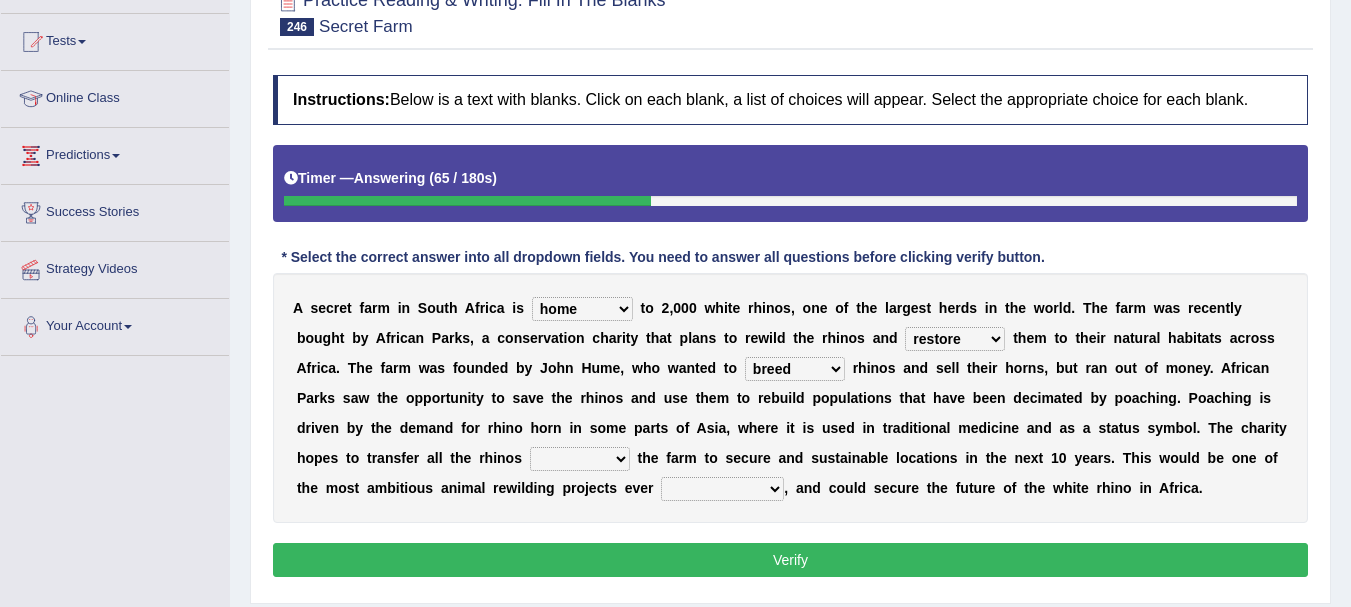 click on "from away until toward" at bounding box center (580, 459) 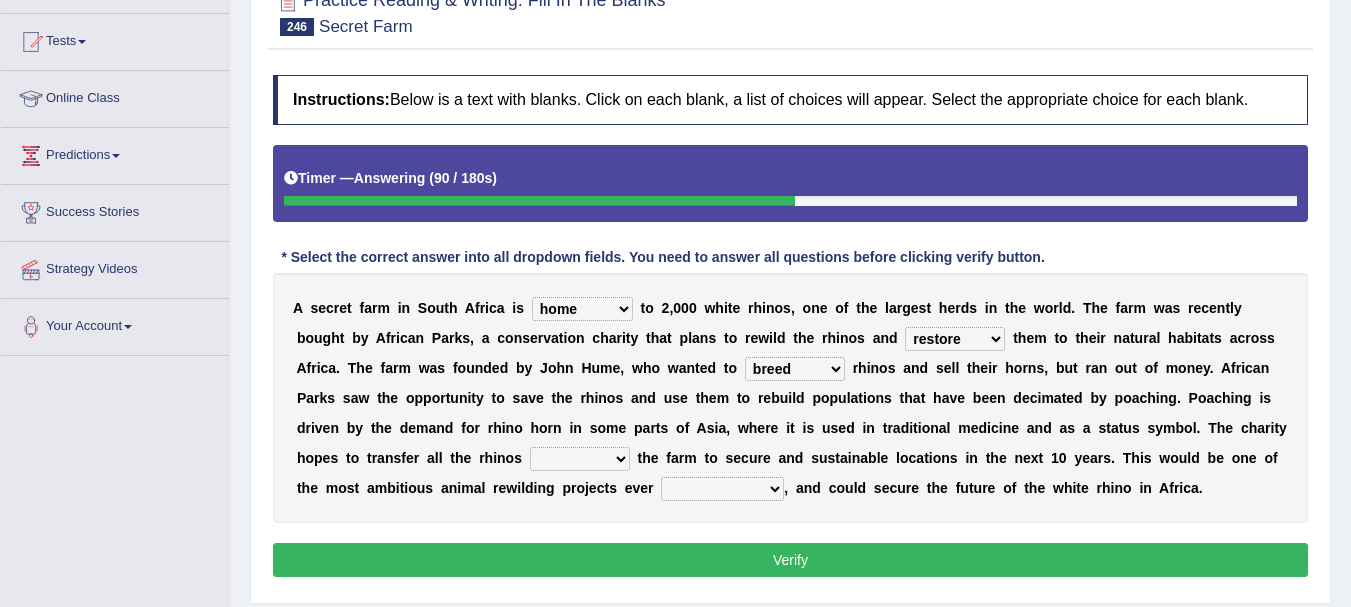 select on "from" 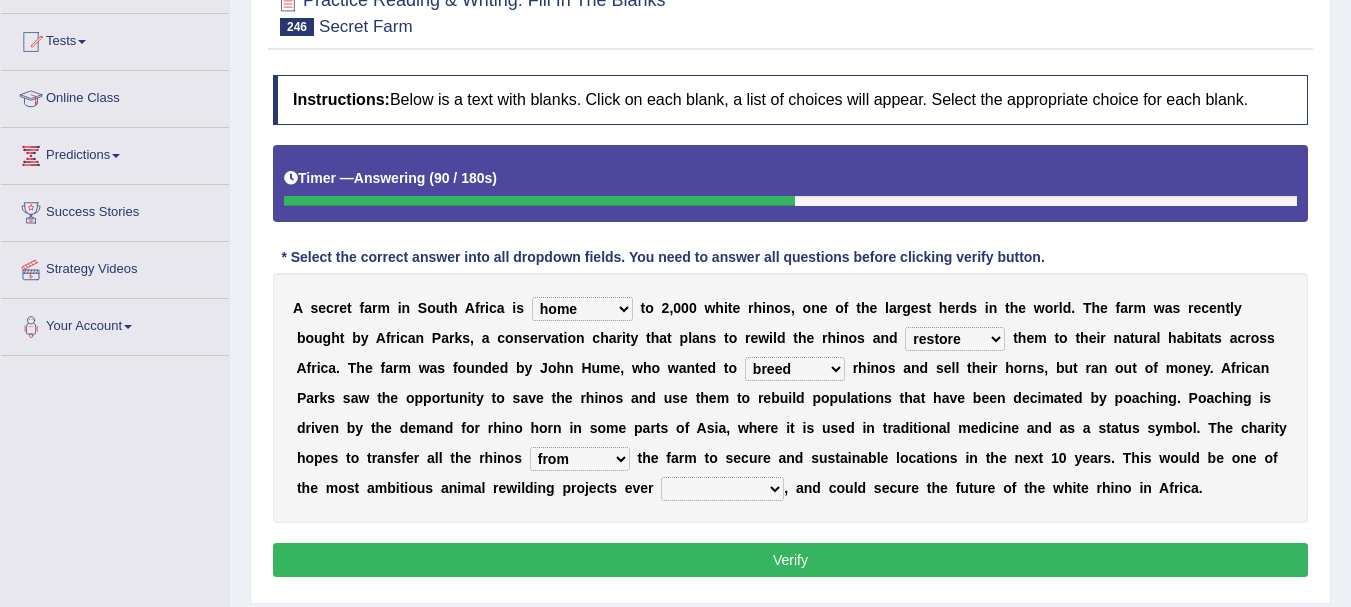 click on "from away until toward" at bounding box center (580, 459) 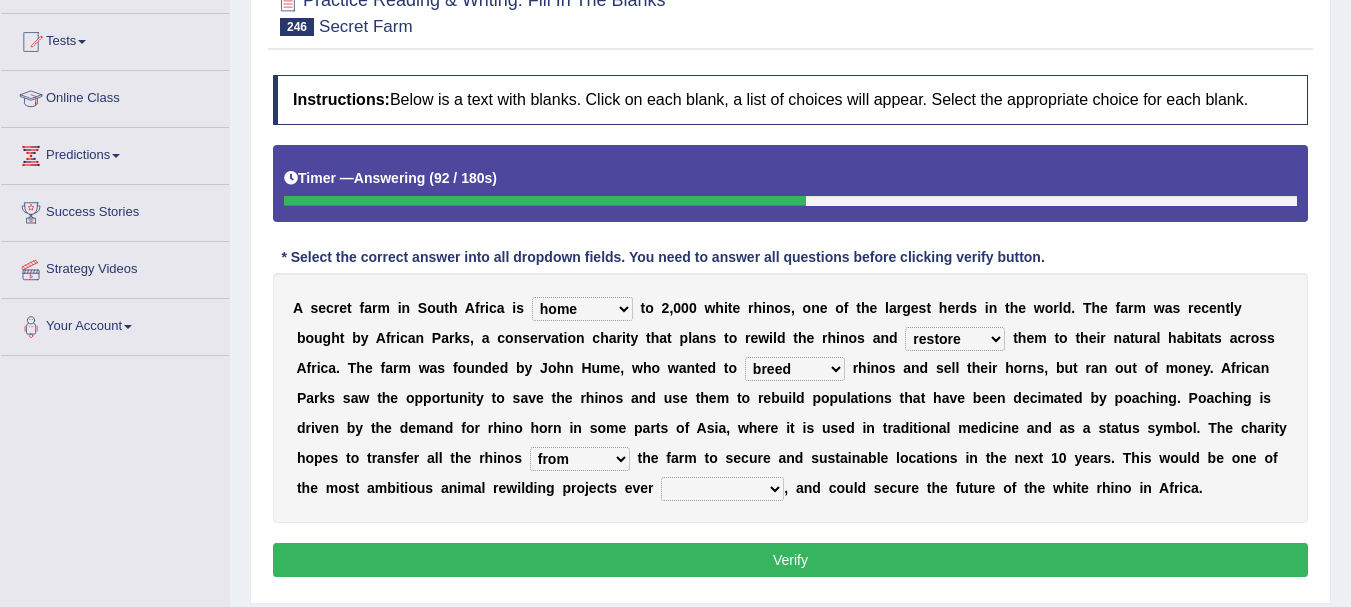 click on "bypassed undertaken overestimated emigrated" at bounding box center (722, 489) 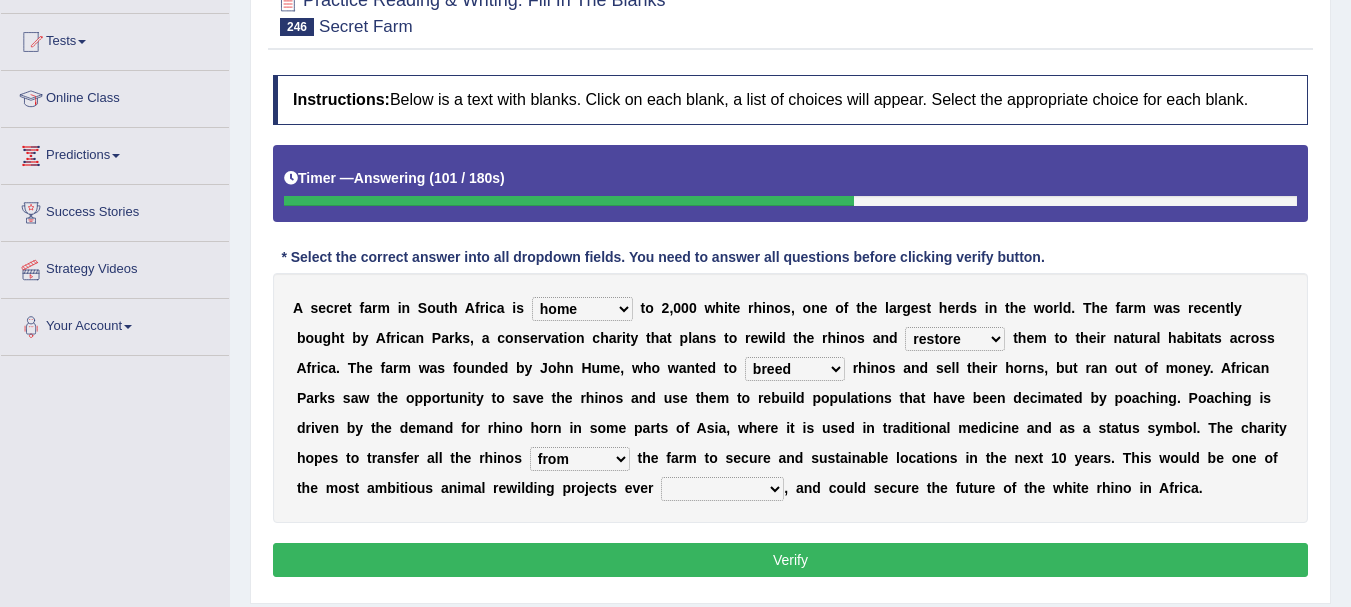 select on "undertaken" 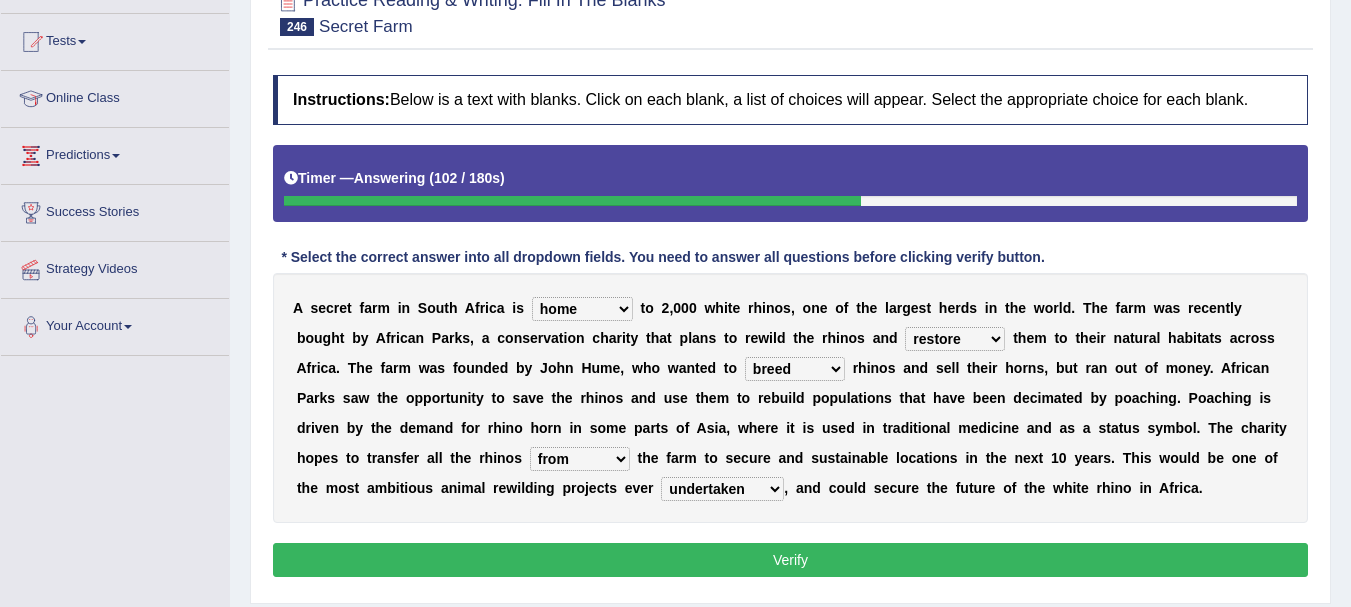 click on "Verify" at bounding box center [790, 560] 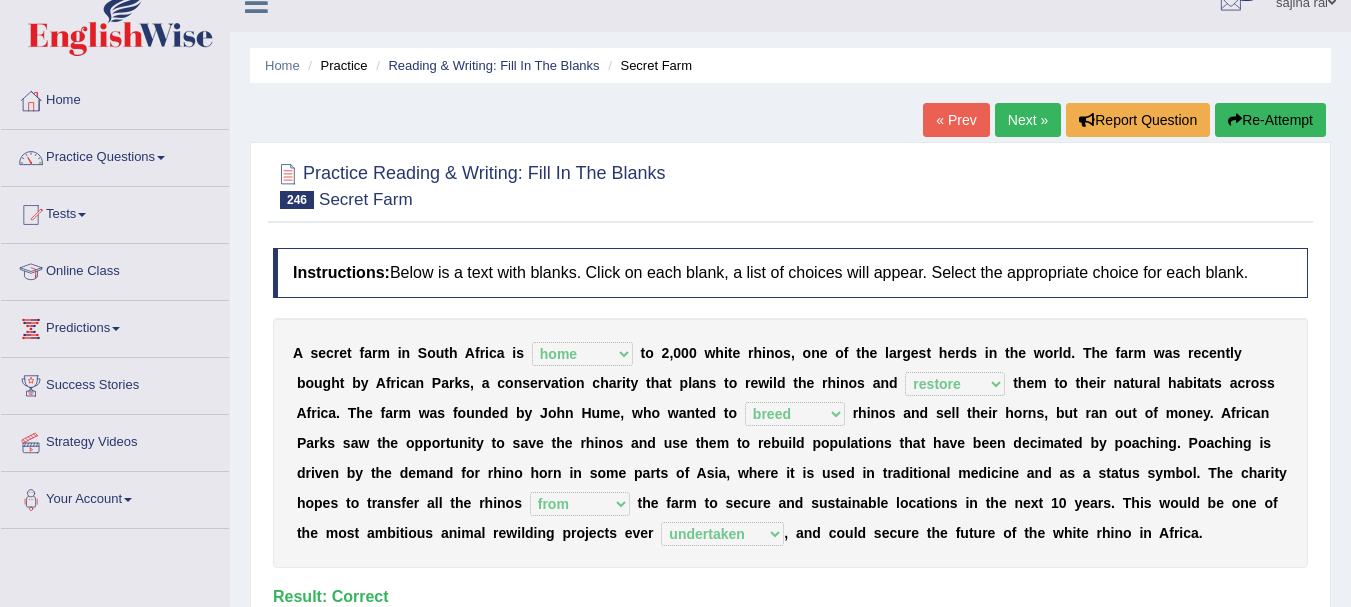scroll, scrollTop: 24, scrollLeft: 0, axis: vertical 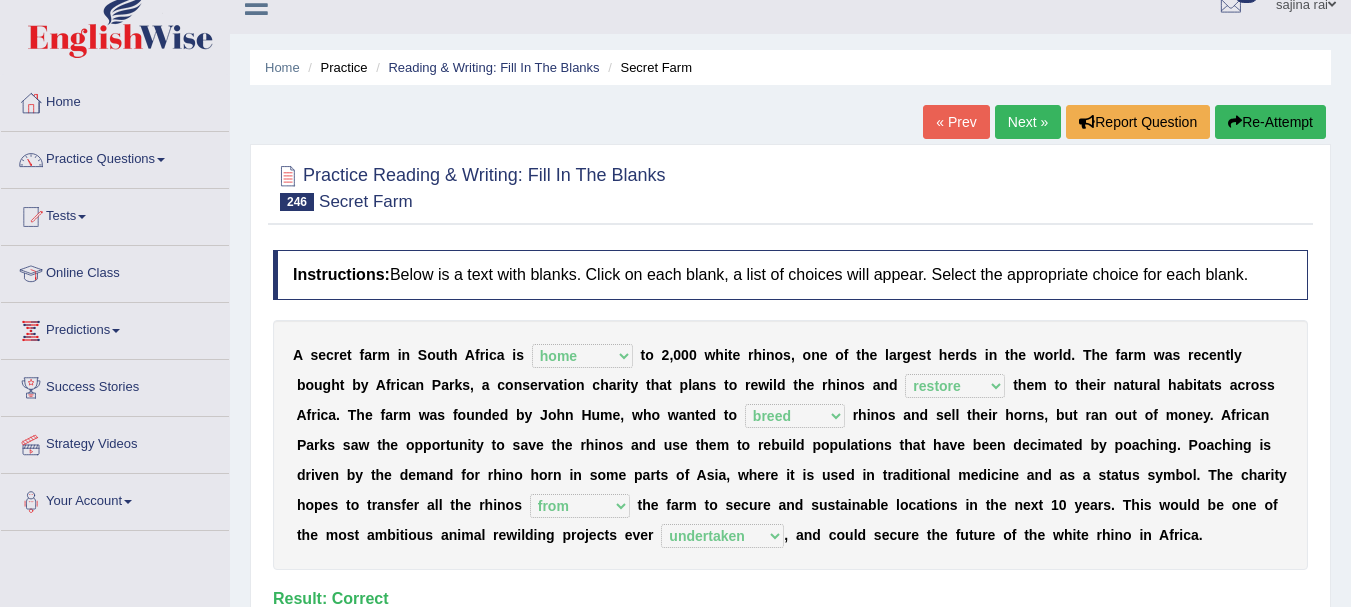 drag, startPoint x: 1233, startPoint y: 210, endPoint x: 831, endPoint y: 309, distance: 414.01086 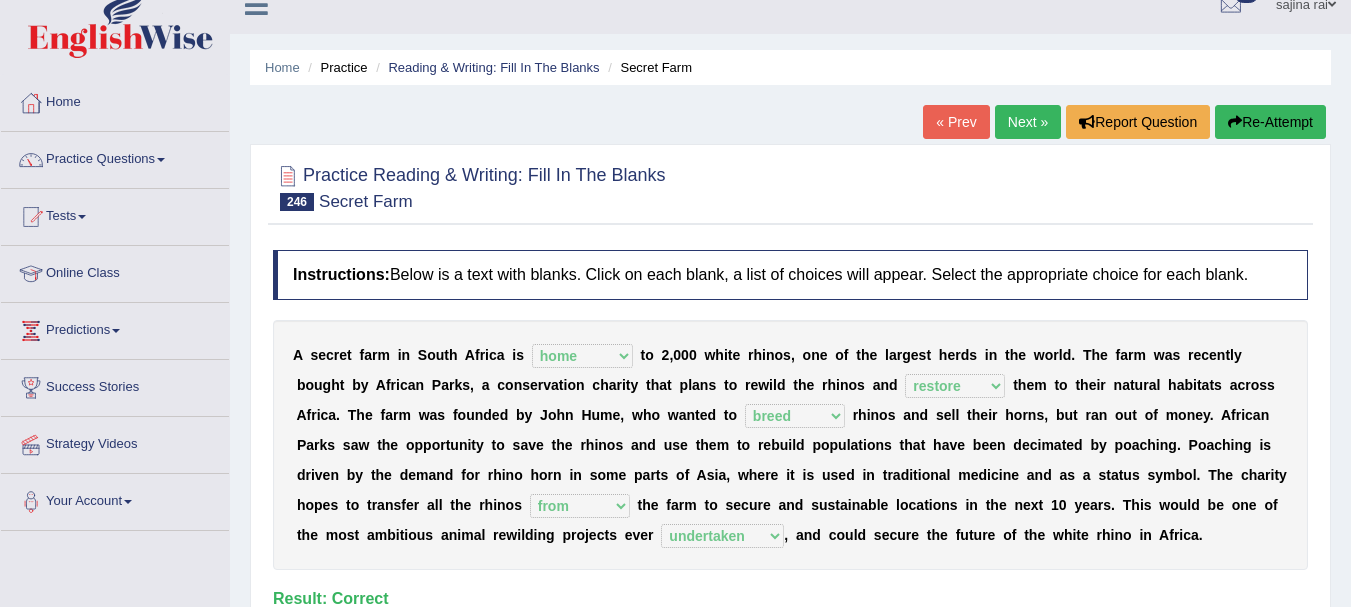 click on "Practice Questions" at bounding box center (115, 157) 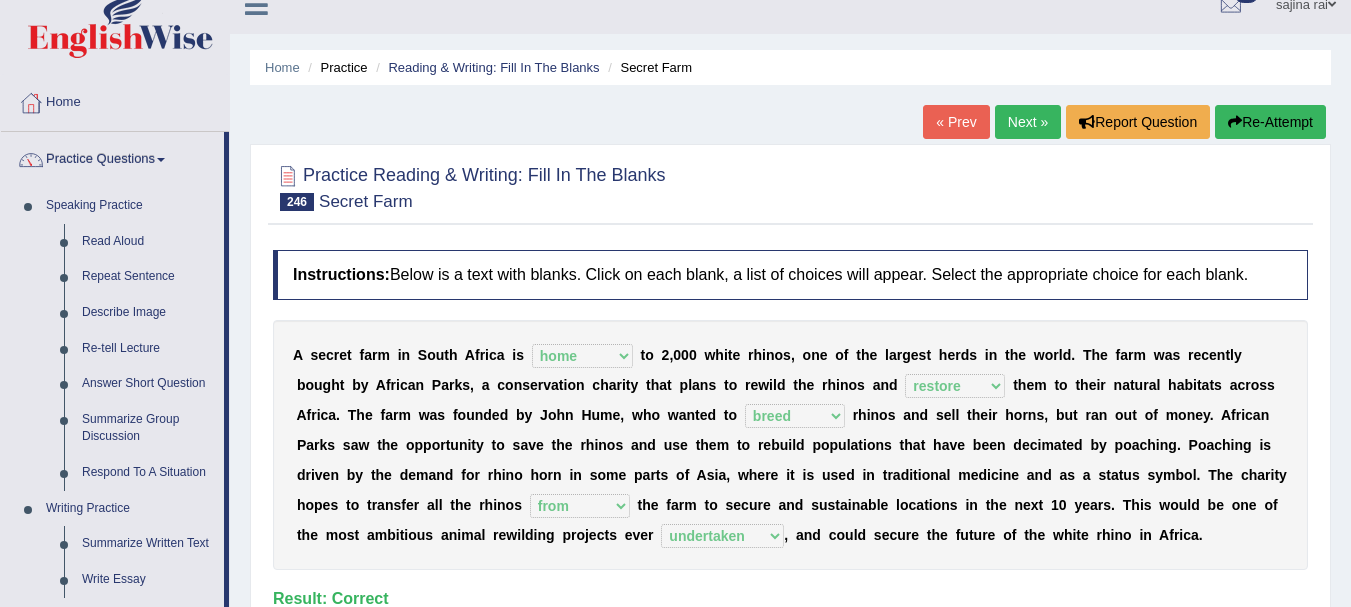 click on "Practice Questions" at bounding box center (112, 157) 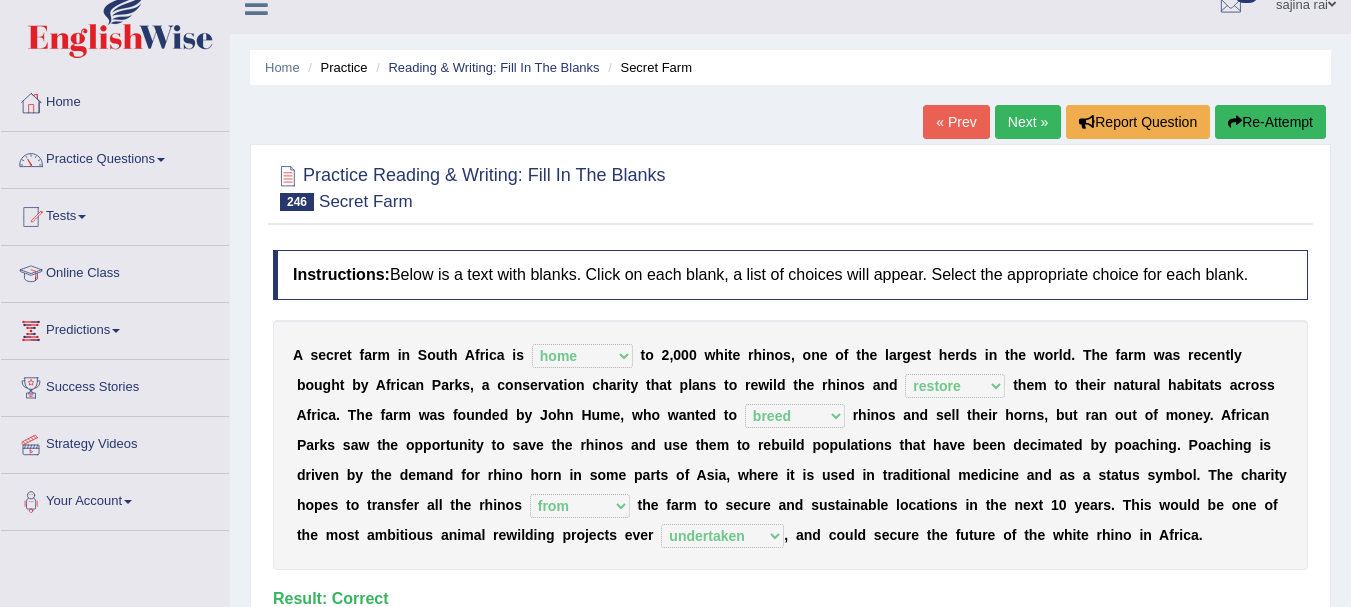click on "Practice Questions" at bounding box center [115, 157] 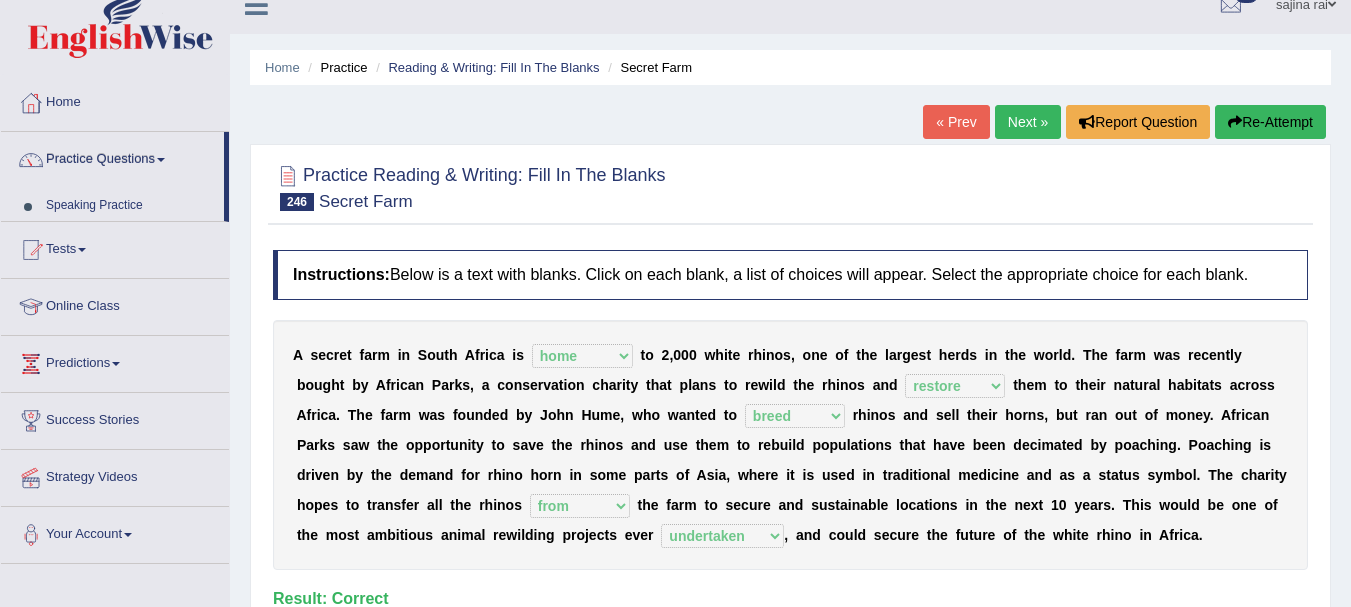 click on "Practice Questions" at bounding box center (112, 157) 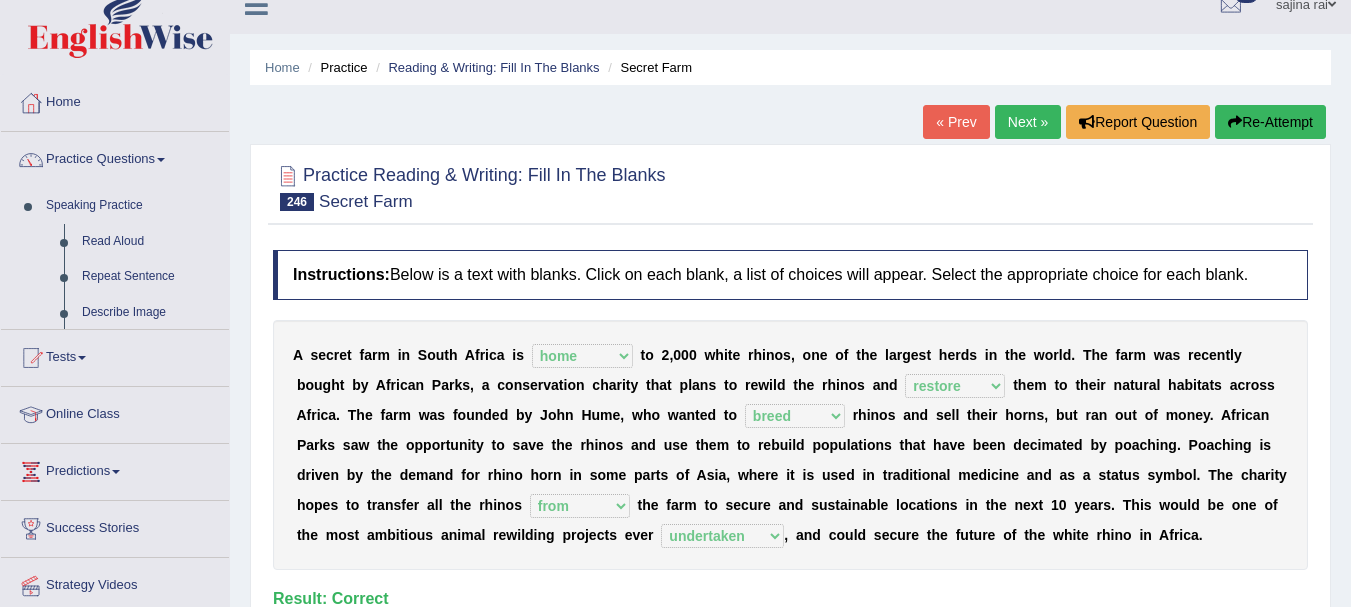 click on "Practice Questions" at bounding box center [115, 157] 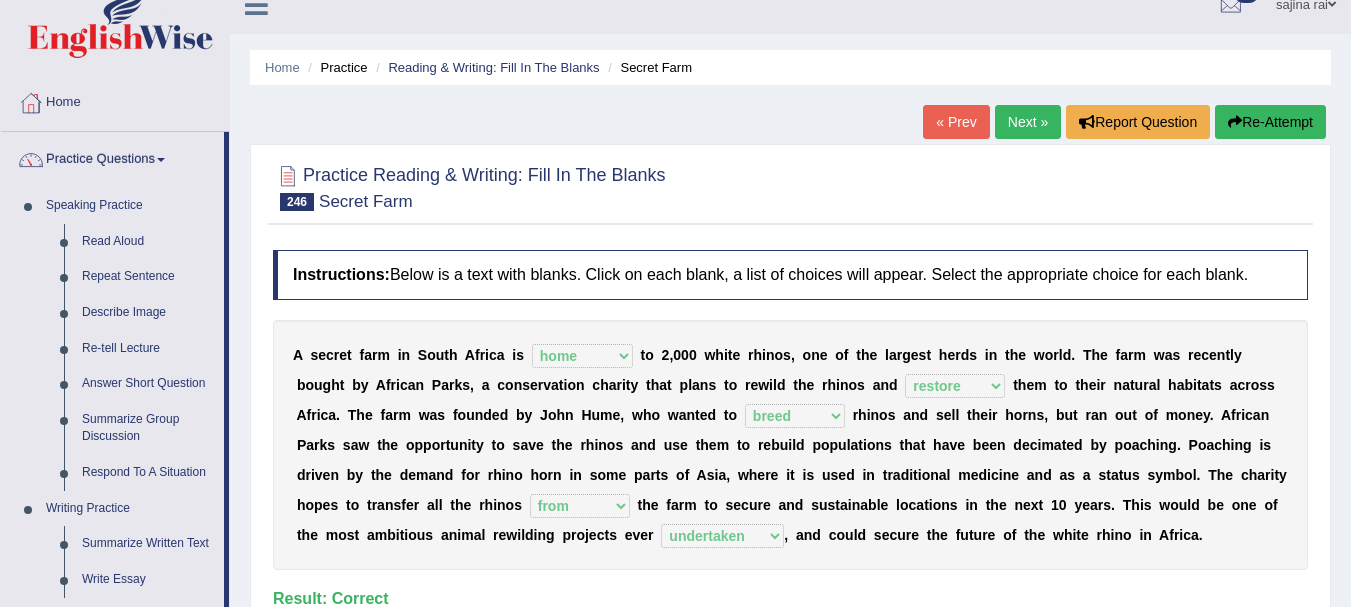 click on "Practice Questions" at bounding box center [112, 157] 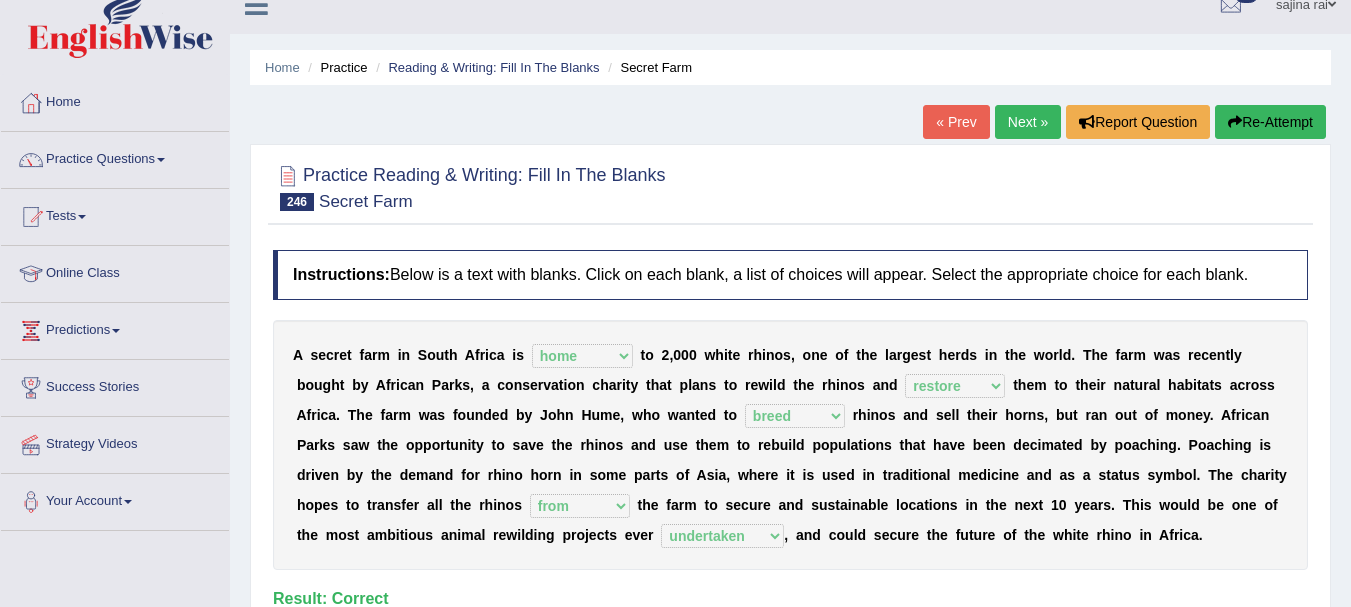 click on "Practice Questions" at bounding box center [115, 157] 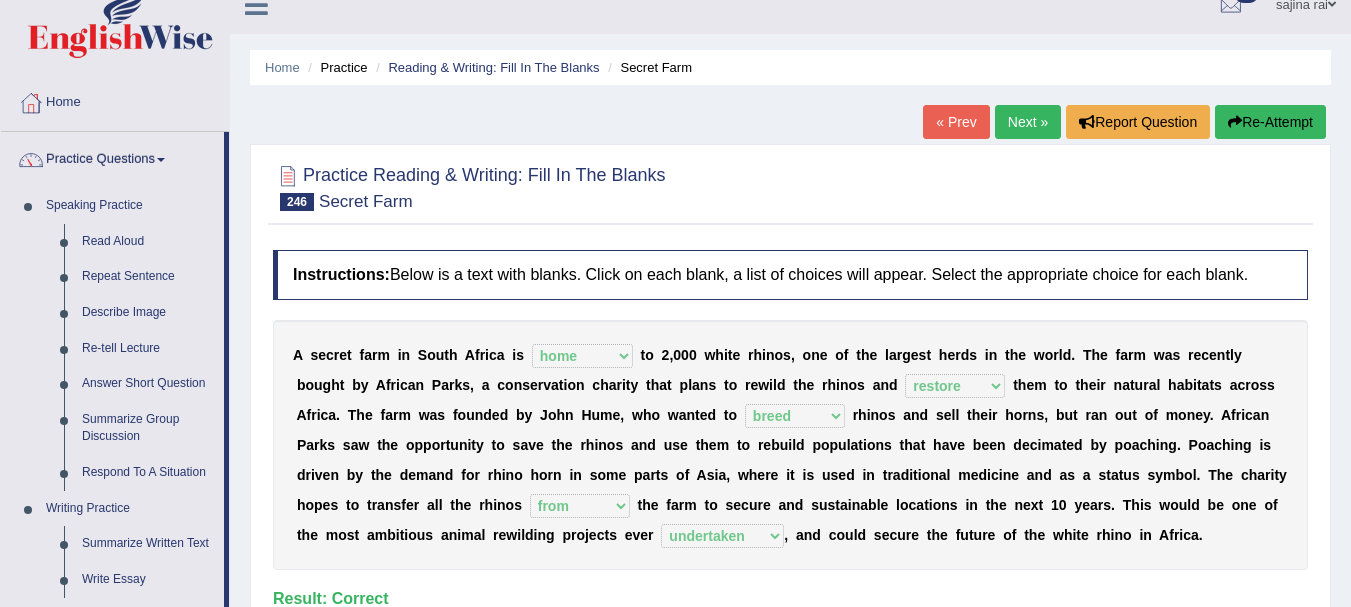 click at bounding box center (790, 186) 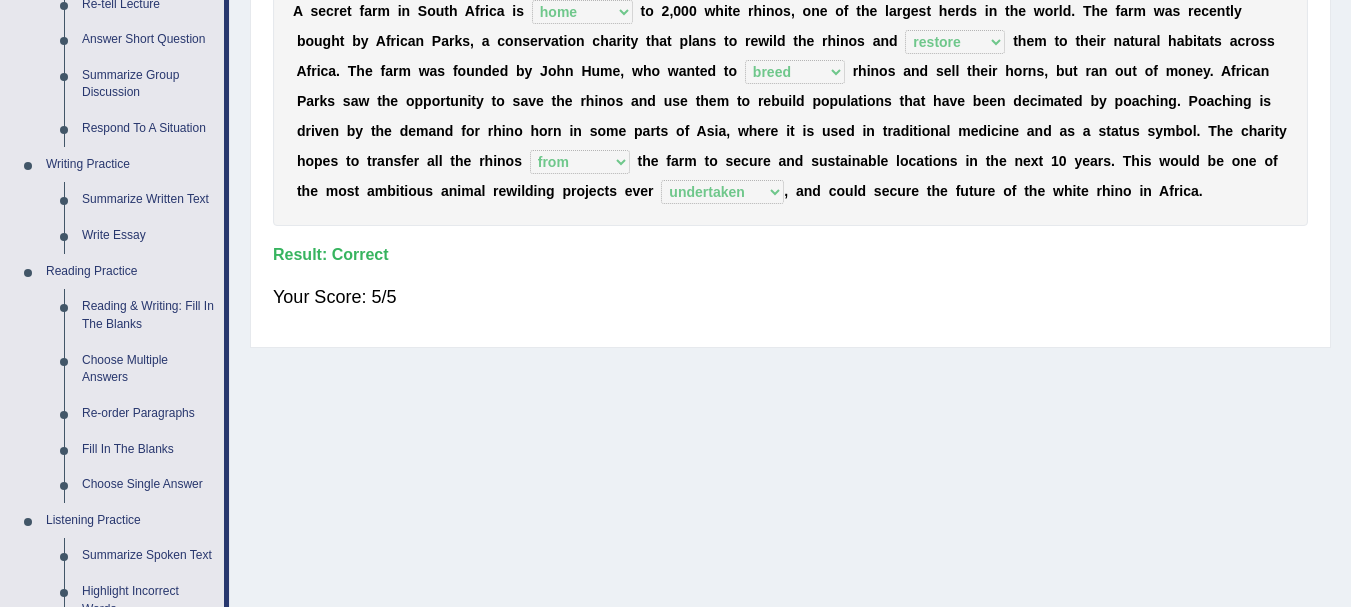 scroll, scrollTop: 396, scrollLeft: 0, axis: vertical 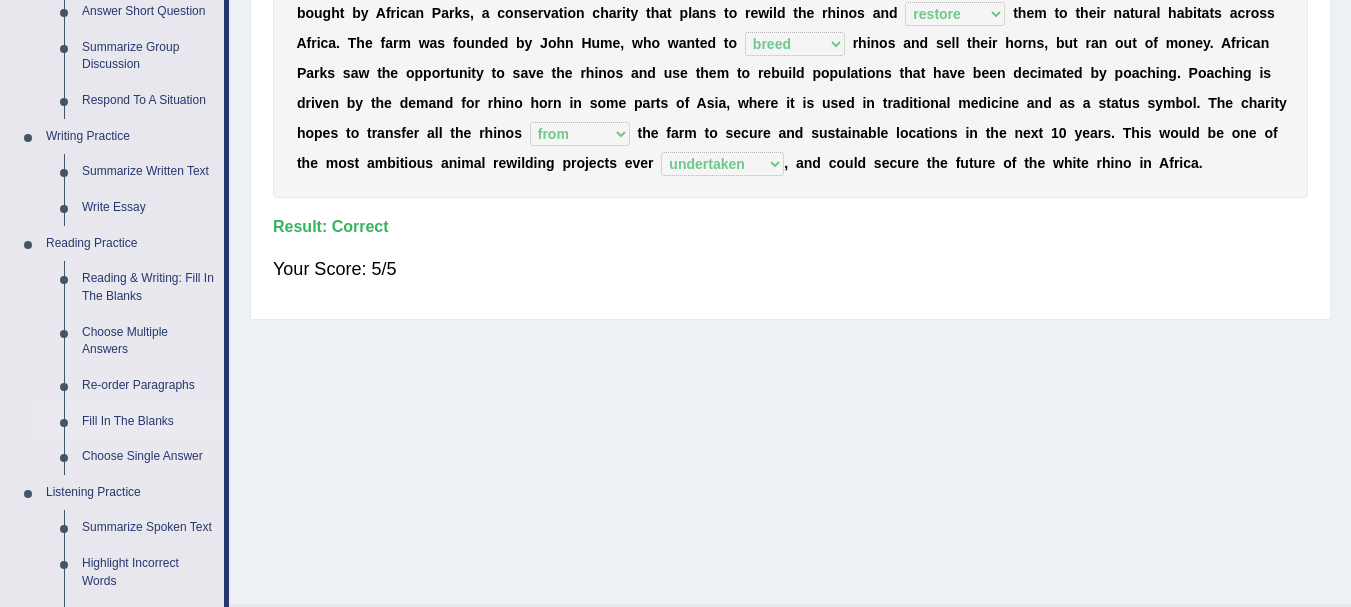 click on "Fill In The Blanks" at bounding box center (148, 422) 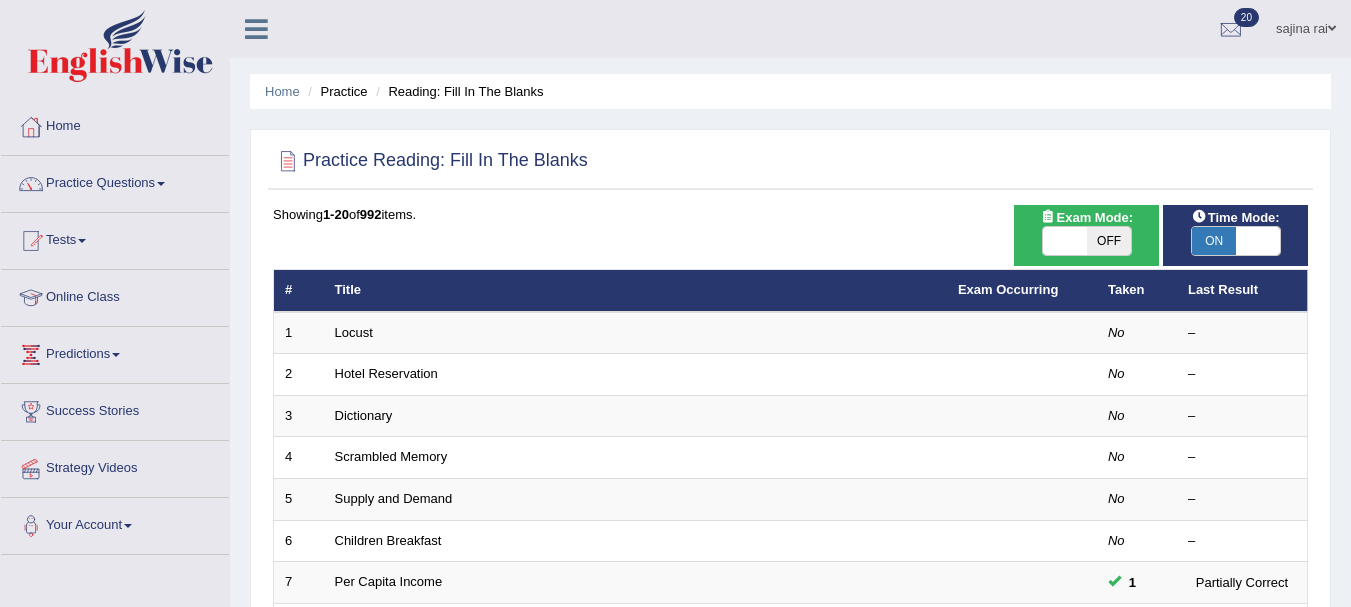 scroll, scrollTop: 0, scrollLeft: 0, axis: both 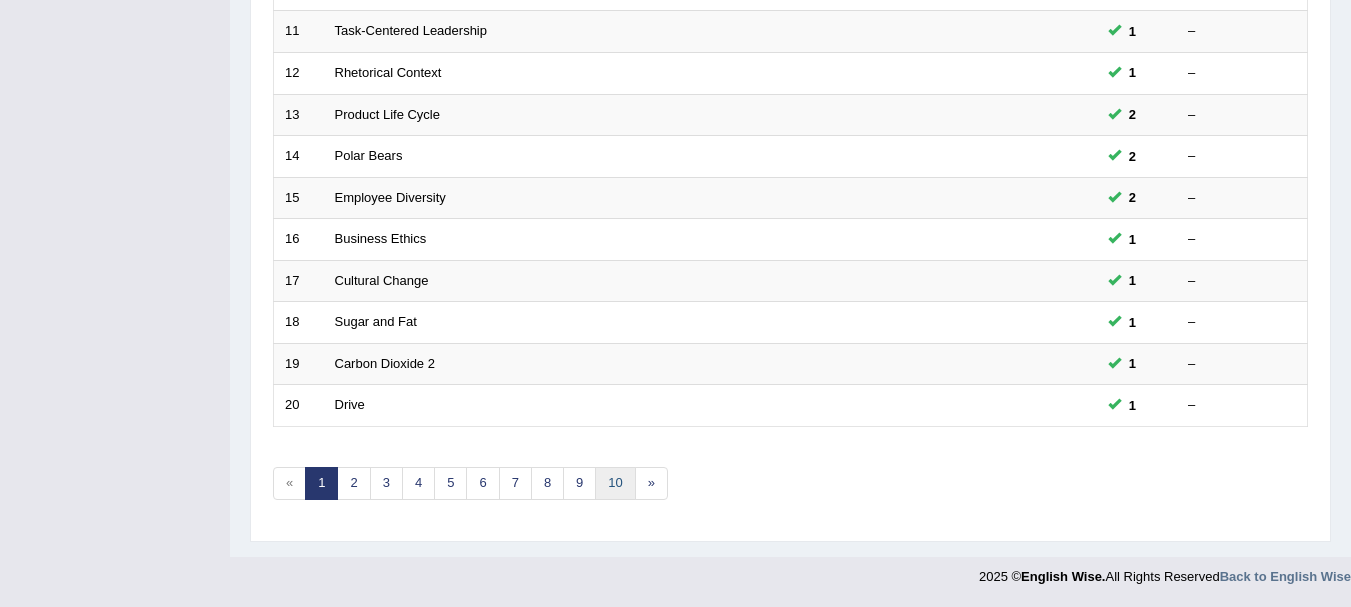 click on "10" at bounding box center [615, 483] 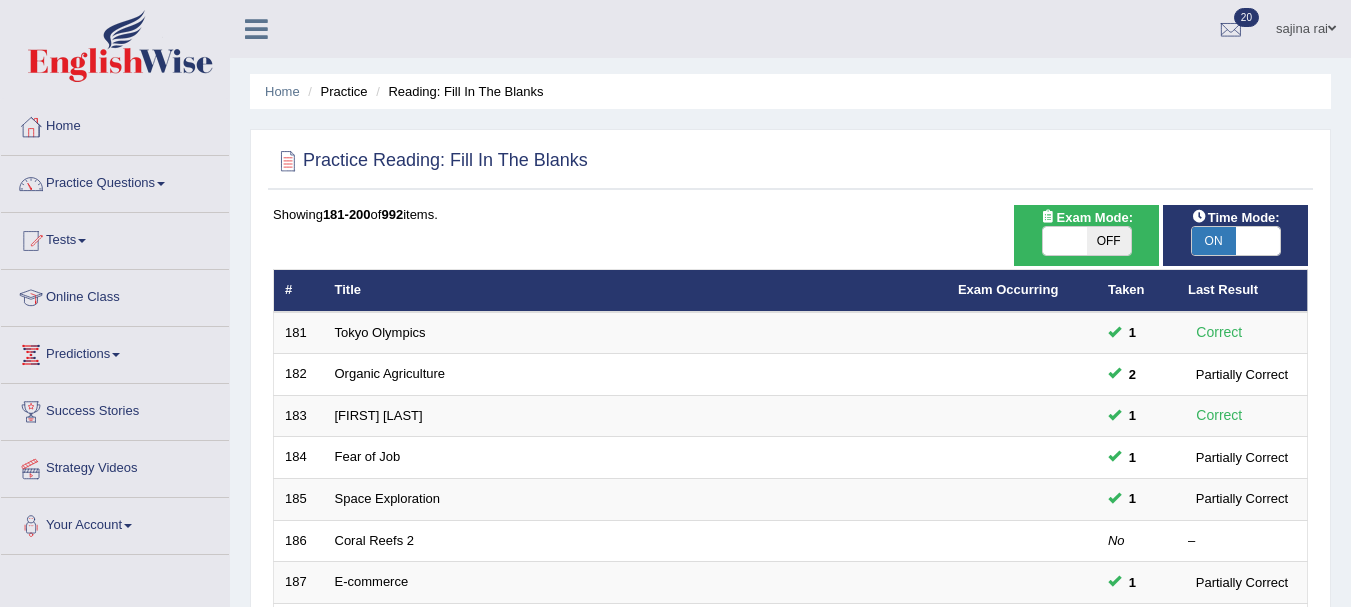 scroll, scrollTop: 0, scrollLeft: 0, axis: both 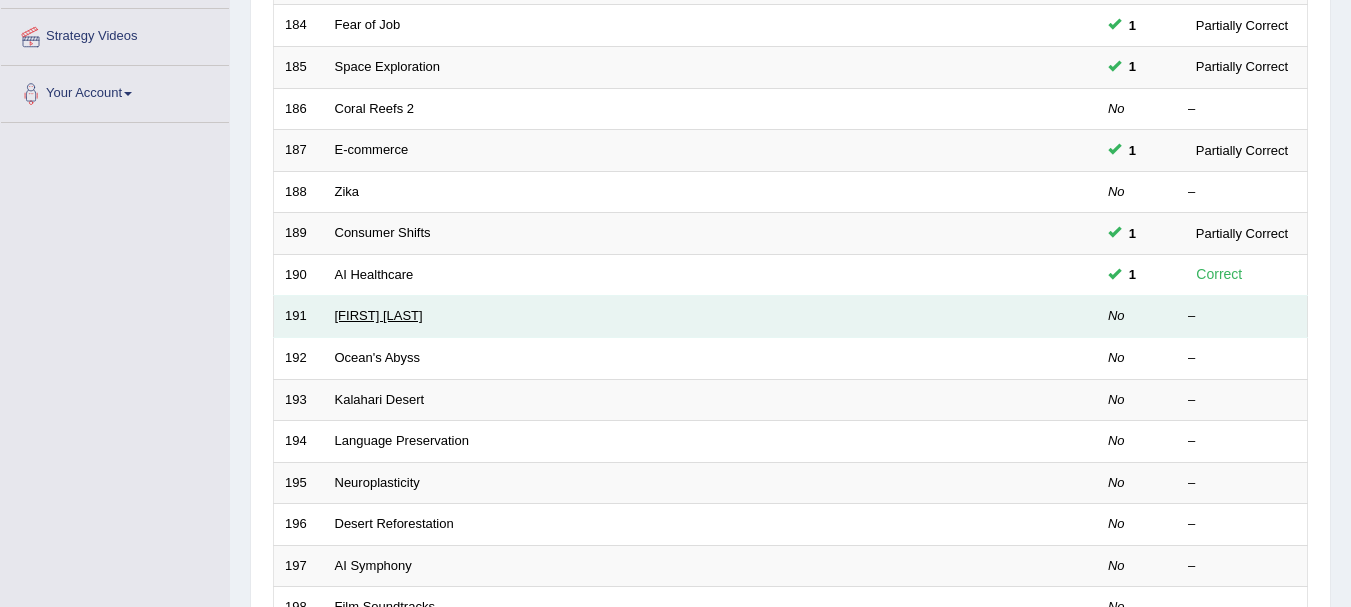 click on "[FIRST] [LAST]" at bounding box center [379, 315] 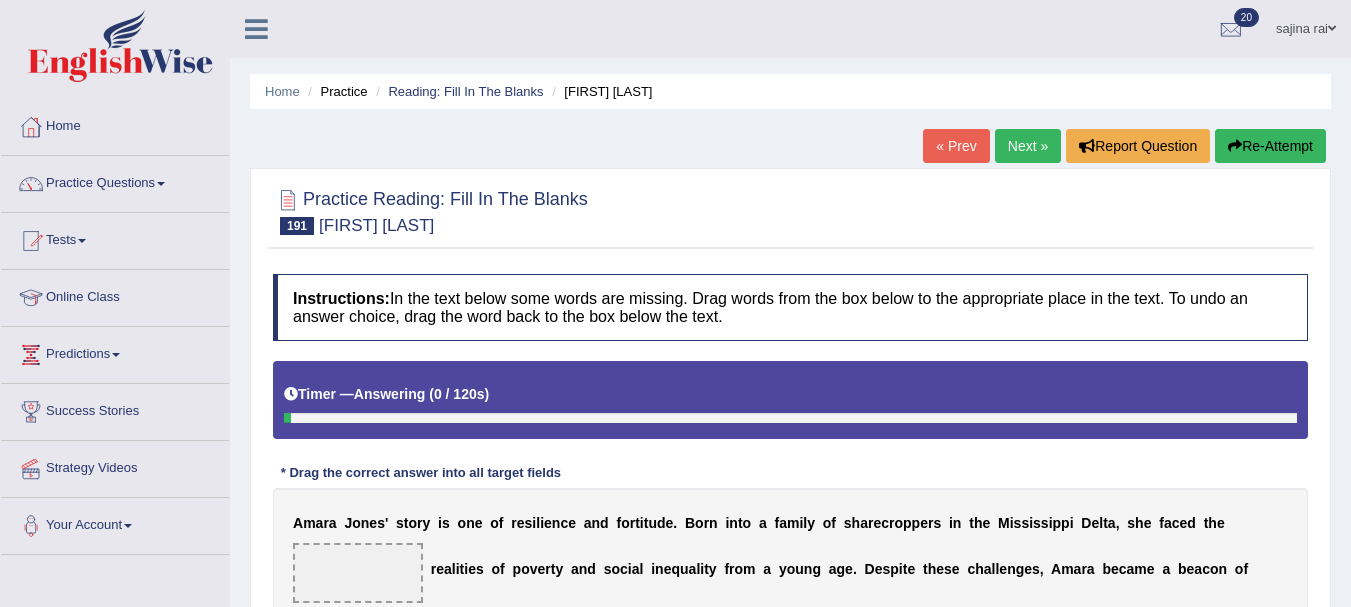 scroll, scrollTop: 0, scrollLeft: 0, axis: both 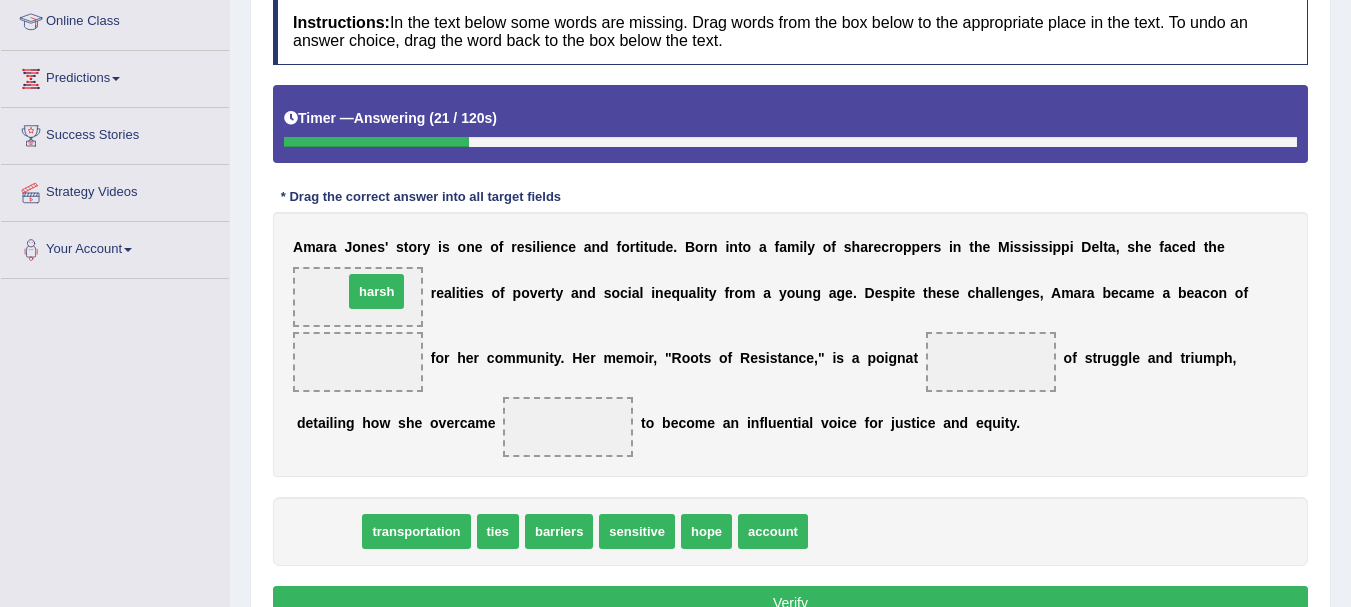 drag, startPoint x: 329, startPoint y: 524, endPoint x: 377, endPoint y: 281, distance: 247.69537 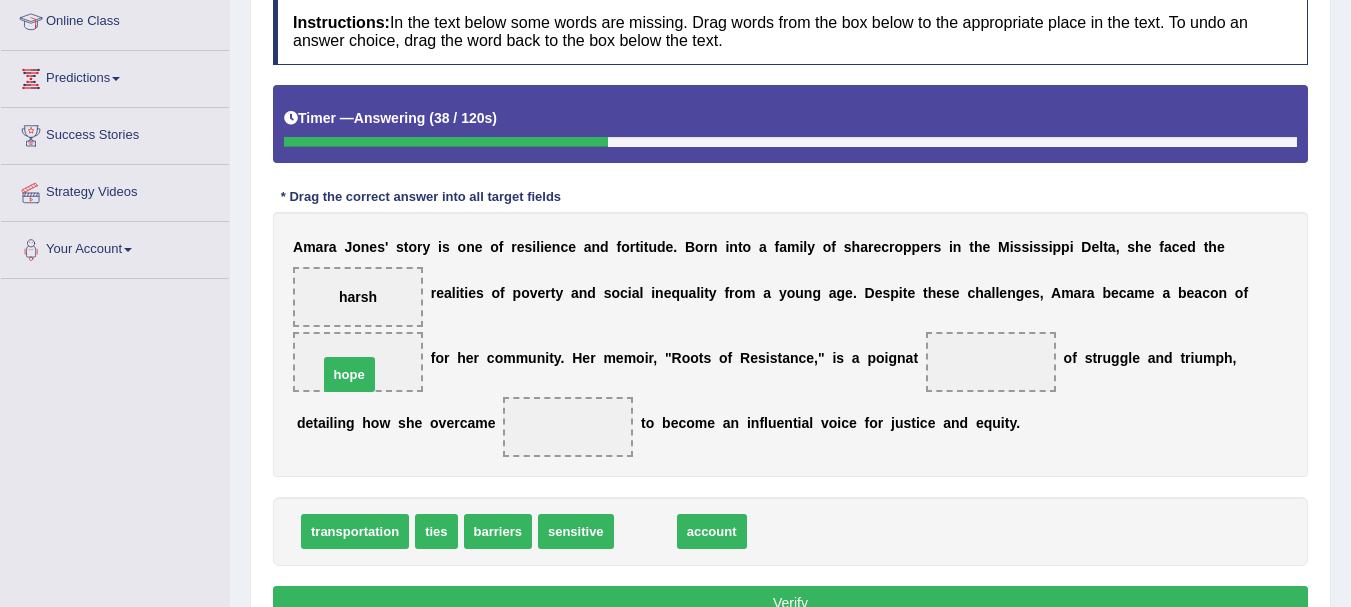 drag, startPoint x: 633, startPoint y: 530, endPoint x: 341, endPoint y: 362, distance: 336.8798 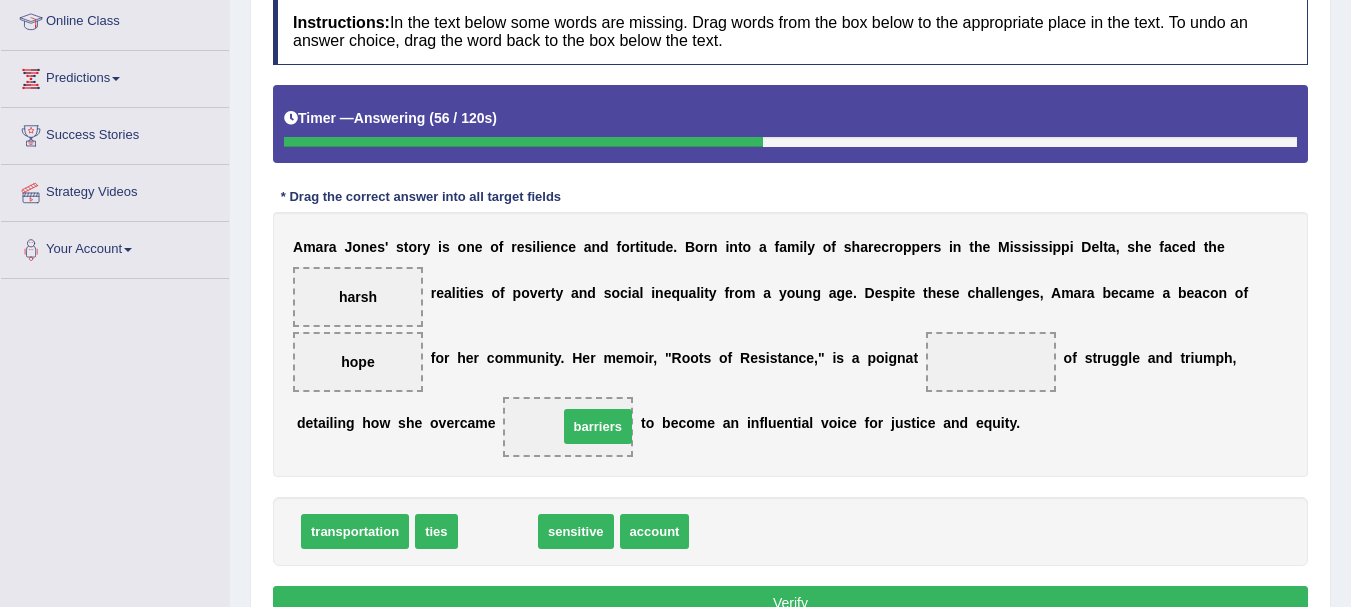 drag, startPoint x: 498, startPoint y: 529, endPoint x: 599, endPoint y: 424, distance: 145.69145 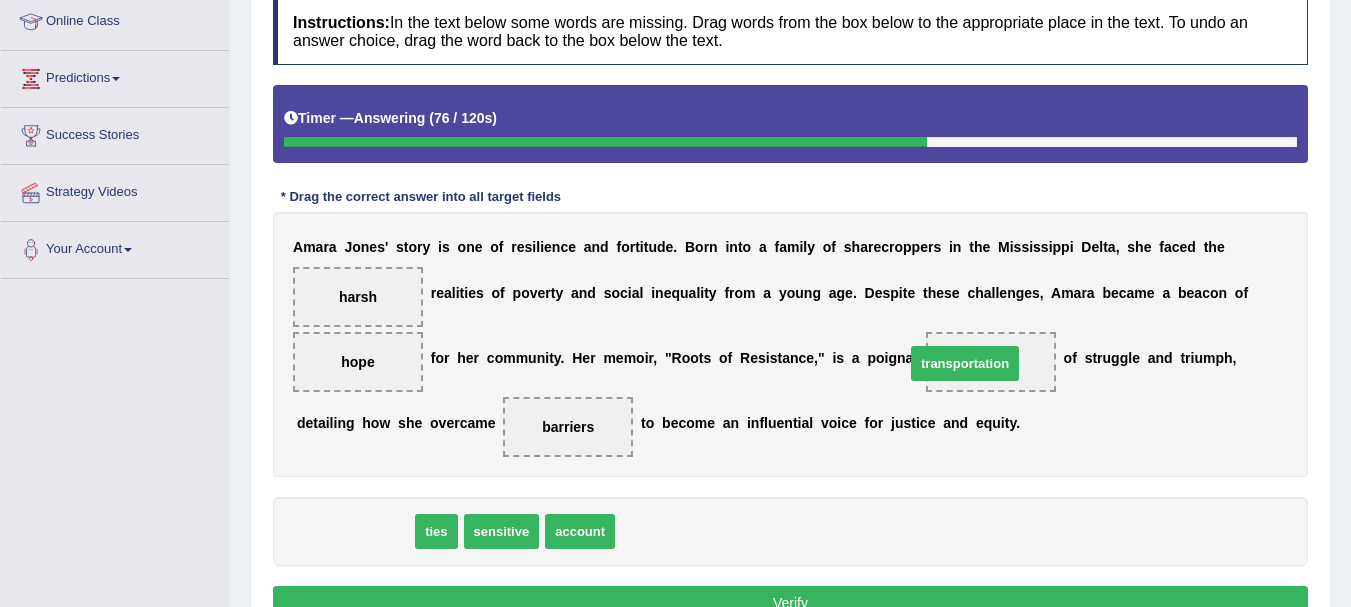 drag, startPoint x: 368, startPoint y: 531, endPoint x: 1040, endPoint y: 357, distance: 694.1614 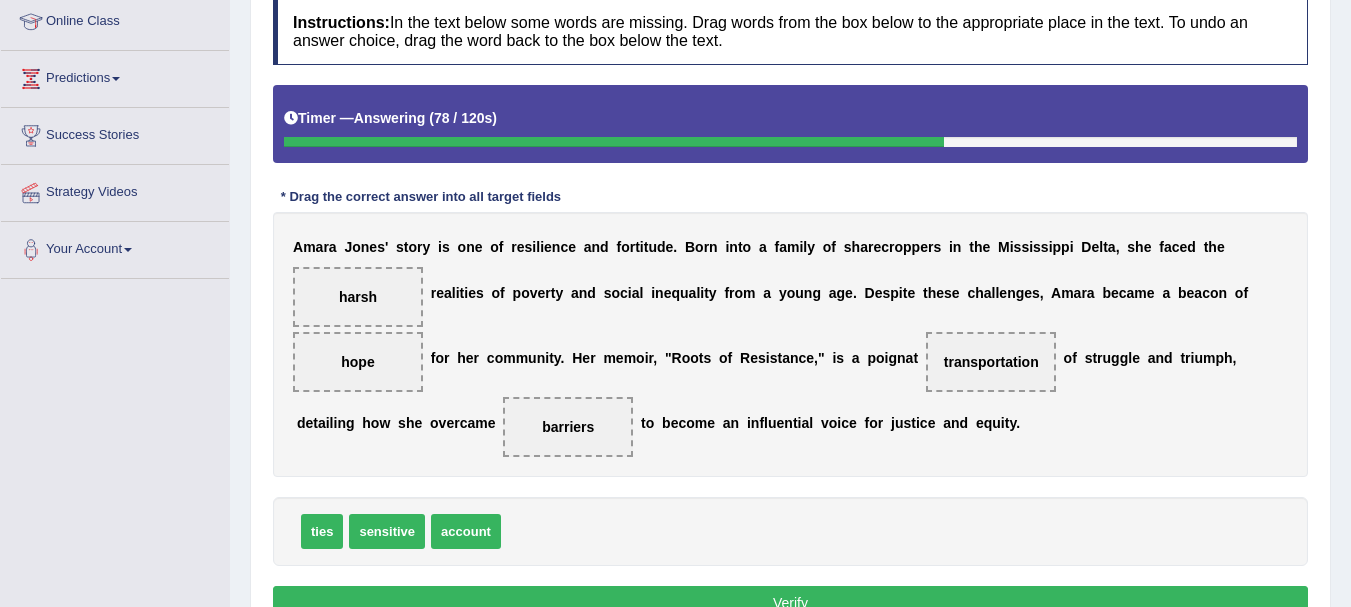 click on "Verify" at bounding box center (790, 603) 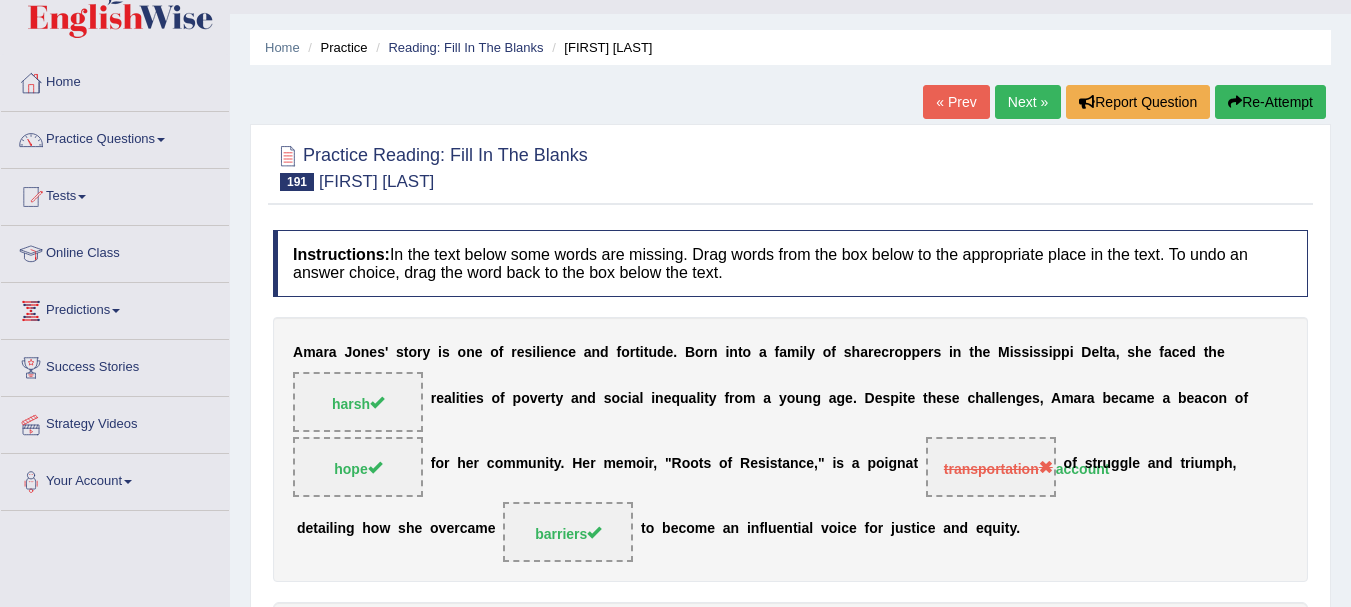scroll, scrollTop: 0, scrollLeft: 0, axis: both 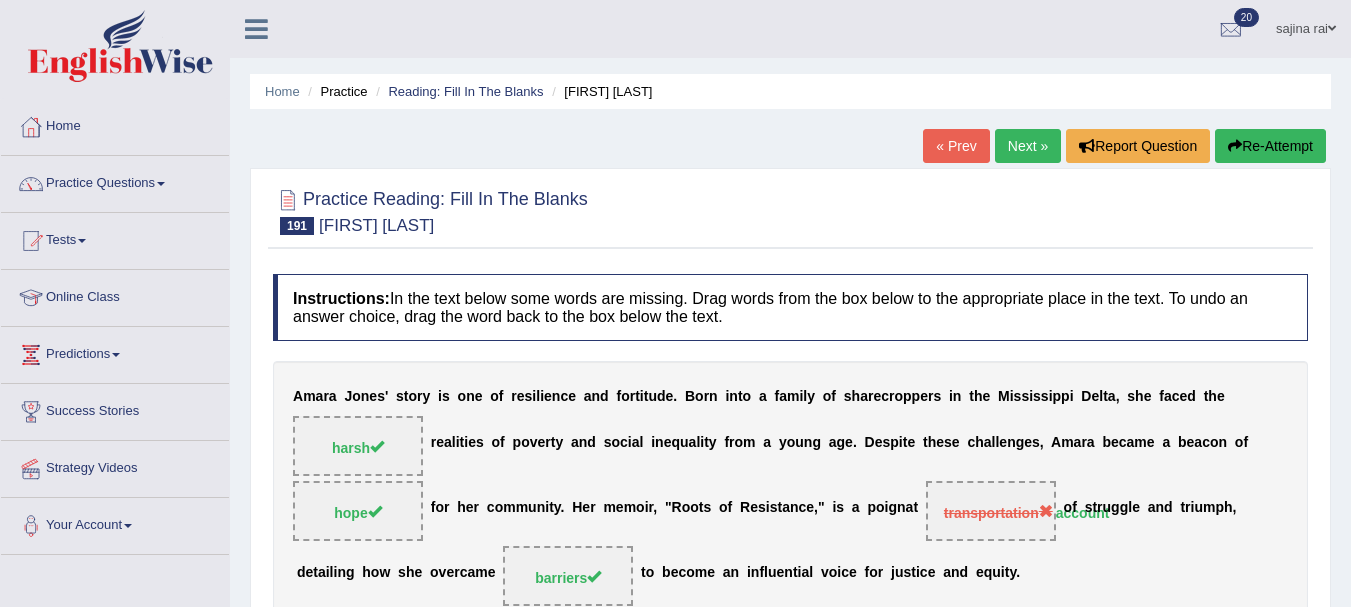 click on "Next »" at bounding box center [1028, 146] 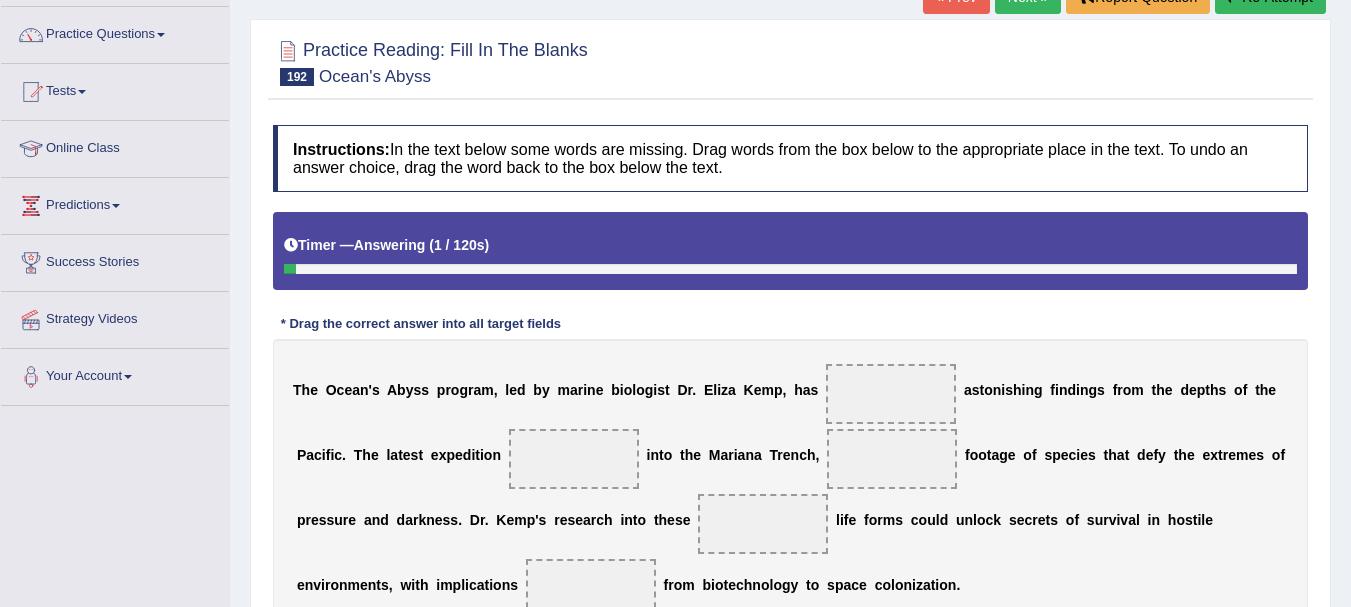 scroll, scrollTop: 248, scrollLeft: 0, axis: vertical 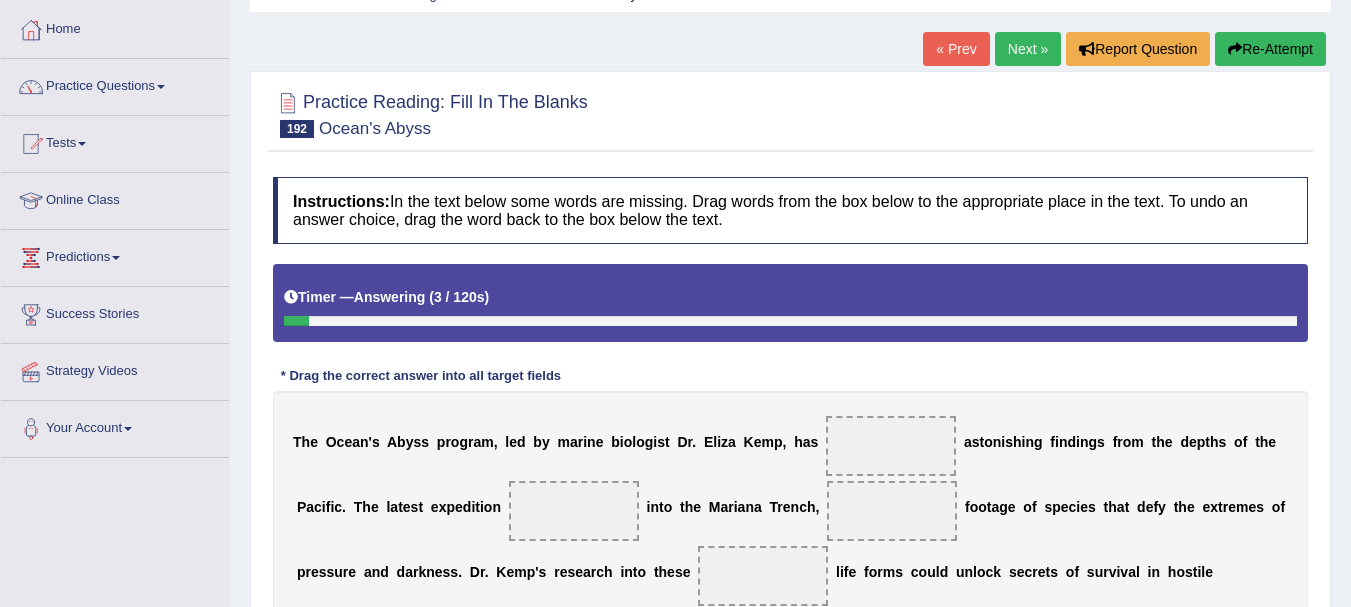 click on "Toggle navigation
Home
Practice Questions   Speaking Practice Read Aloud
Repeat Sentence
Describe Image
Re-tell Lecture
Answer Short Question
Summarize Group Discussion
Respond To A Situation
Writing Practice  Summarize Written Text
Write Essay
Reading Practice  Reading & Writing: Fill In The Blanks
Choose Multiple Answers
Re-order Paragraphs
Fill In The Blanks
Choose Single Answer
Listening Practice  Summarize Spoken Text
Highlight Incorrect Words
Highlight Correct Summary
Select Missing Word
Choose Single Answer
Choose Multiple Answers
Fill In The Blanks
Write From Dictation
Pronunciation
Tests
Take Mock Test" at bounding box center [675, 206] 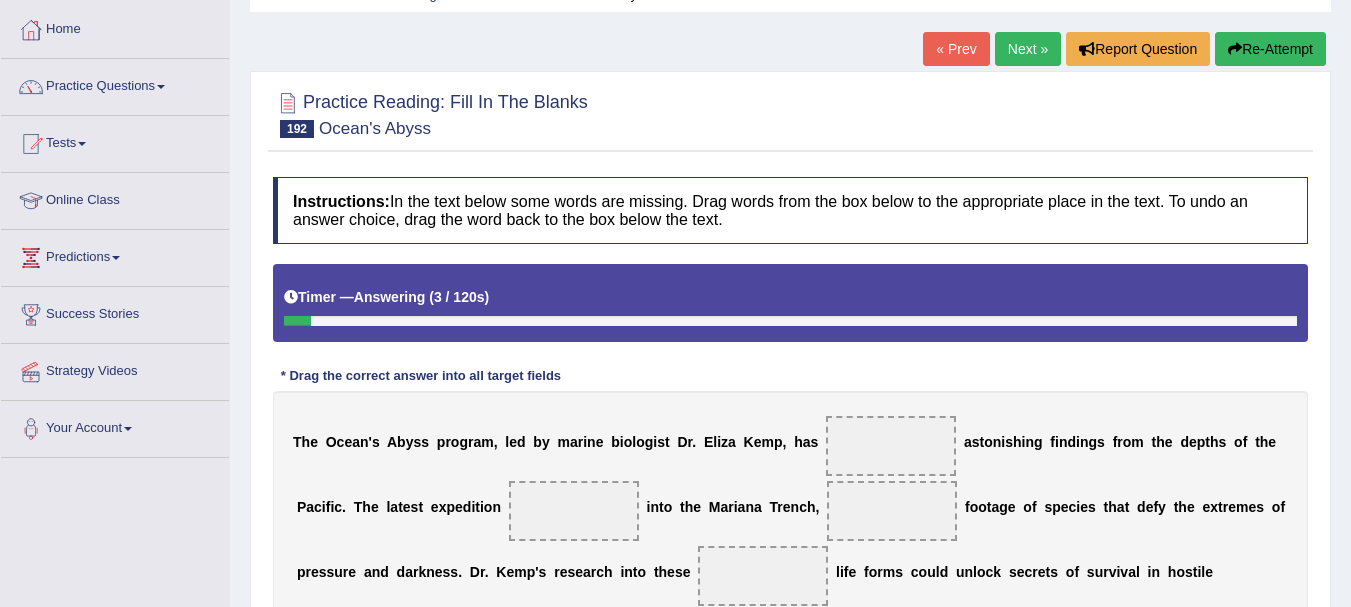scroll, scrollTop: 92, scrollLeft: 0, axis: vertical 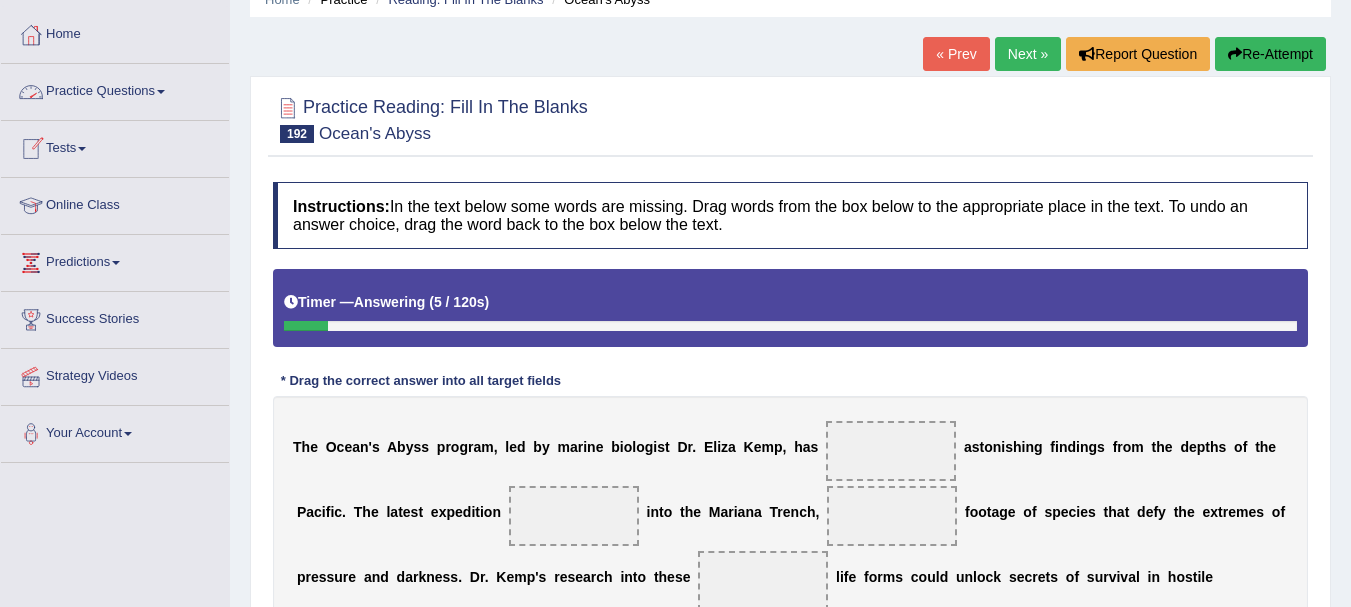 click at bounding box center (161, 92) 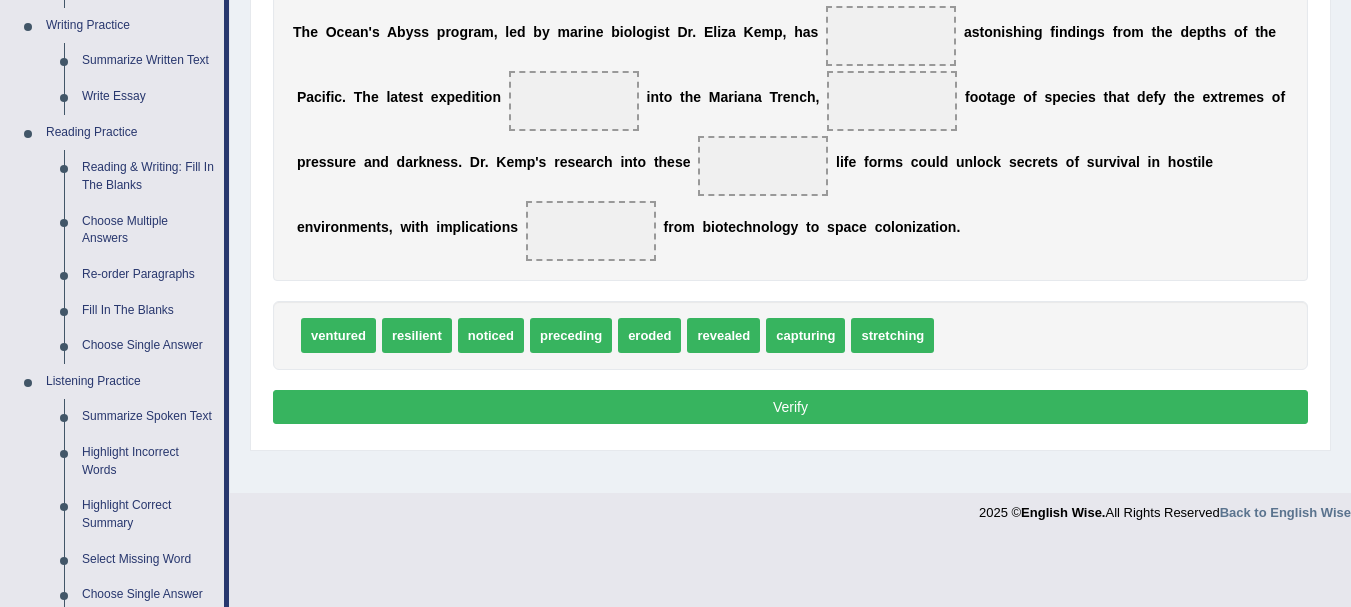 scroll, scrollTop: 512, scrollLeft: 0, axis: vertical 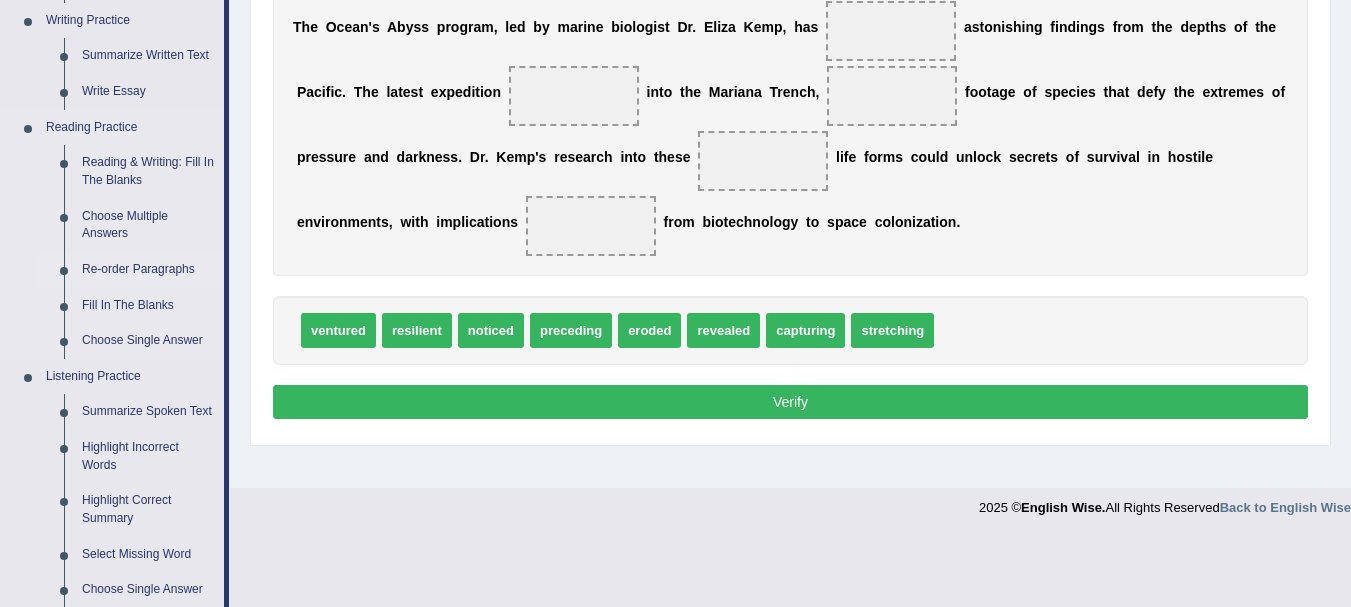 click on "Re-order Paragraphs" at bounding box center [148, 270] 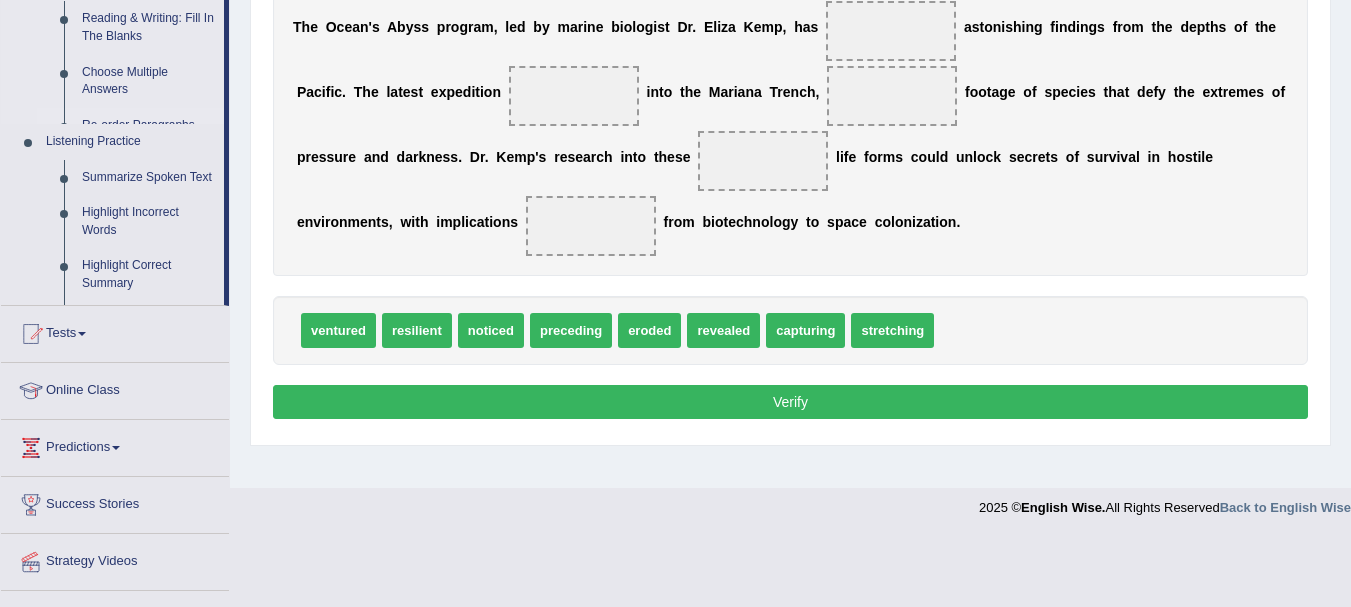 scroll, scrollTop: 295, scrollLeft: 0, axis: vertical 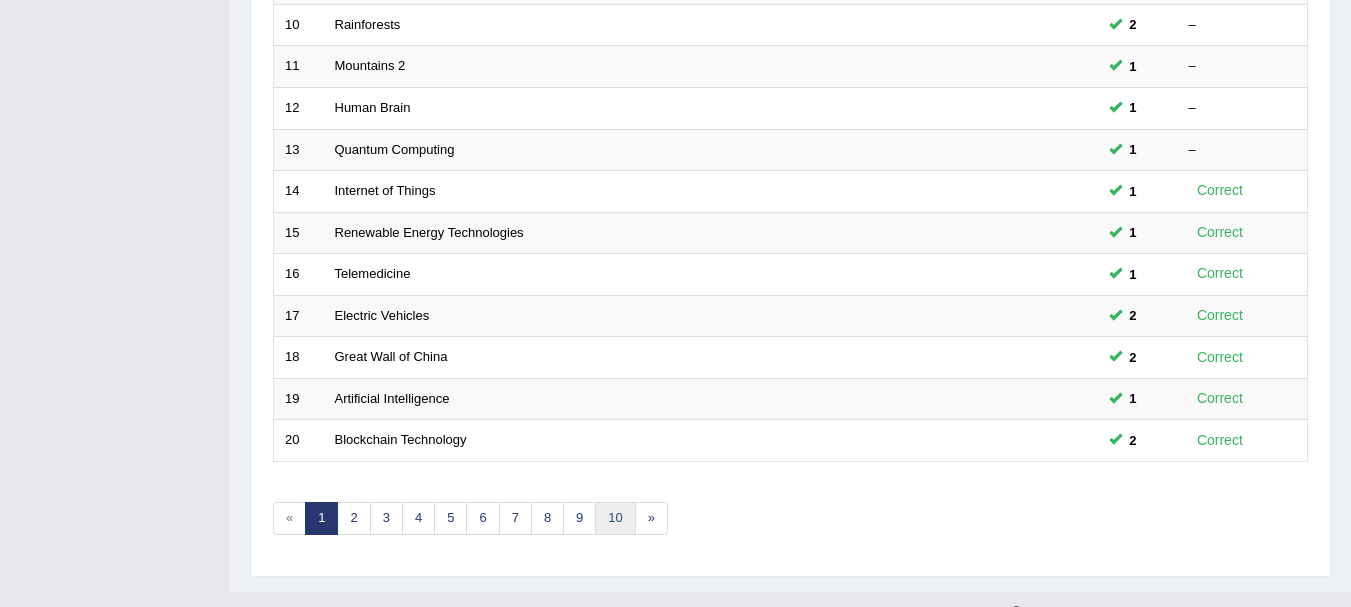 click on "10" at bounding box center (615, 518) 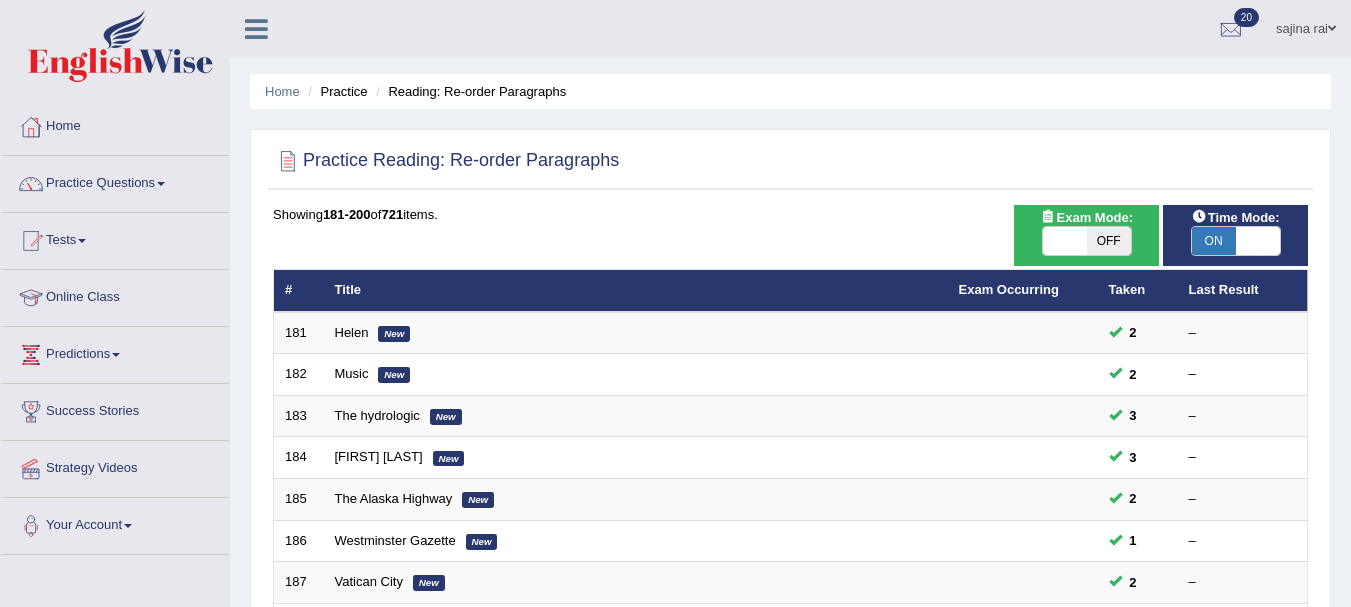 scroll, scrollTop: 0, scrollLeft: 0, axis: both 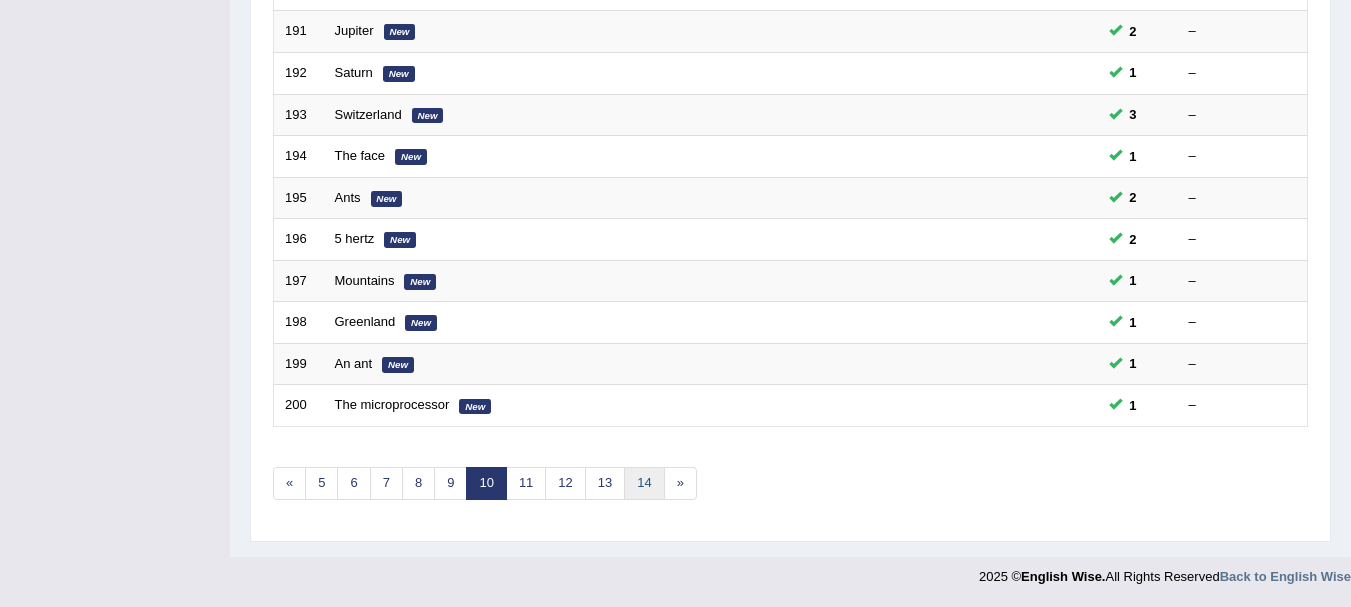 click on "14" at bounding box center [644, 483] 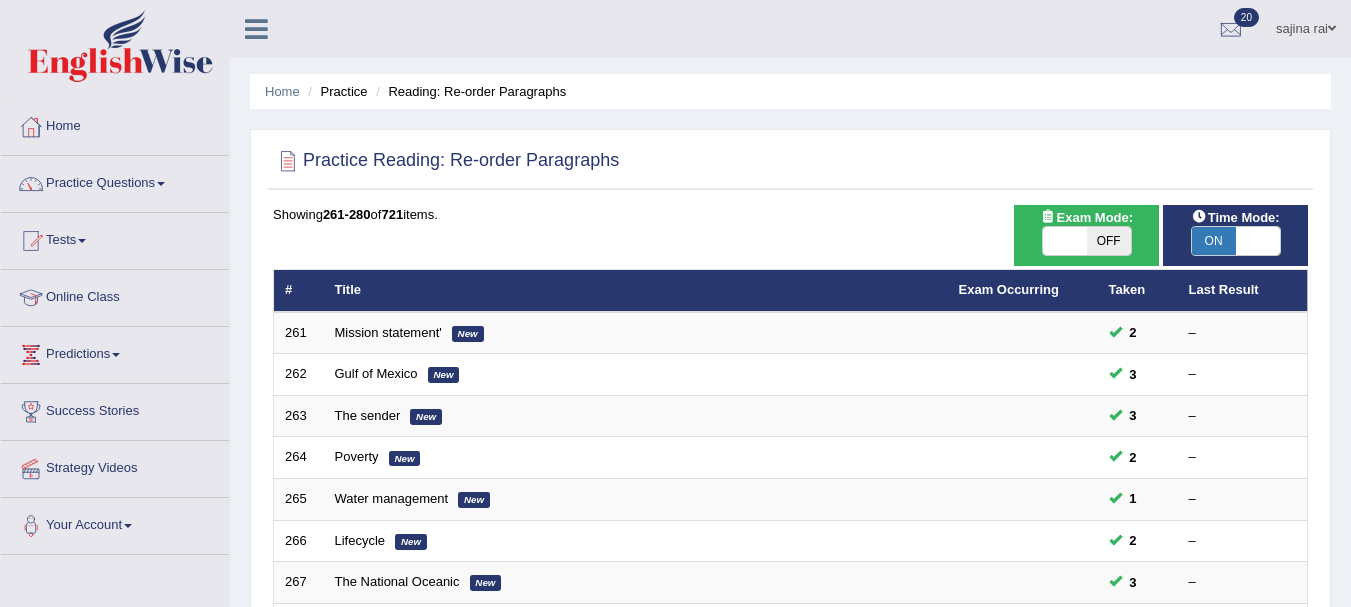 scroll, scrollTop: 0, scrollLeft: 0, axis: both 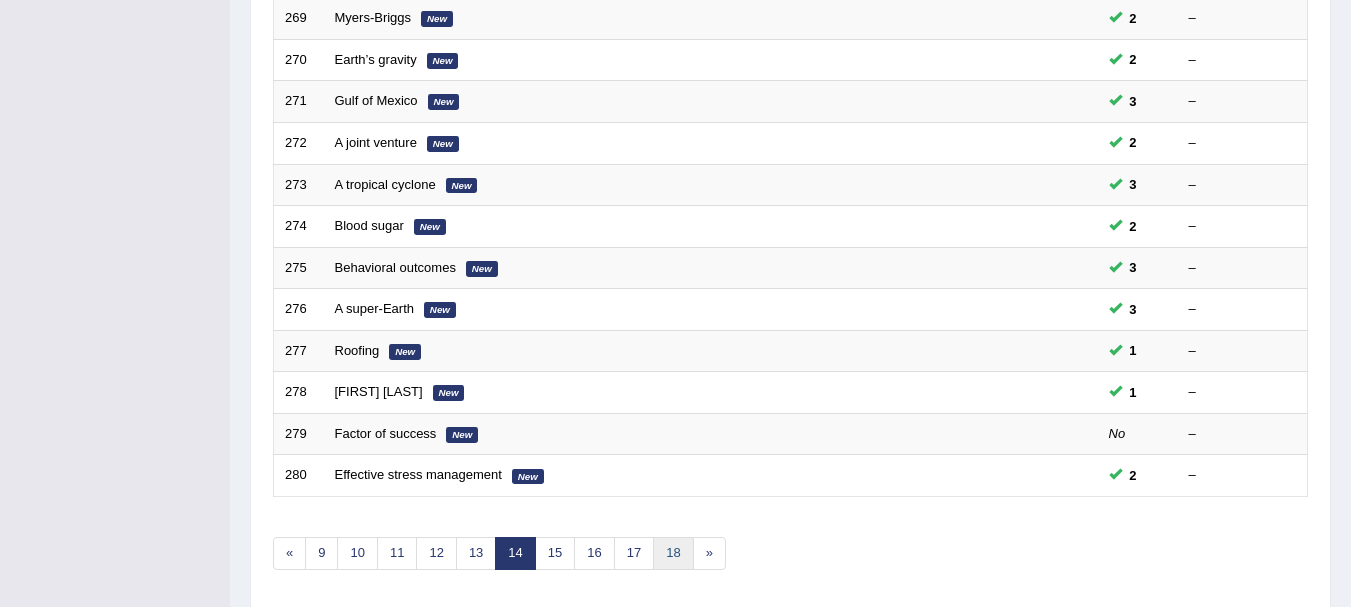 click on "18" at bounding box center [673, 553] 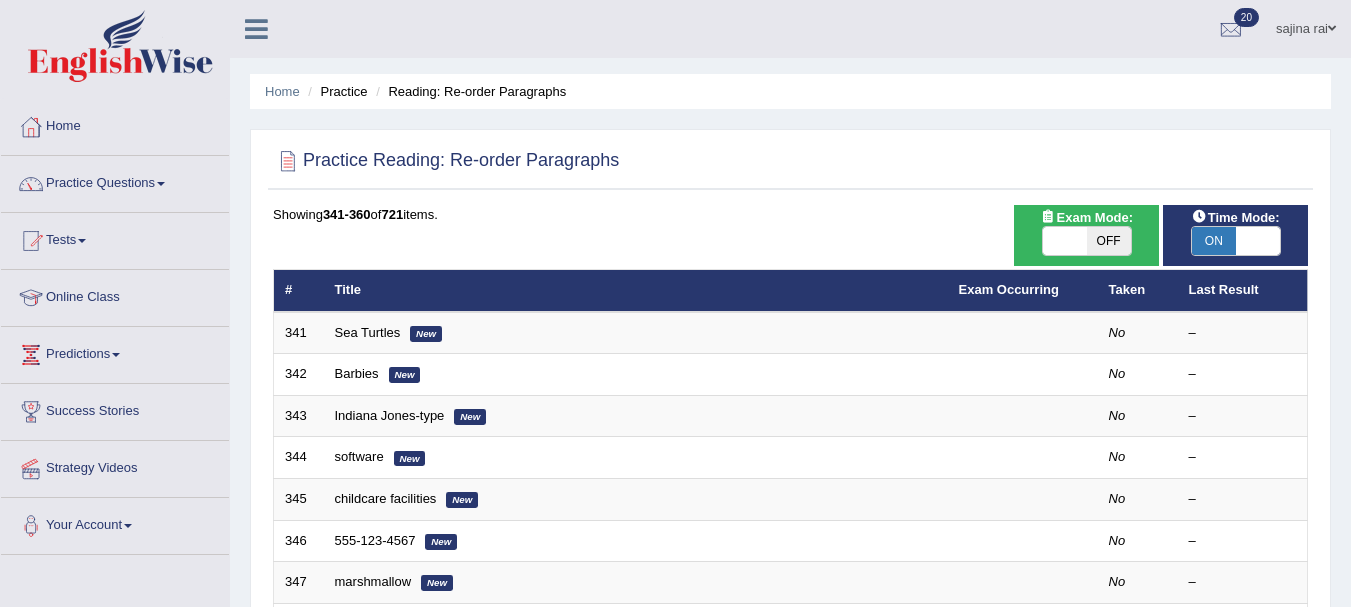 scroll, scrollTop: 0, scrollLeft: 0, axis: both 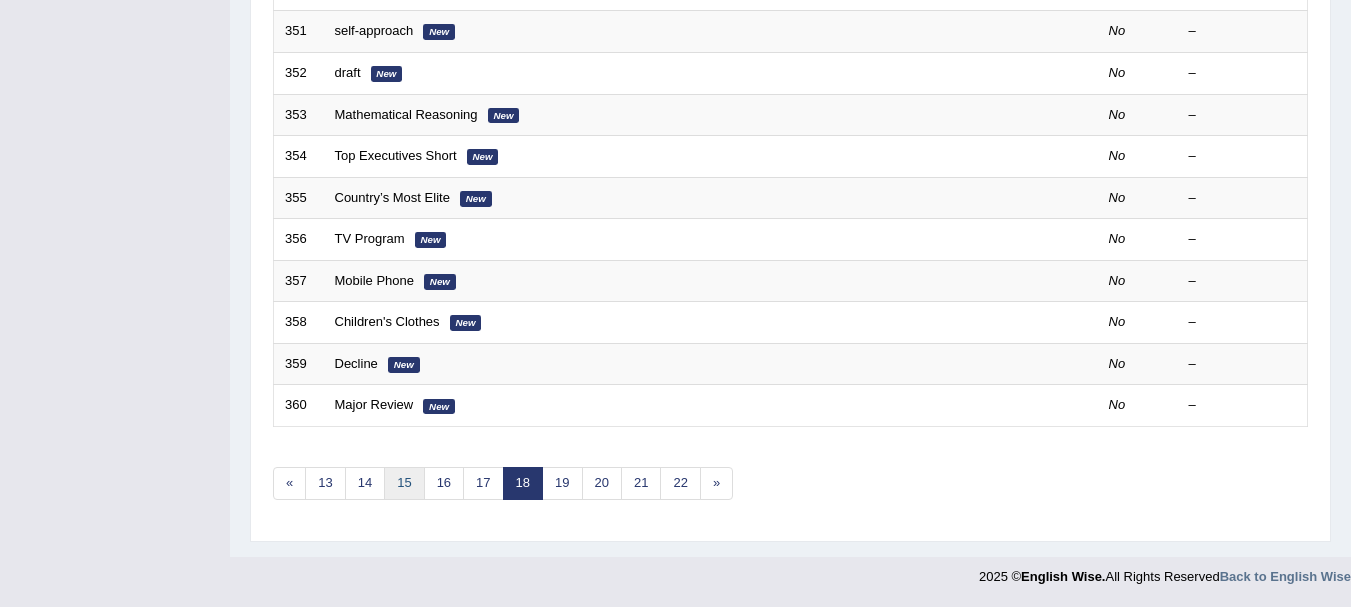click on "15" at bounding box center [404, 483] 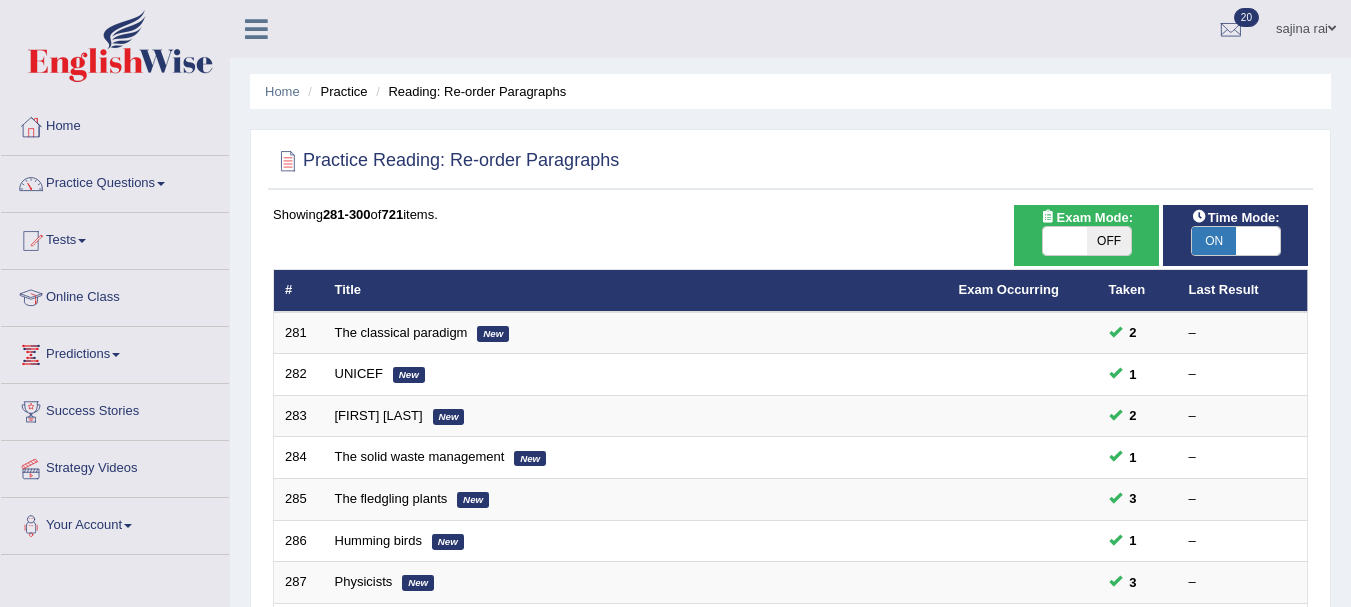 scroll, scrollTop: 0, scrollLeft: 0, axis: both 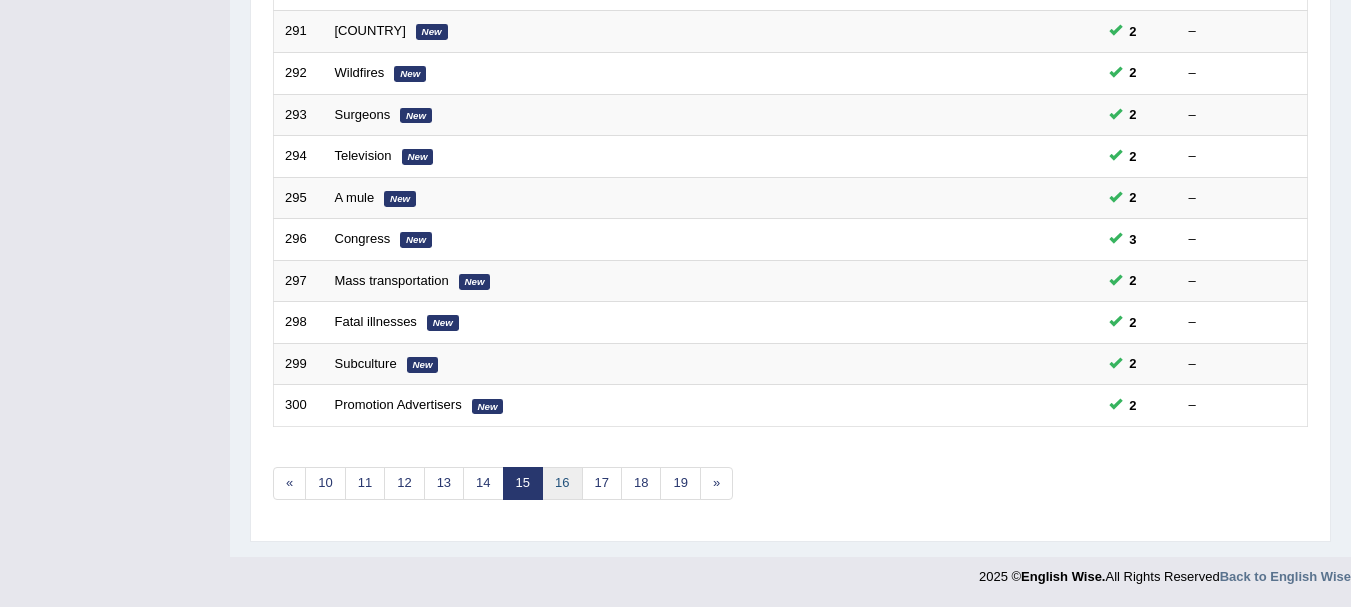 click on "16" at bounding box center (562, 483) 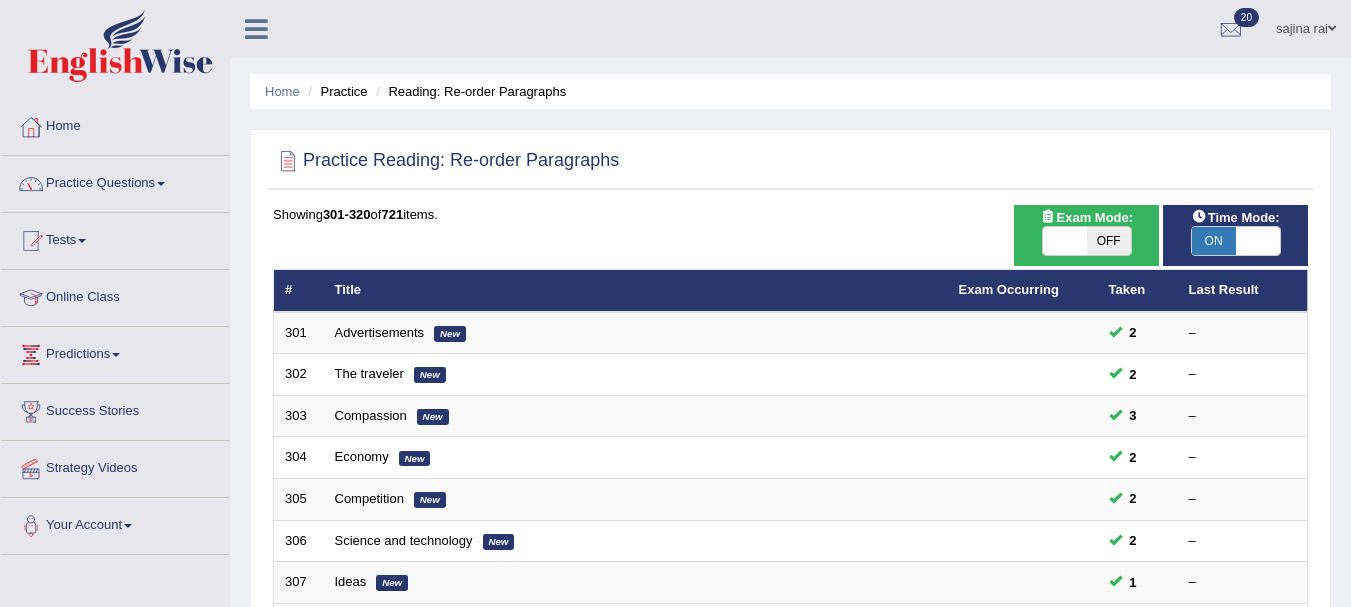 scroll, scrollTop: 0, scrollLeft: 0, axis: both 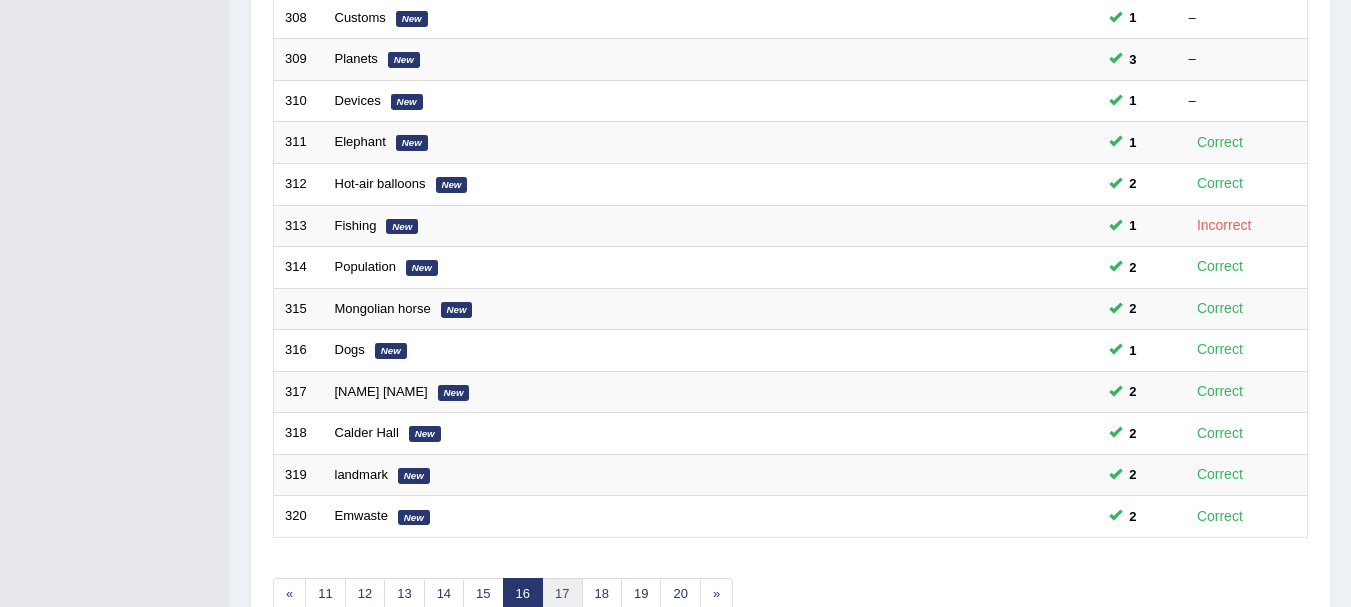 click on "17" at bounding box center [562, 594] 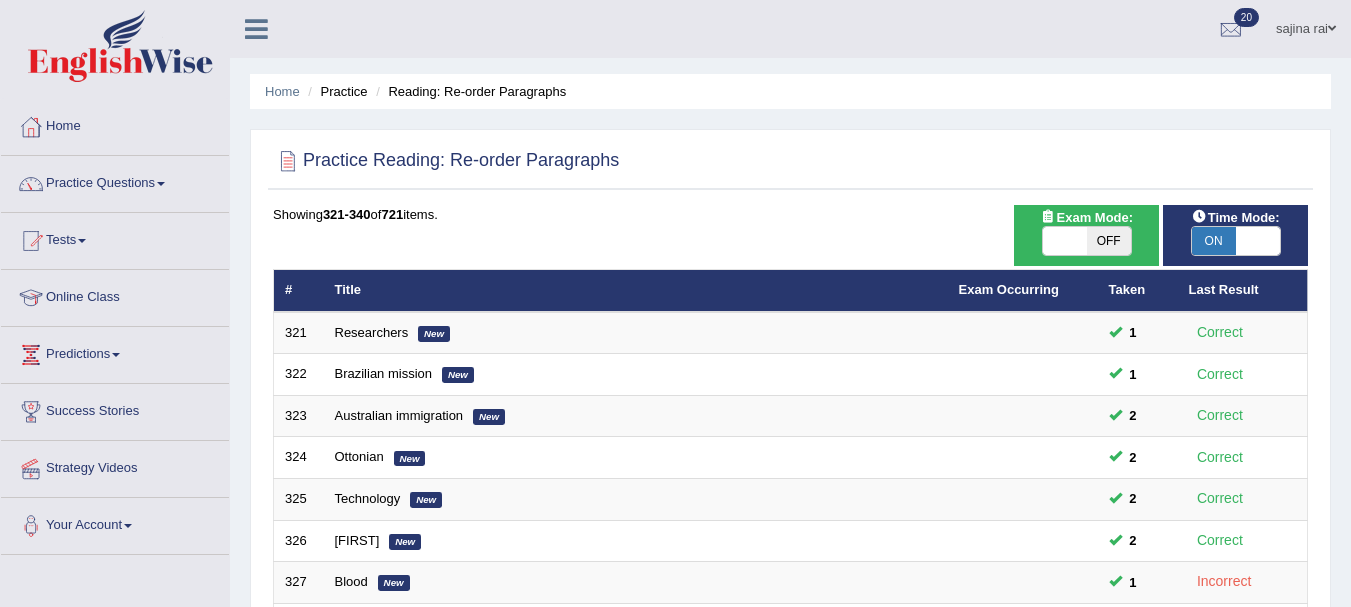 scroll, scrollTop: 0, scrollLeft: 0, axis: both 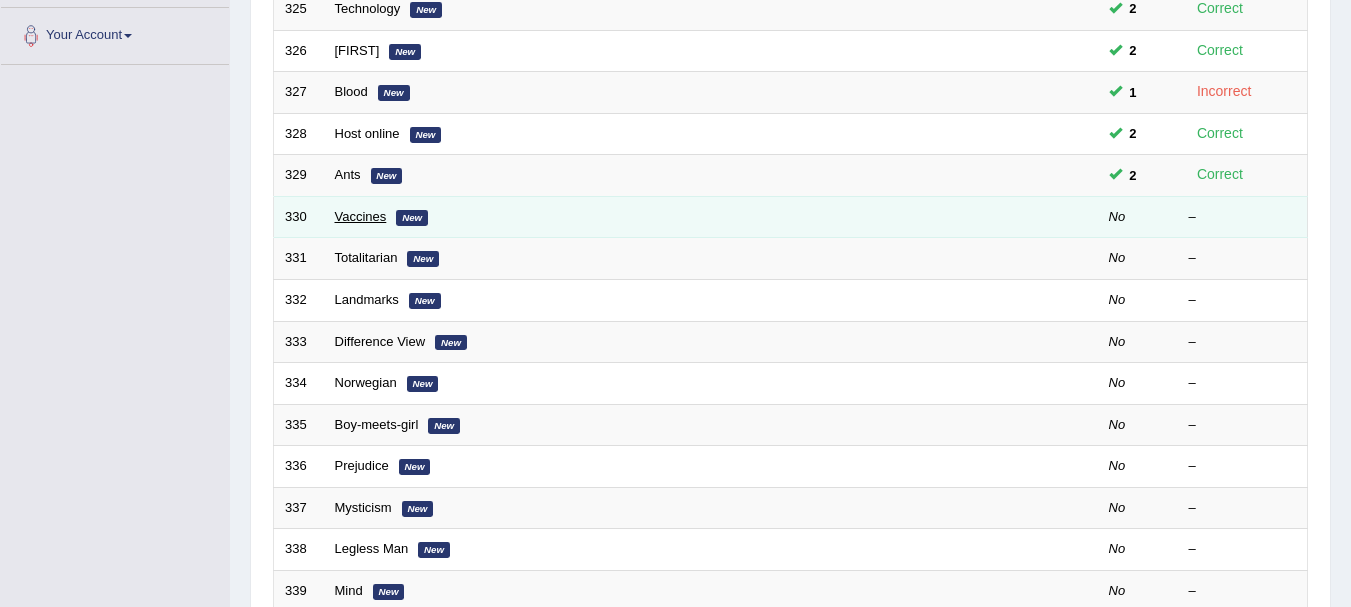 click on "Vaccines" at bounding box center [361, 216] 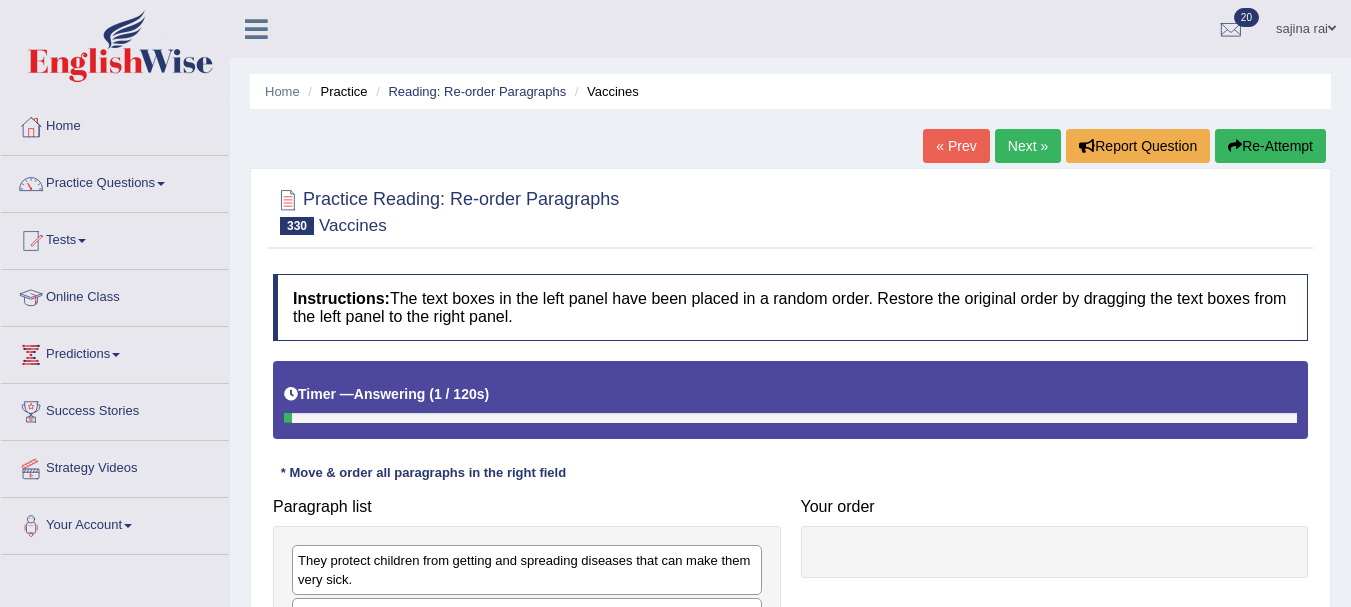 scroll, scrollTop: 0, scrollLeft: 0, axis: both 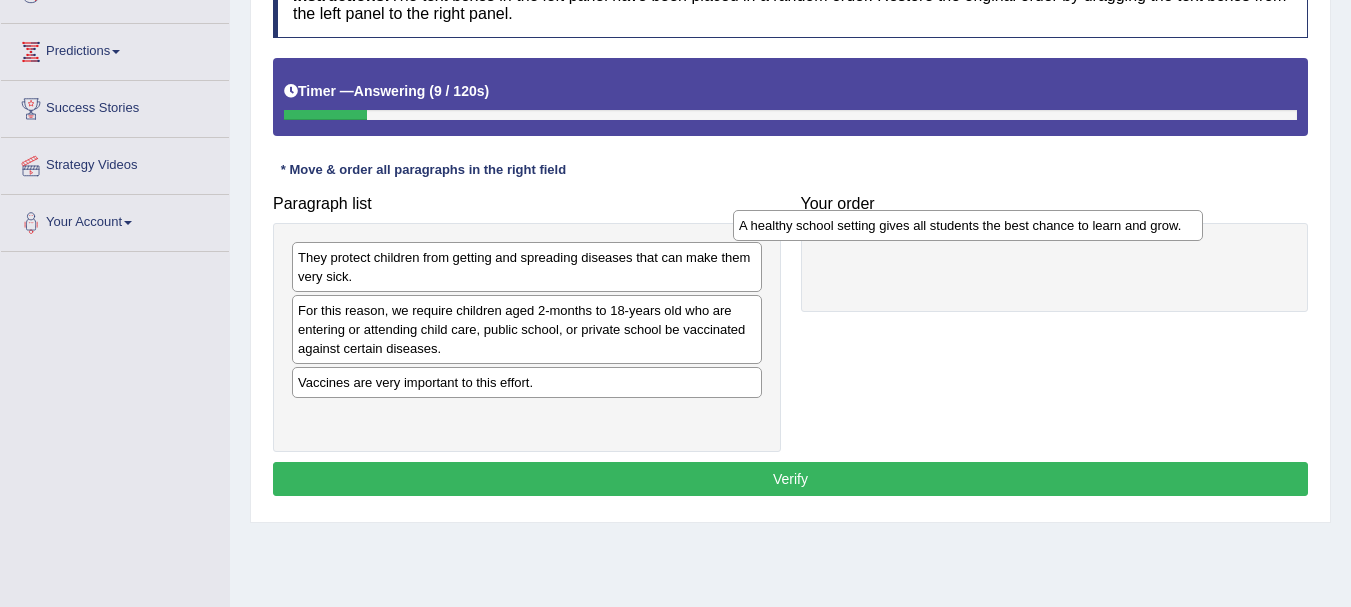 drag, startPoint x: 671, startPoint y: 388, endPoint x: 1140, endPoint y: 224, distance: 496.84705 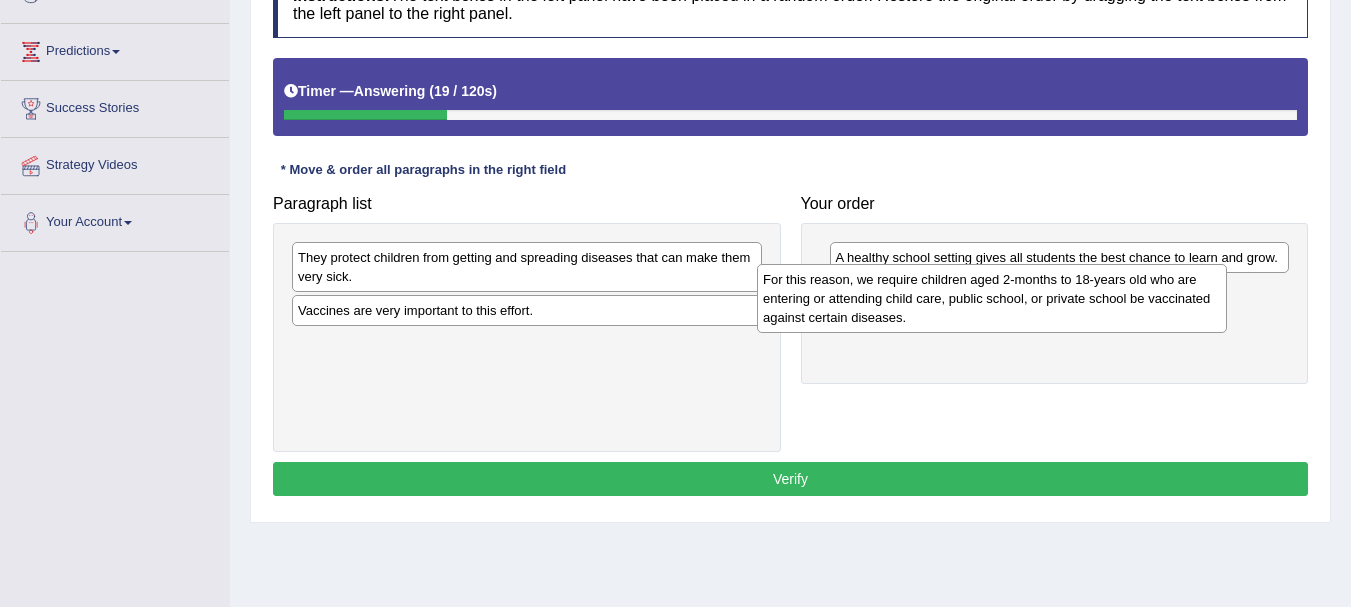drag, startPoint x: 623, startPoint y: 329, endPoint x: 1093, endPoint y: 298, distance: 471.02124 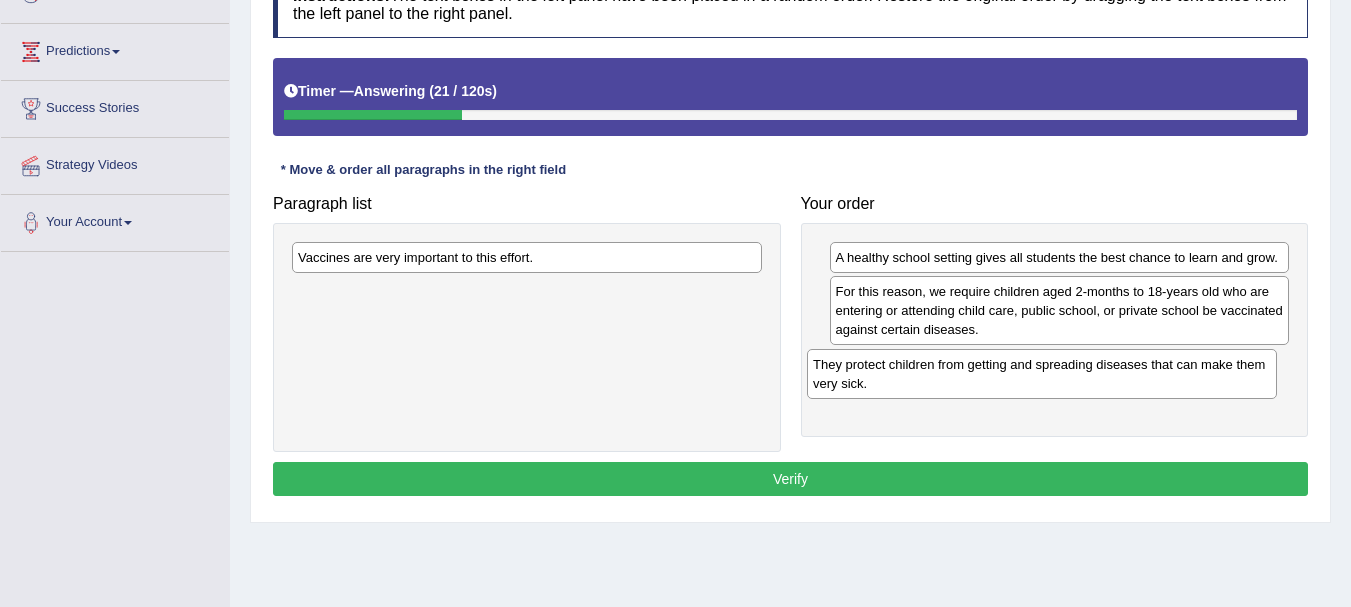 drag, startPoint x: 709, startPoint y: 270, endPoint x: 1239, endPoint y: 370, distance: 539.35144 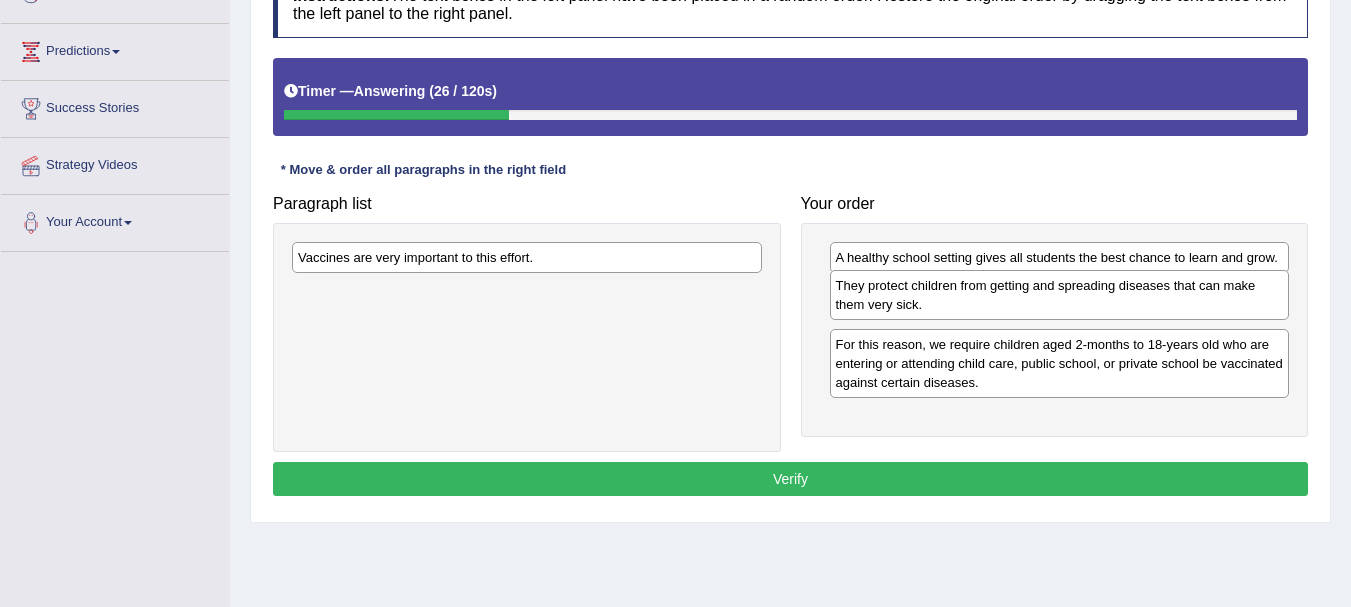 drag, startPoint x: 1179, startPoint y: 369, endPoint x: 1179, endPoint y: 284, distance: 85 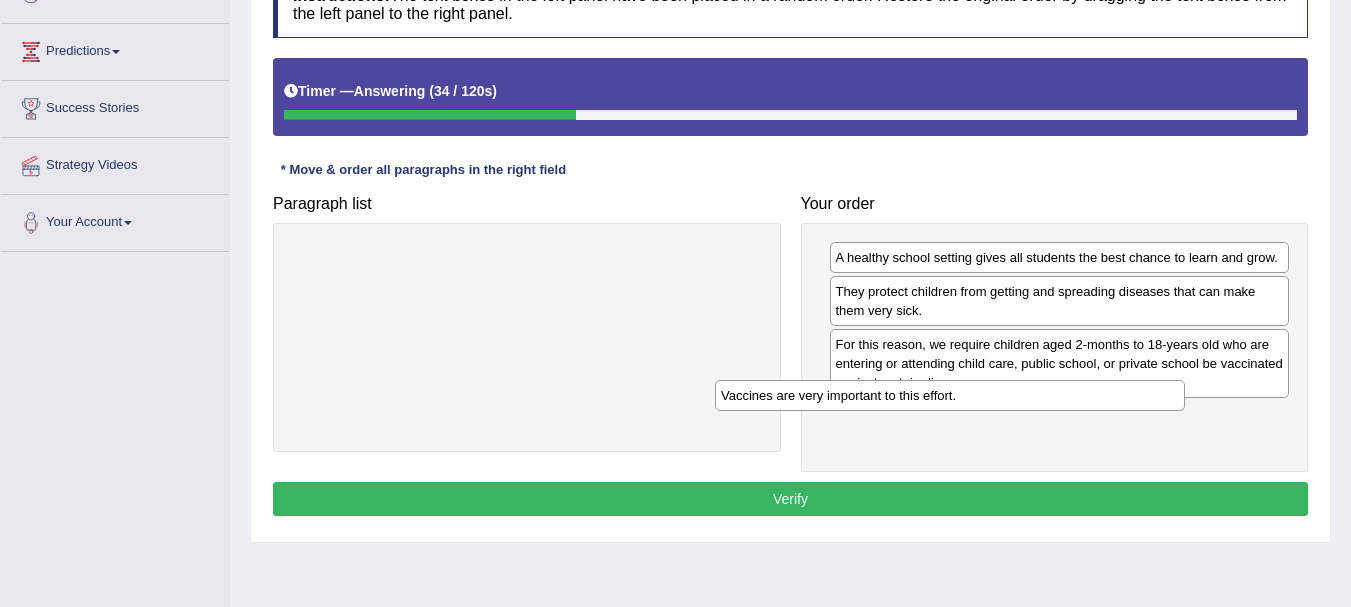 drag, startPoint x: 690, startPoint y: 259, endPoint x: 1134, endPoint y: 417, distance: 471.27487 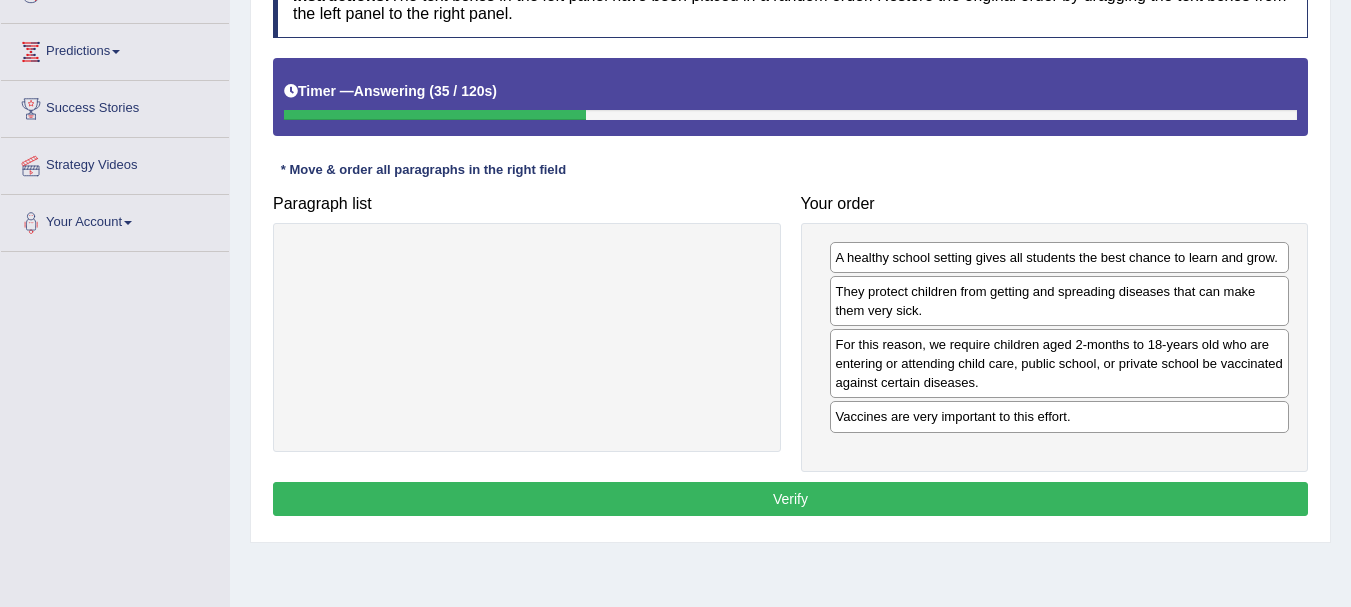 click on "Verify" at bounding box center (790, 499) 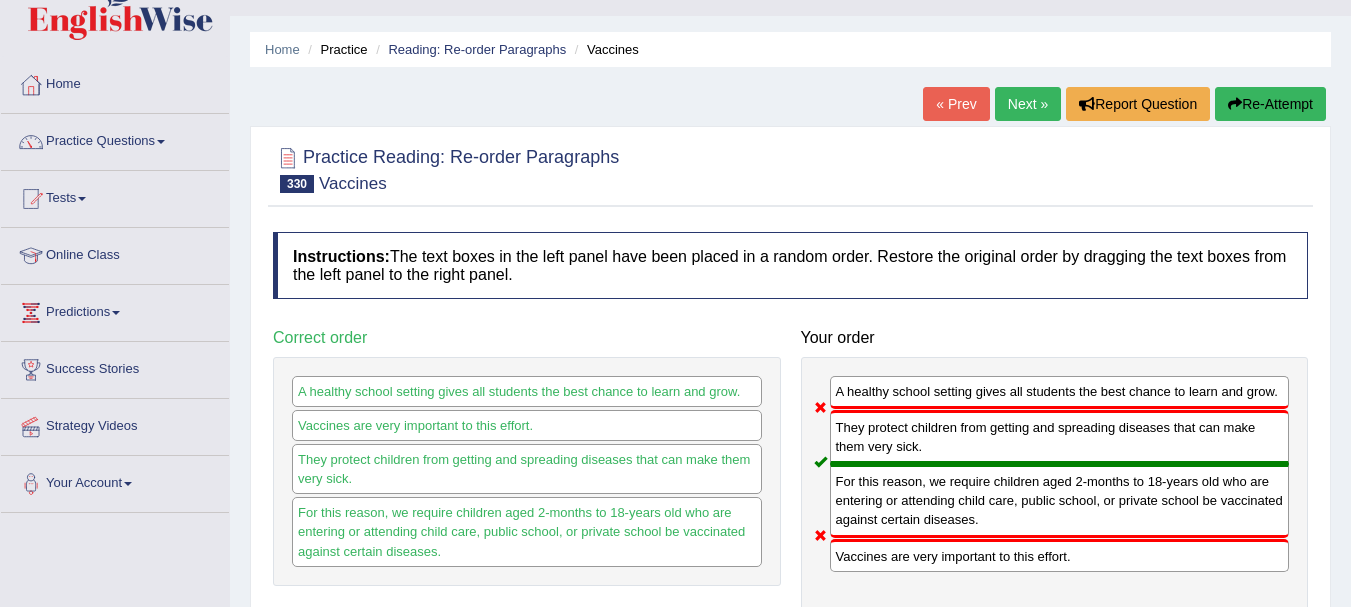 scroll, scrollTop: 4, scrollLeft: 0, axis: vertical 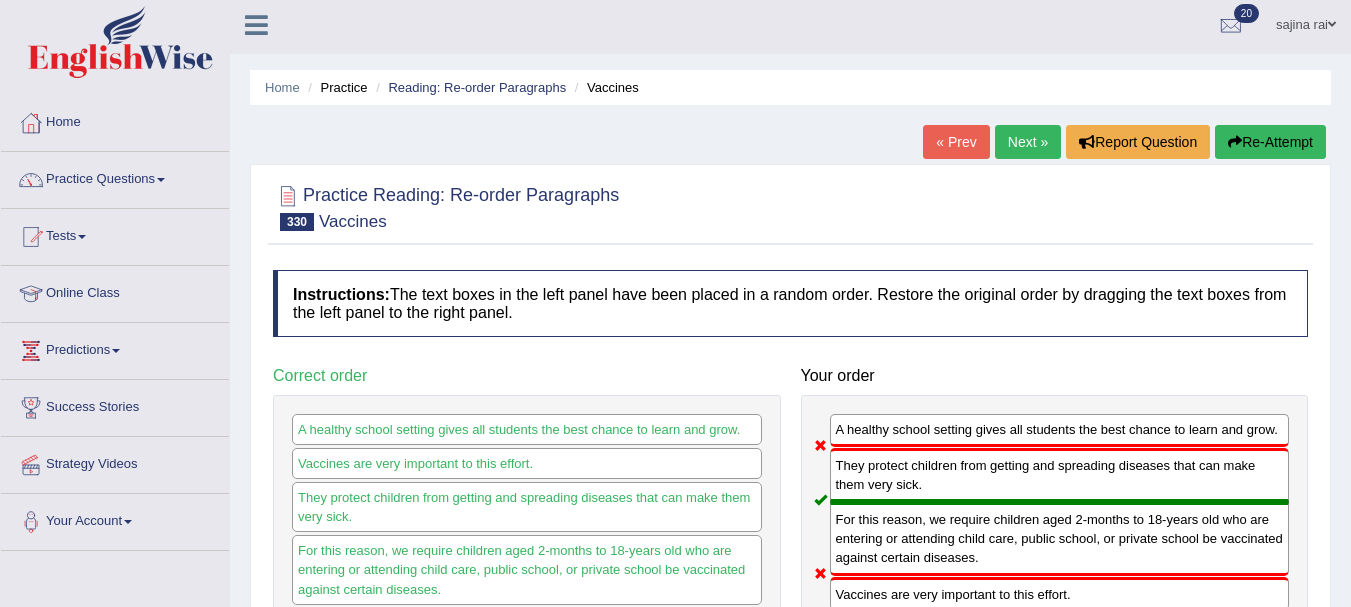 click on "Next »" at bounding box center [1028, 142] 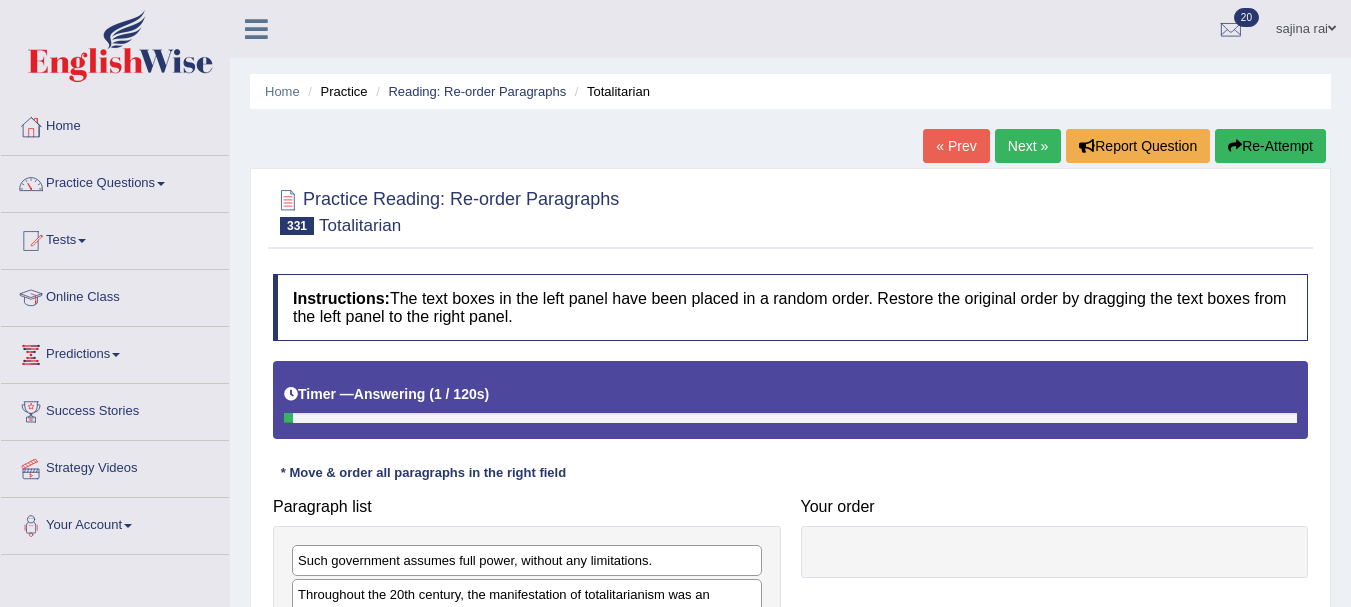 scroll, scrollTop: 0, scrollLeft: 0, axis: both 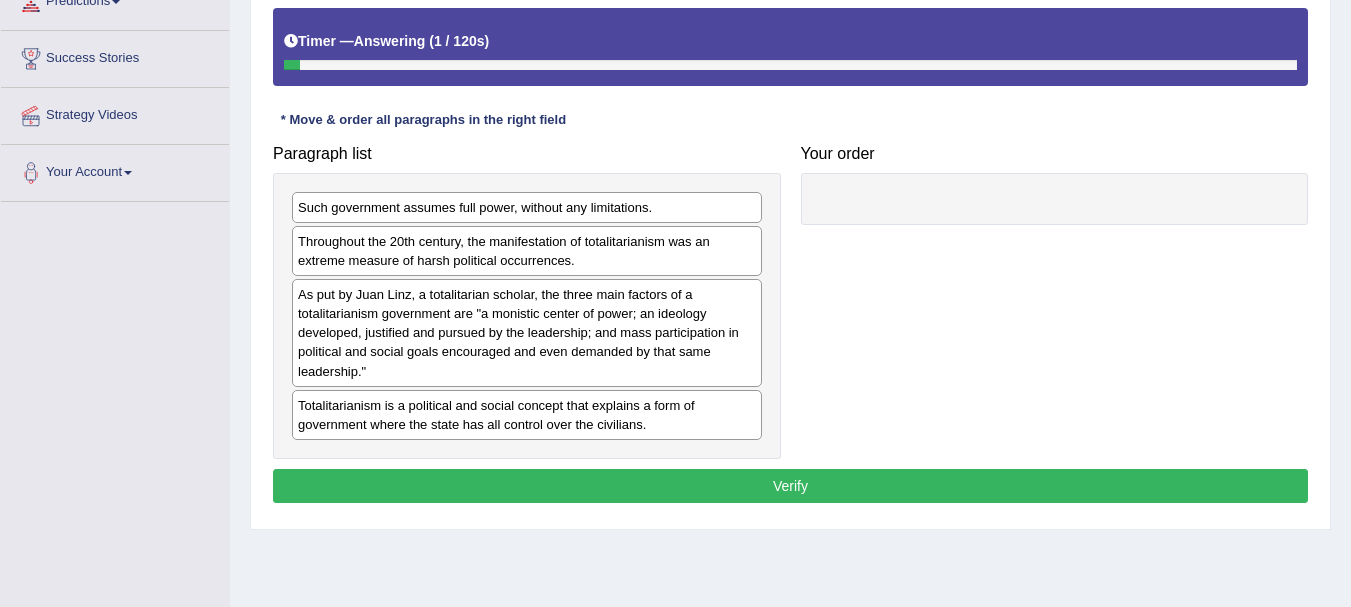 drag, startPoint x: 0, startPoint y: 0, endPoint x: 1365, endPoint y: 305, distance: 1398.66 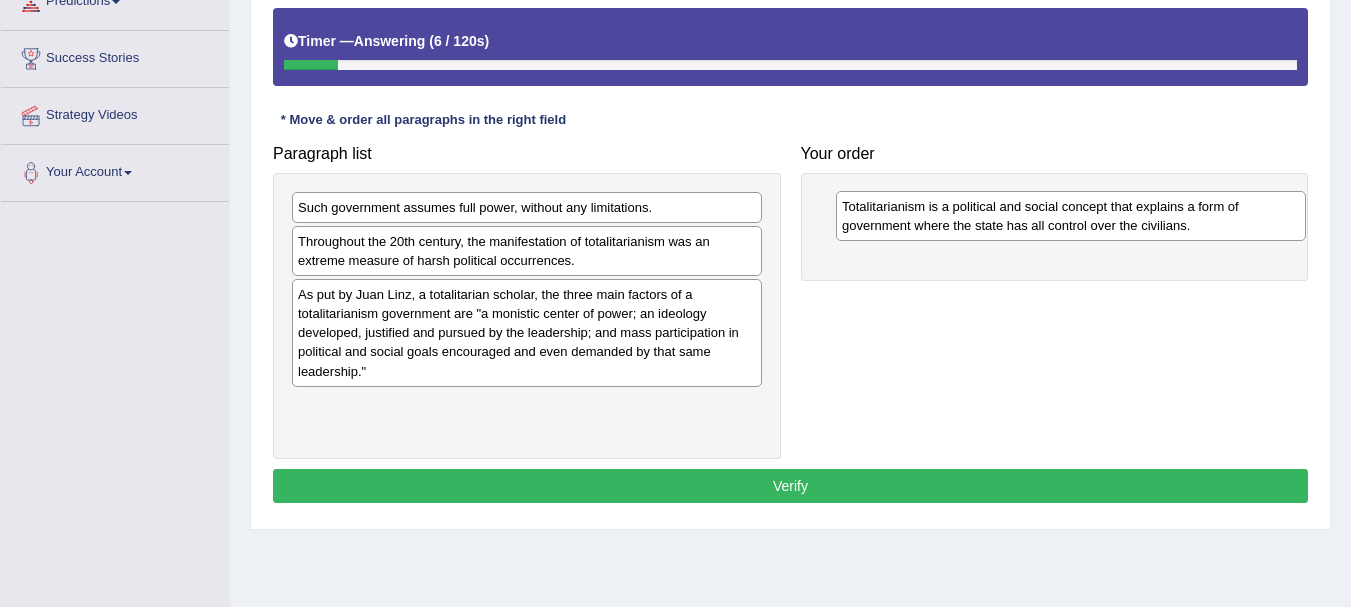drag, startPoint x: 640, startPoint y: 412, endPoint x: 1171, endPoint y: 209, distance: 568.4804 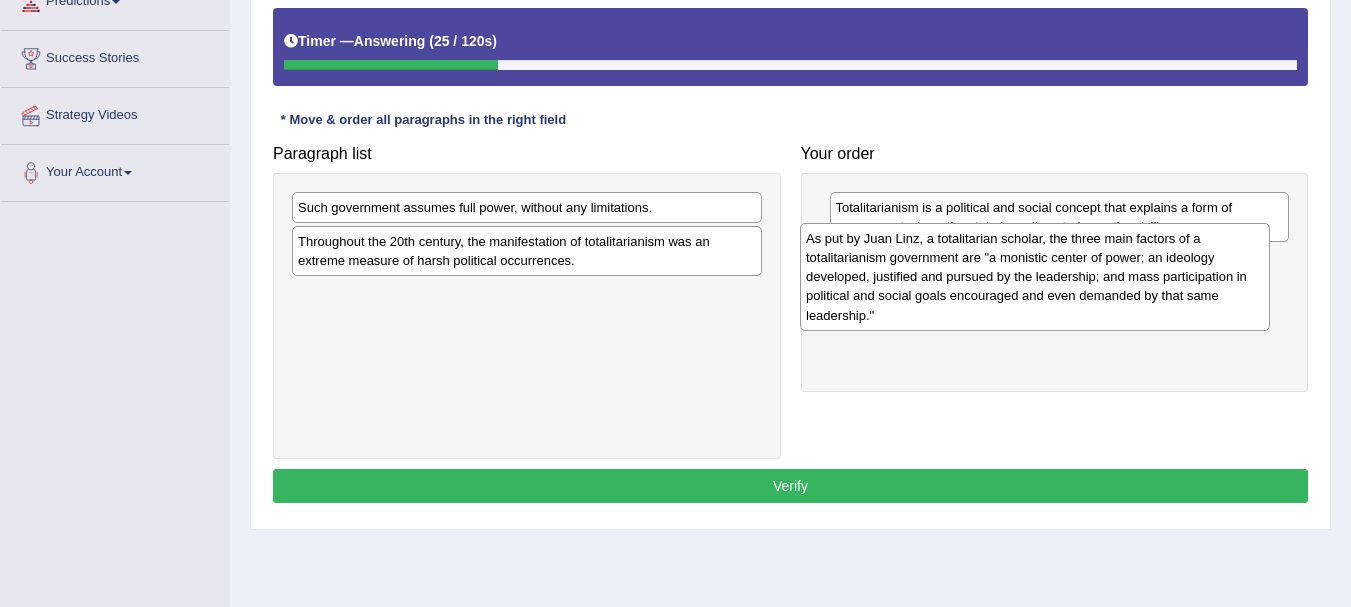 drag, startPoint x: 603, startPoint y: 339, endPoint x: 1114, endPoint y: 283, distance: 514.0593 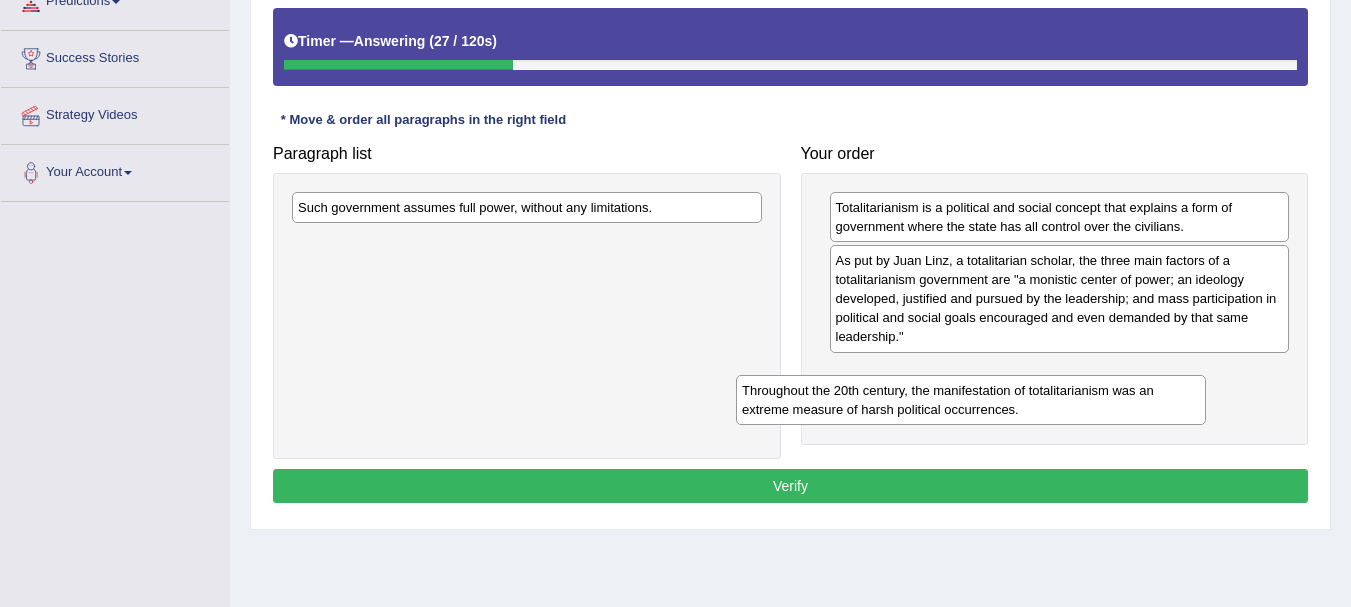 drag, startPoint x: 696, startPoint y: 247, endPoint x: 1166, endPoint y: 397, distance: 493.35587 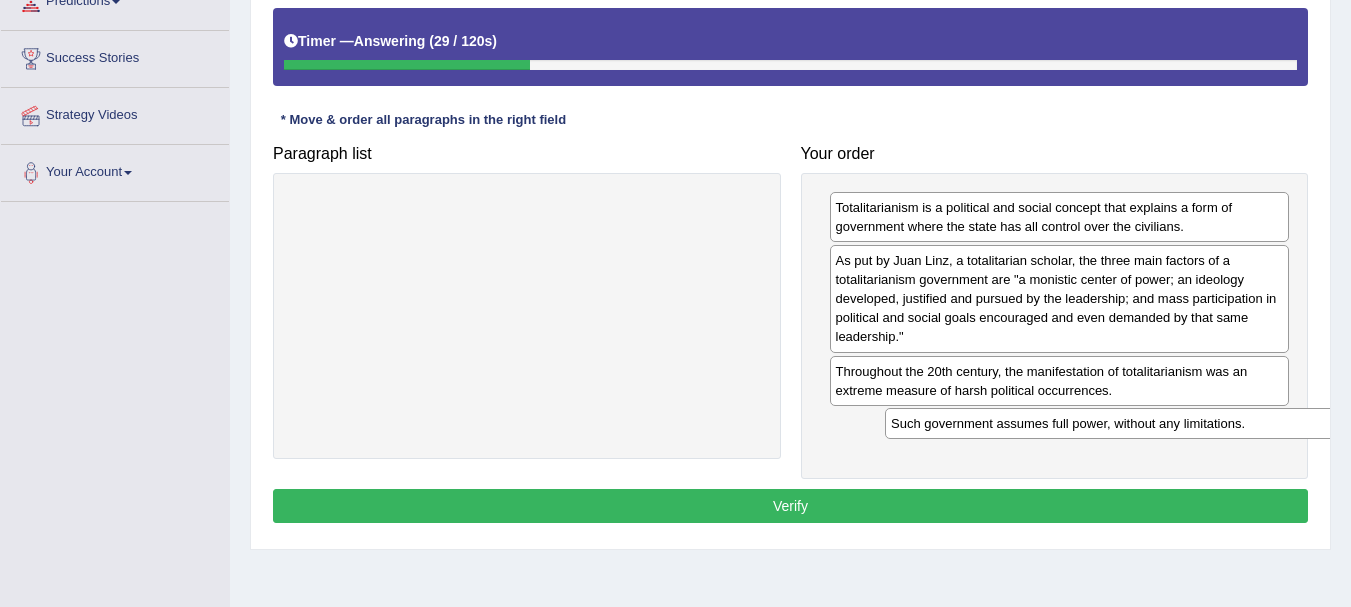 drag, startPoint x: 699, startPoint y: 209, endPoint x: 1292, endPoint y: 424, distance: 630.7725 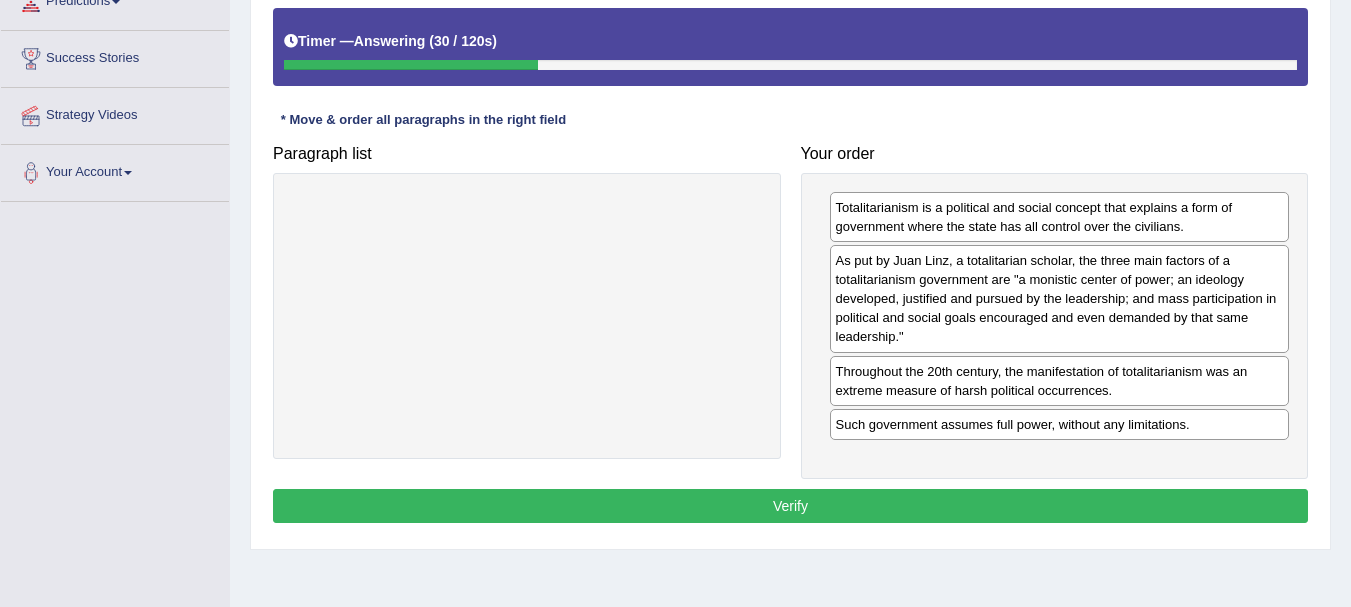 click on "Verify" at bounding box center (790, 506) 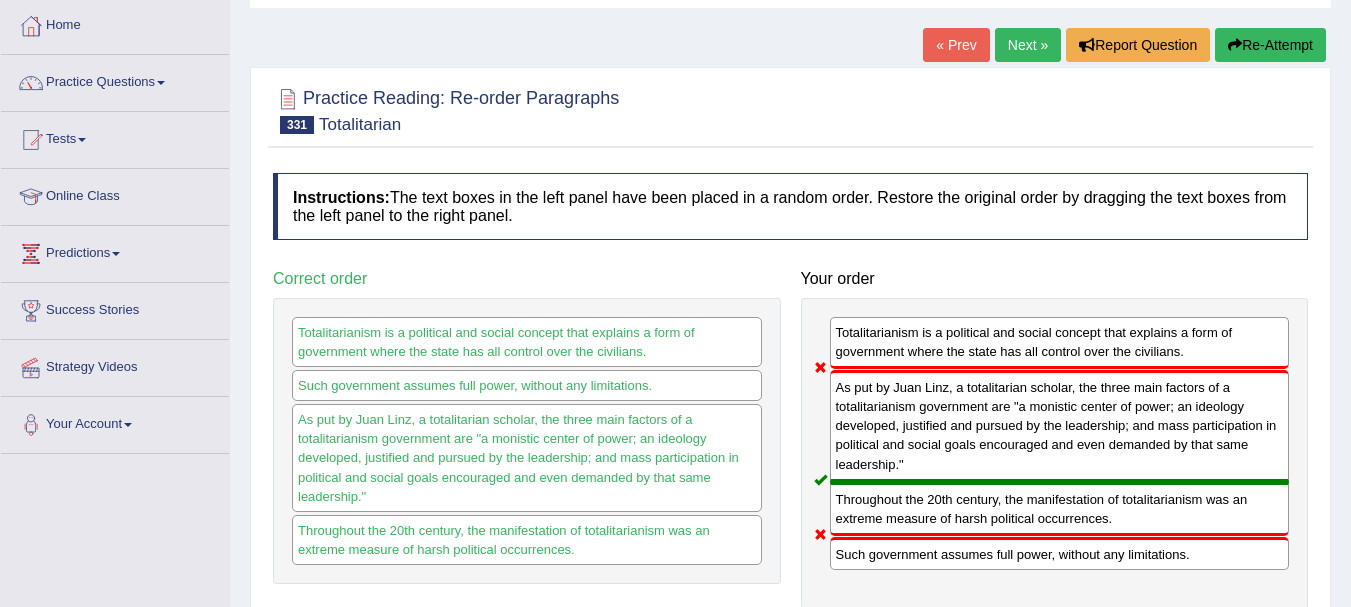 scroll, scrollTop: 66, scrollLeft: 0, axis: vertical 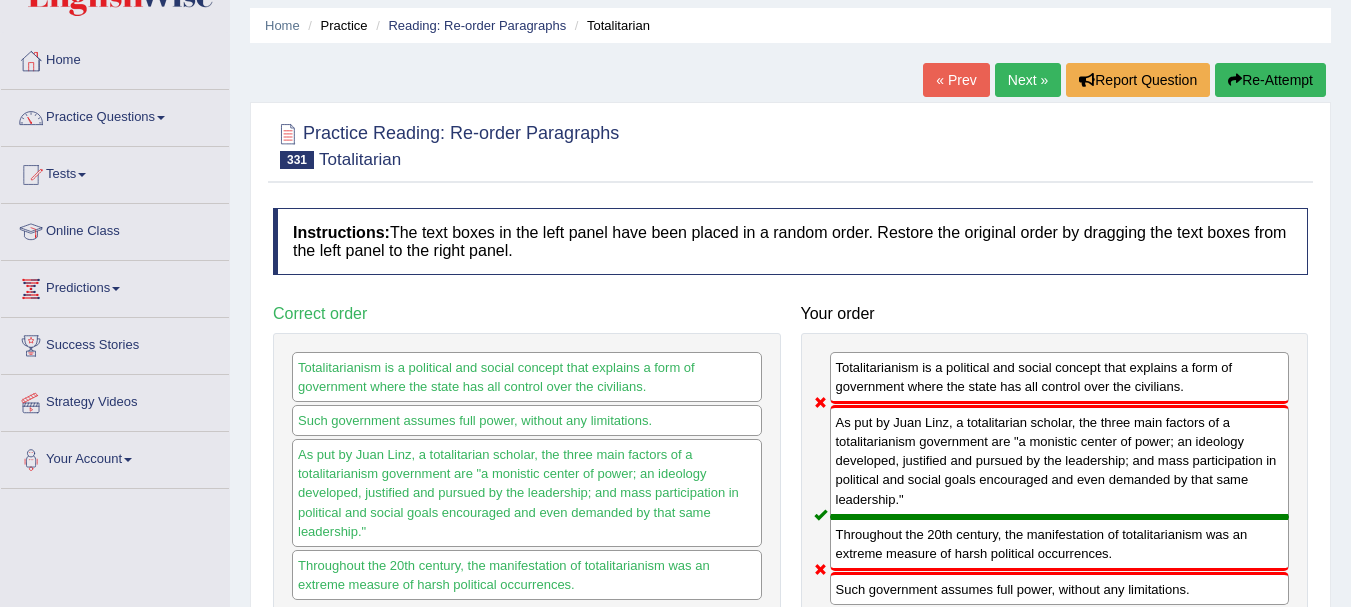 click on "Next »" at bounding box center (1028, 80) 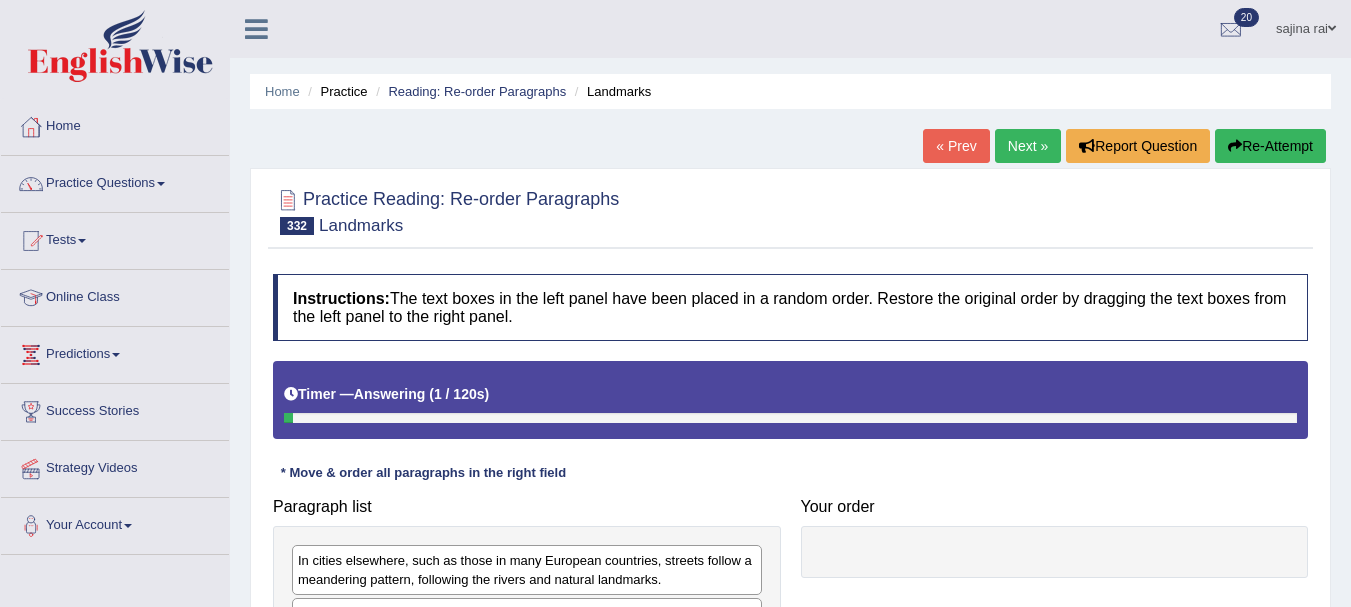 scroll, scrollTop: 261, scrollLeft: 0, axis: vertical 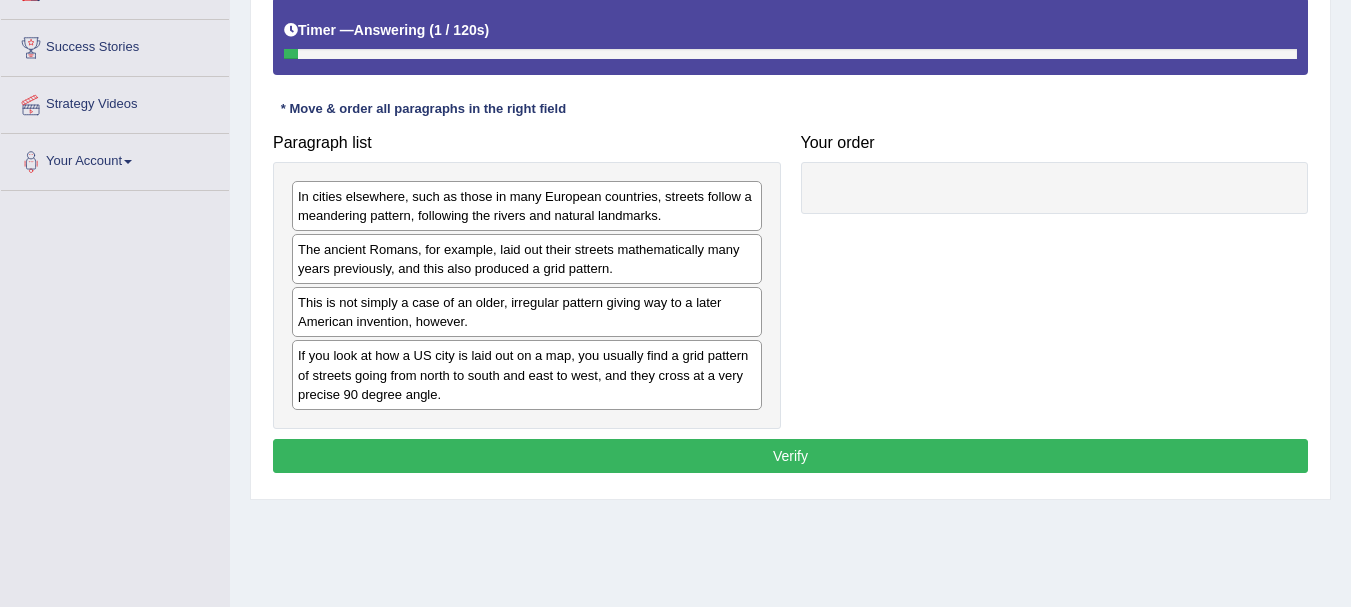 click on "Toggle navigation
Home
Practice Questions   Speaking Practice Read Aloud
Repeat Sentence
Describe Image
Re-tell Lecture
Answer Short Question
Summarize Group Discussion
Respond To A Situation
Writing Practice  Summarize Written Text
Write Essay
Reading Practice  Reading & Writing: Fill In The Blanks
Choose Multiple Answers
Re-order Paragraphs
Fill In The Blanks
Choose Single Answer
Listening Practice  Summarize Spoken Text
Highlight Incorrect Words
Highlight Correct Summary
Select Missing Word
Choose Single Answer
Choose Multiple Answers
Fill In The Blanks
Write From Dictation
Pronunciation
Tests
Take Mock Test" at bounding box center (675, -61) 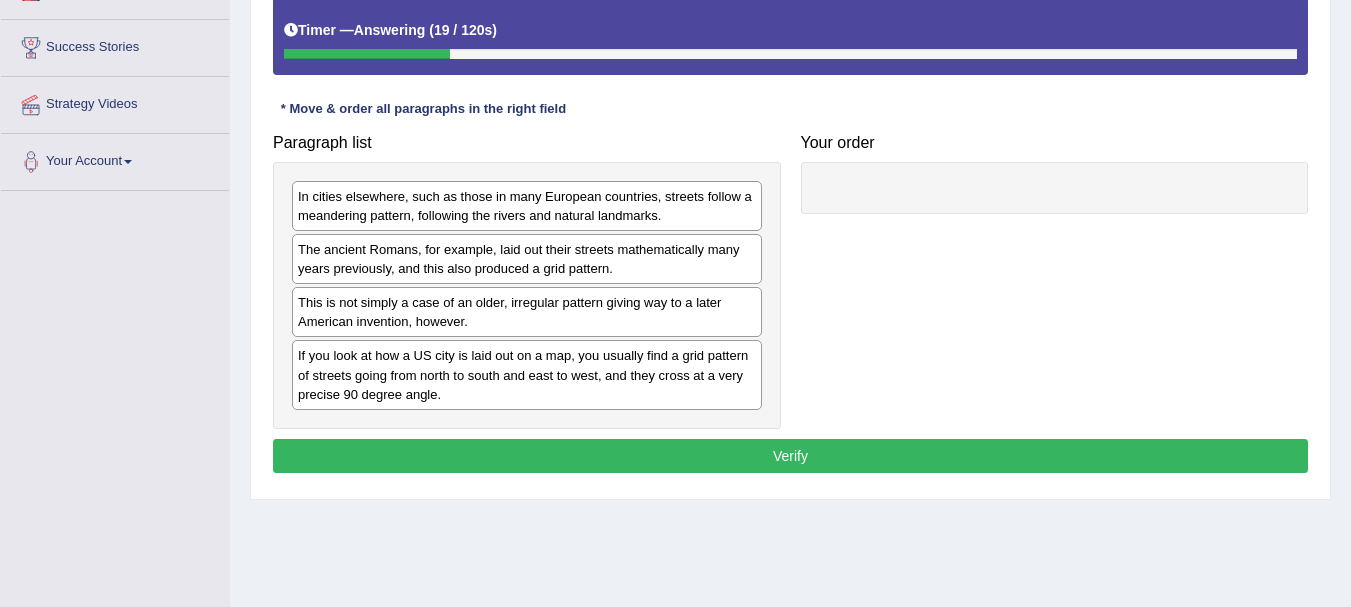 click on "This is not simply a case of an older, irregular pattern giving way to a later American invention, however." at bounding box center [527, 312] 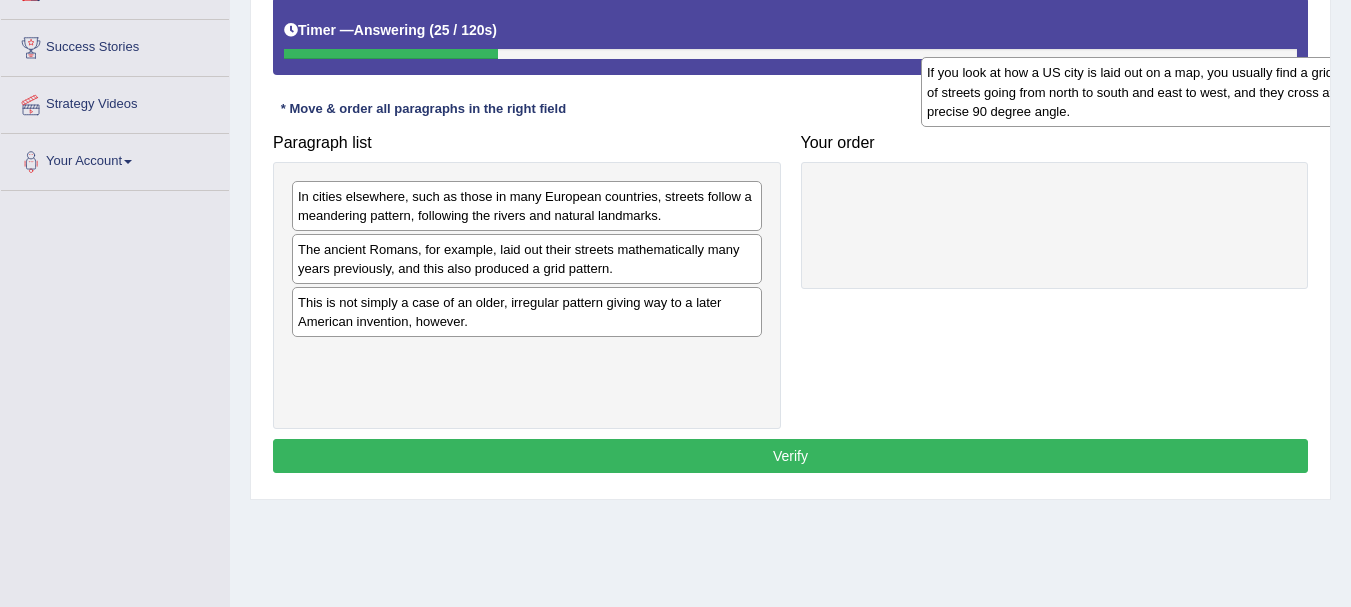 drag, startPoint x: 613, startPoint y: 387, endPoint x: 1251, endPoint y: 101, distance: 699.17096 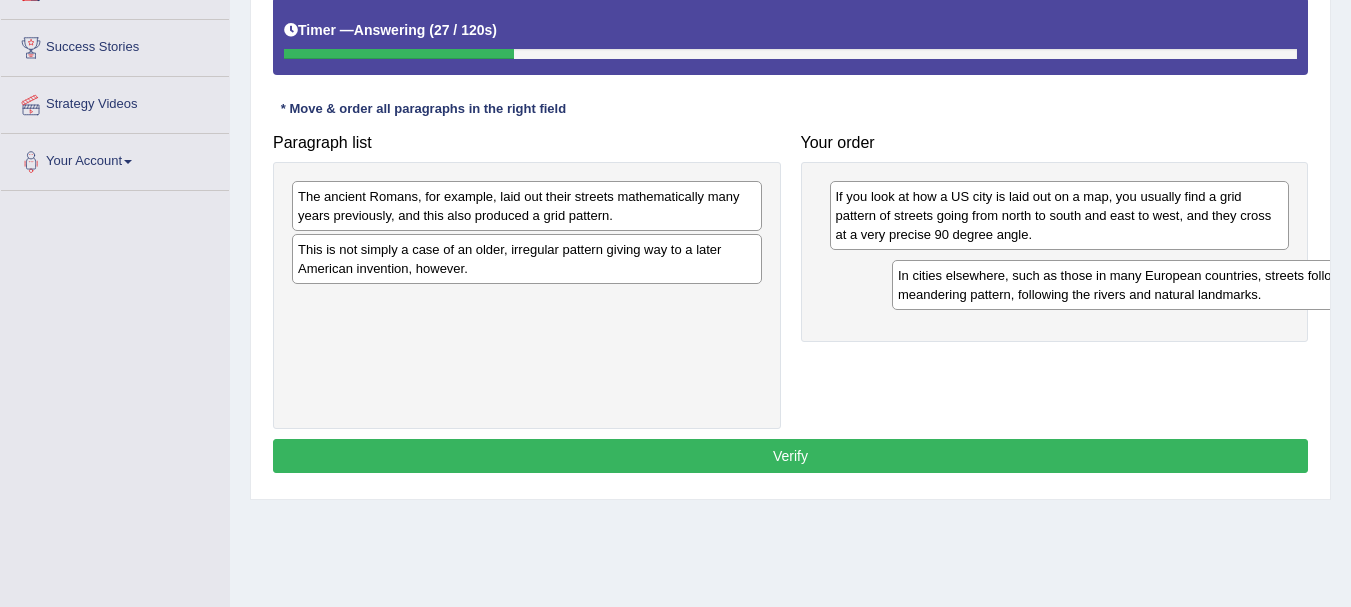 drag, startPoint x: 724, startPoint y: 201, endPoint x: 1308, endPoint y: 277, distance: 588.92444 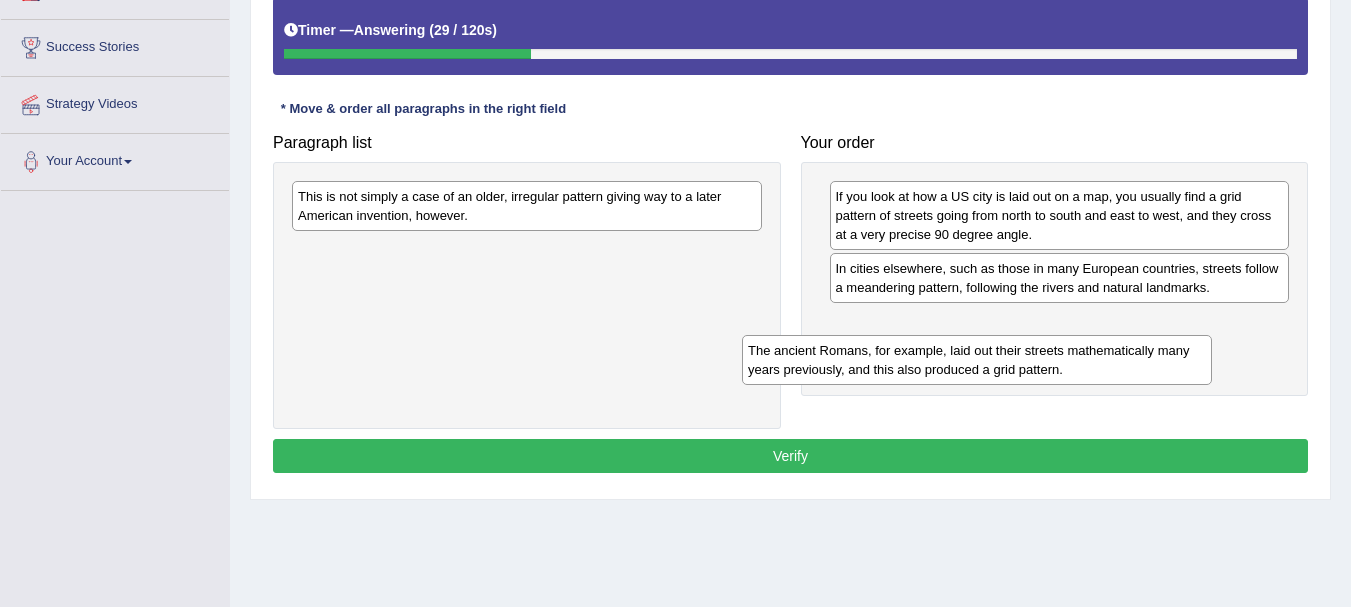 drag, startPoint x: 754, startPoint y: 211, endPoint x: 1228, endPoint y: 357, distance: 495.9758 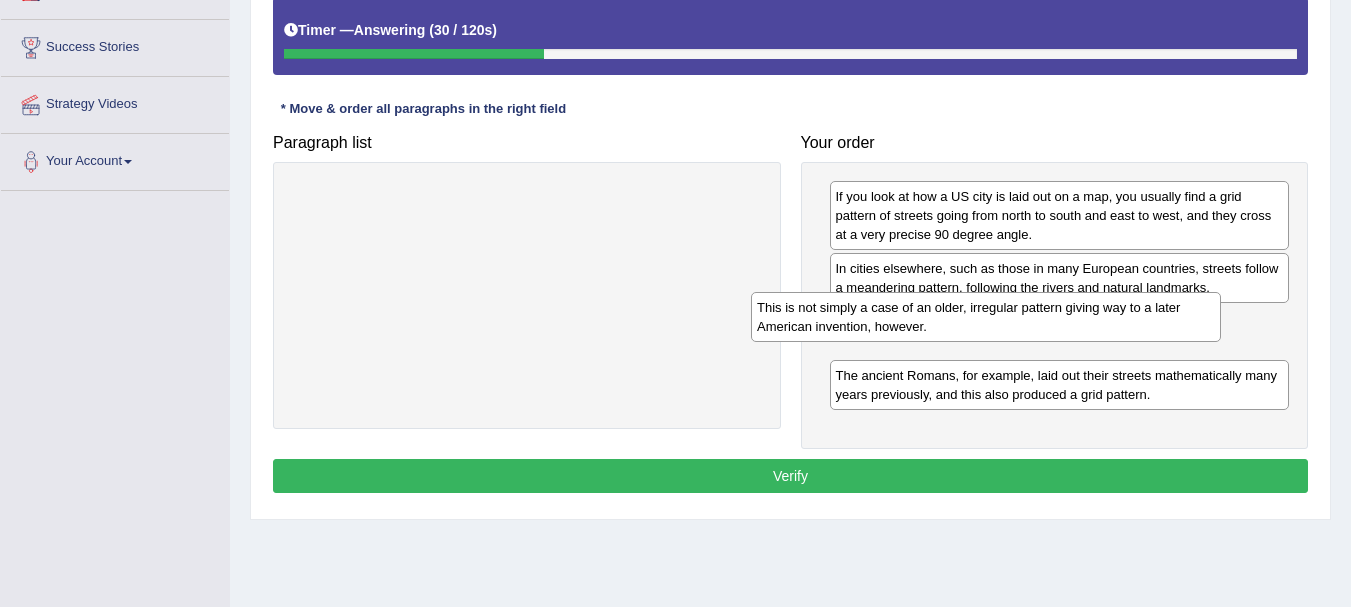 drag, startPoint x: 671, startPoint y: 212, endPoint x: 1137, endPoint y: 322, distance: 478.80685 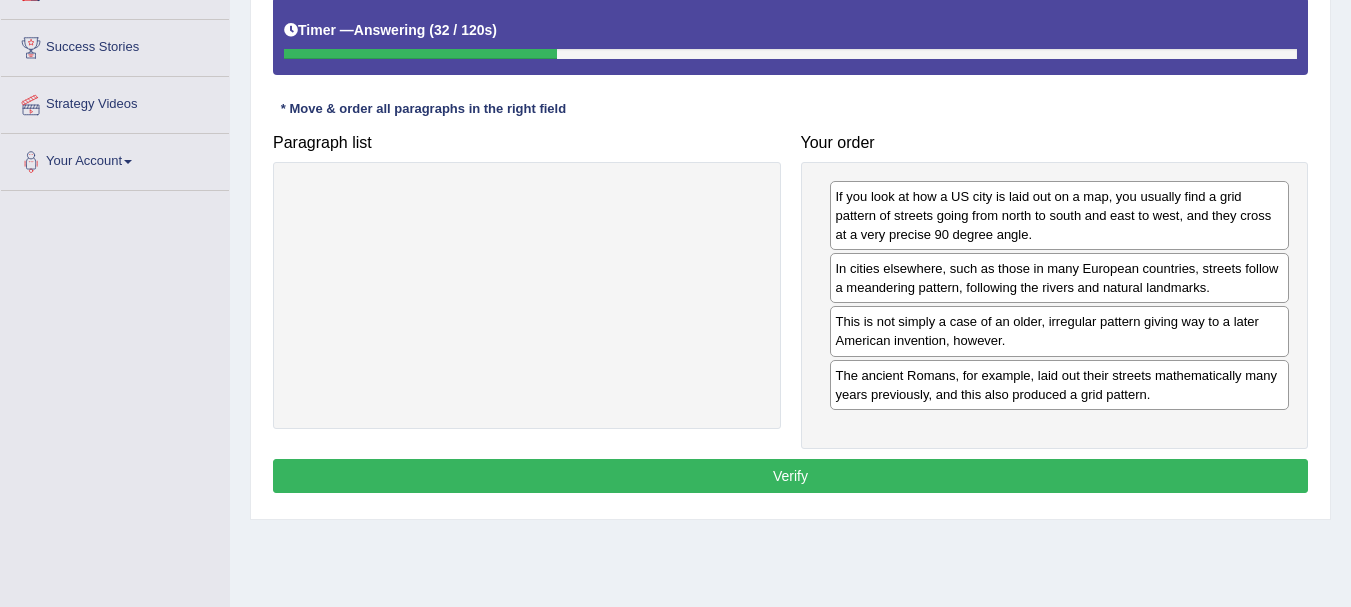 click on "Verify" at bounding box center (790, 476) 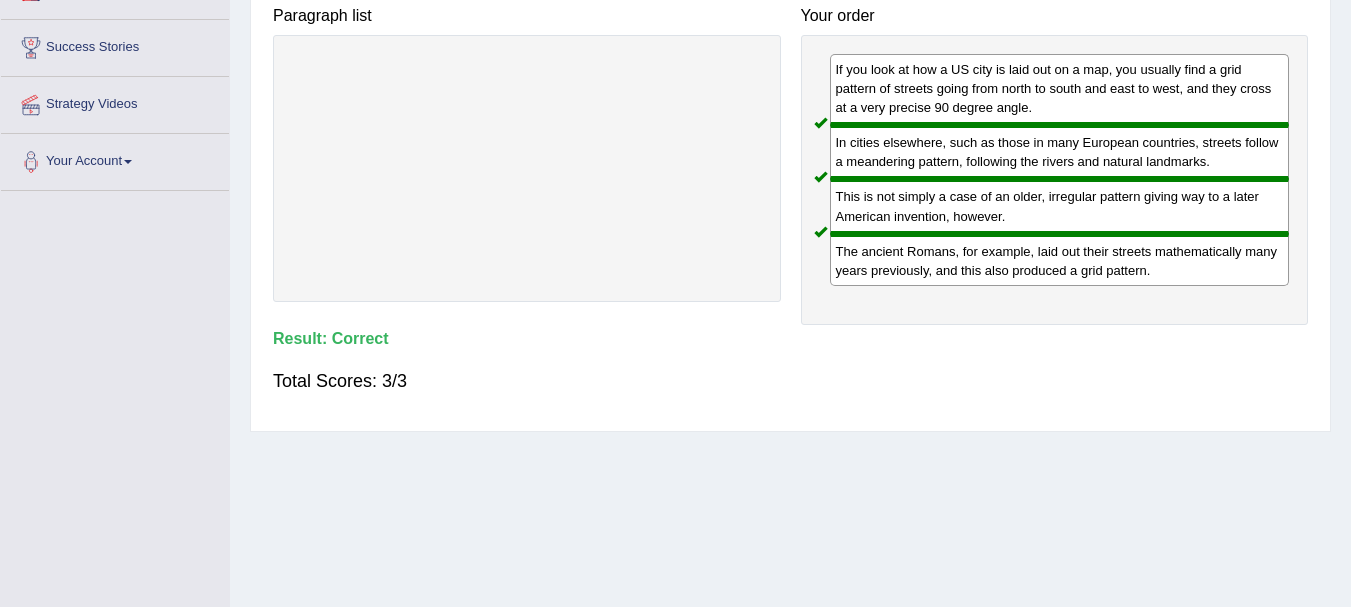scroll, scrollTop: 0, scrollLeft: 0, axis: both 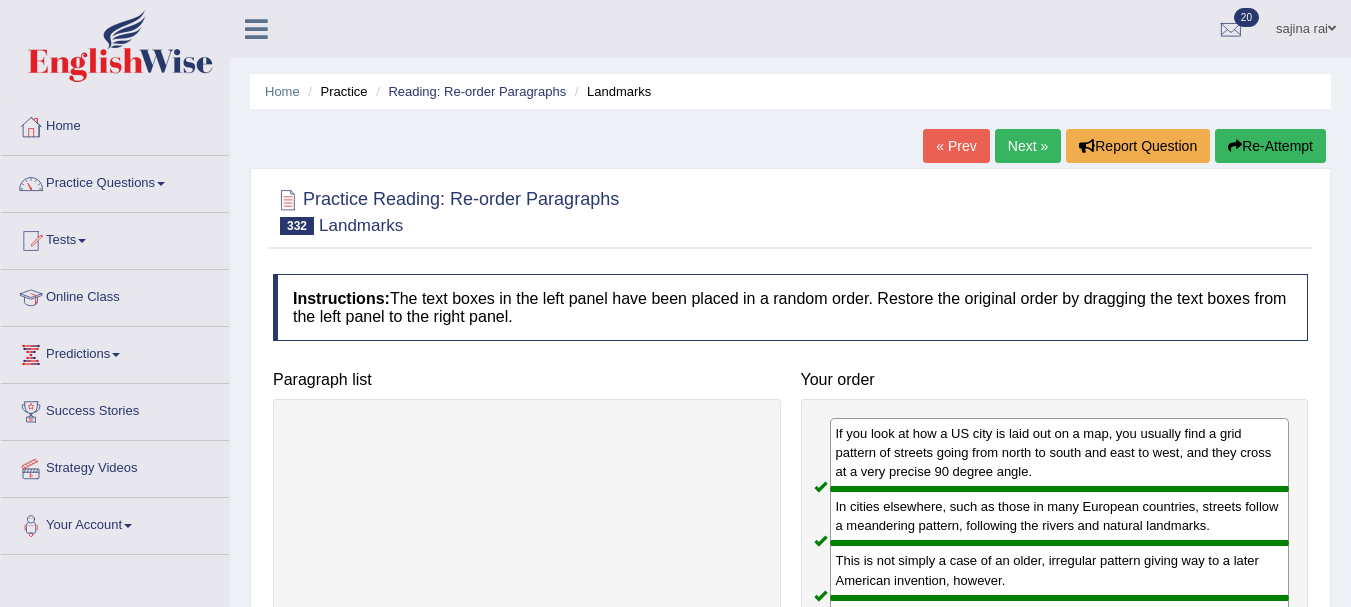 click on "Next »" at bounding box center (1028, 146) 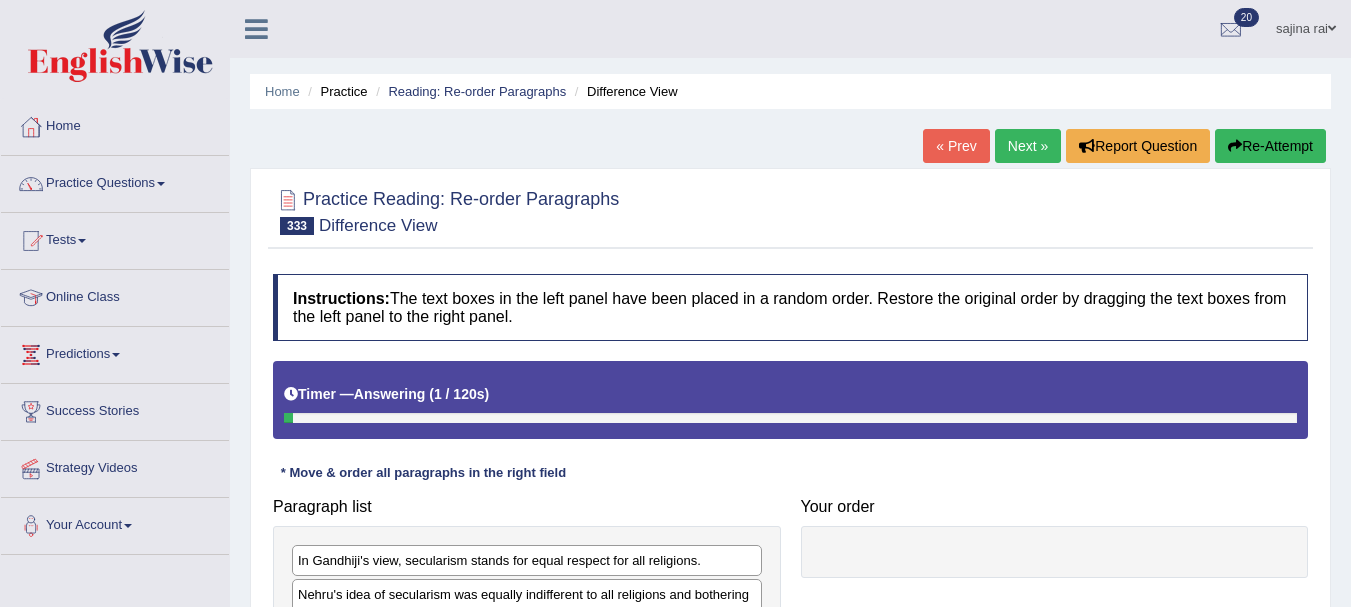 scroll, scrollTop: 0, scrollLeft: 0, axis: both 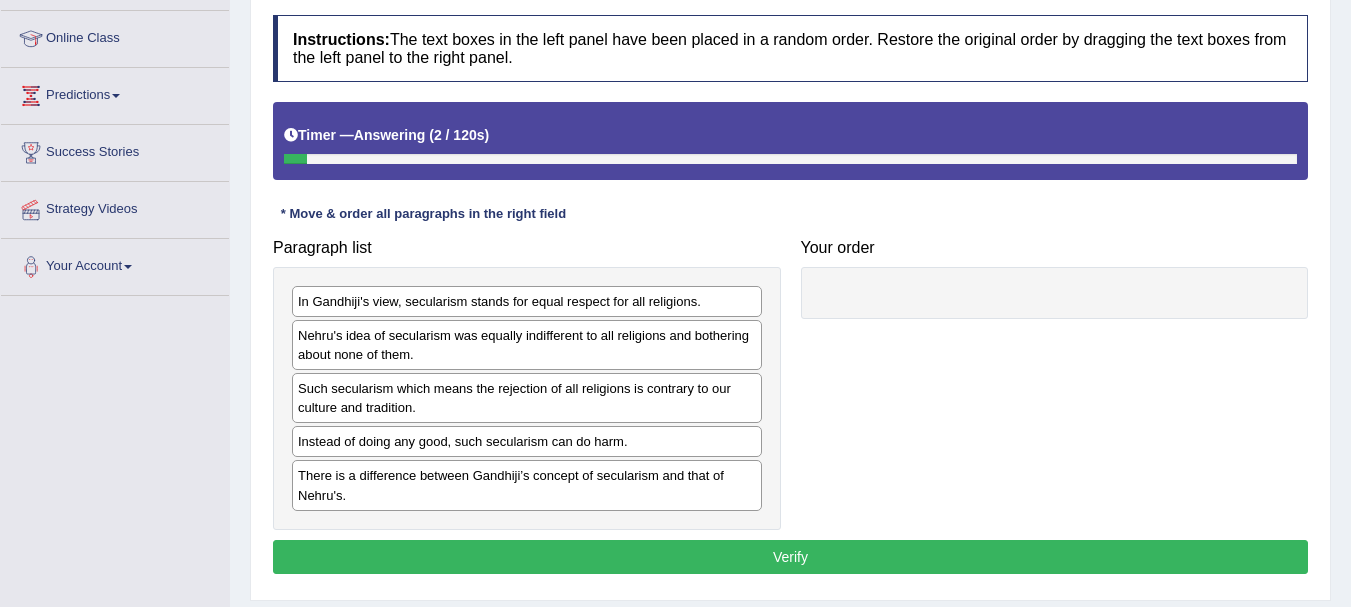 click on "Toggle navigation
Home
Practice Questions   Speaking Practice Read Aloud
Repeat Sentence
Describe Image
Re-tell Lecture
Answer Short Question
Summarize Group Discussion
Respond To A Situation
Writing Practice  Summarize Written Text
Write Essay
Reading Practice  Reading & Writing: Fill In The Blanks
Choose Multiple Answers
Re-order Paragraphs
Fill In The Blanks
Choose Single Answer
Listening Practice  Summarize Spoken Text
Highlight Incorrect Words
Highlight Correct Summary
Select Missing Word
Choose Single Answer
Choose Multiple Answers
Fill In The Blanks
Write From Dictation
Pronunciation
Tests
Take Mock Test" at bounding box center (675, 44) 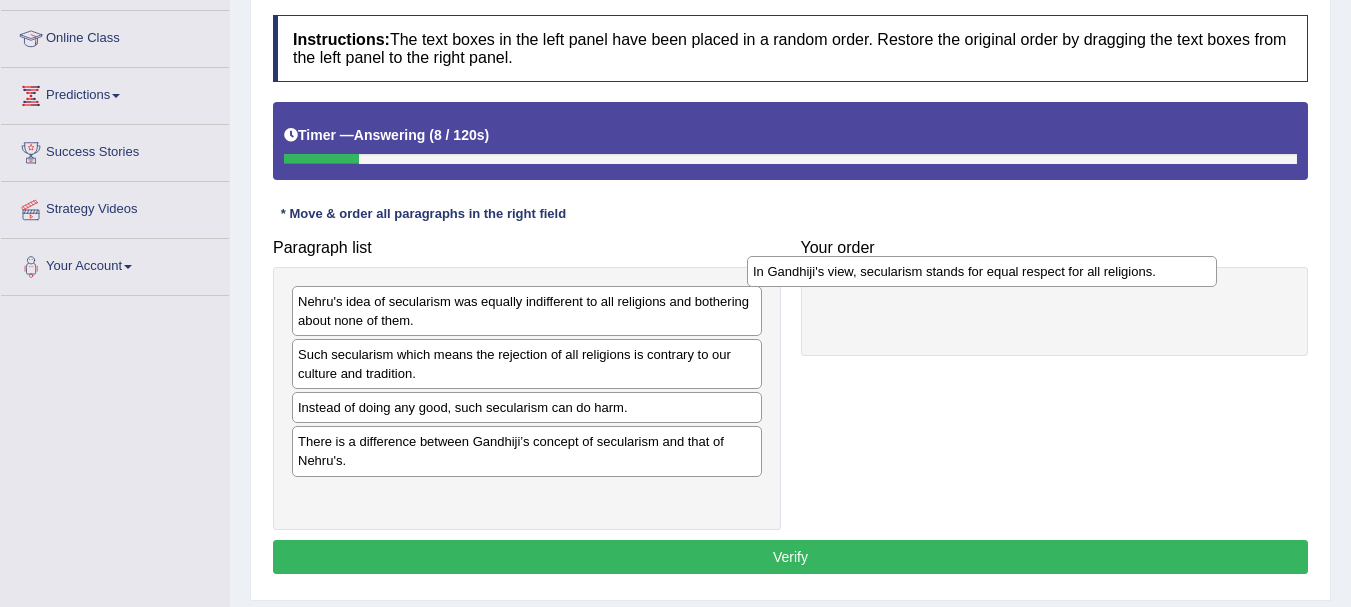 drag, startPoint x: 732, startPoint y: 306, endPoint x: 1195, endPoint y: 288, distance: 463.34976 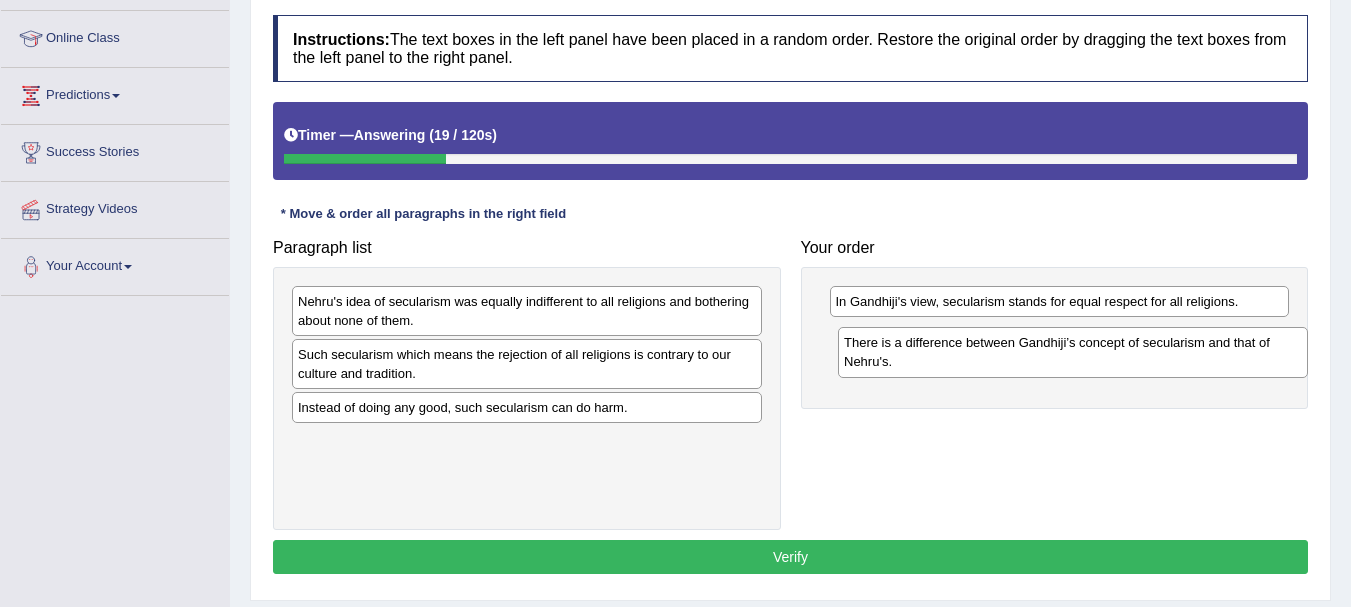 drag, startPoint x: 628, startPoint y: 459, endPoint x: 1172, endPoint y: 358, distance: 553.2965 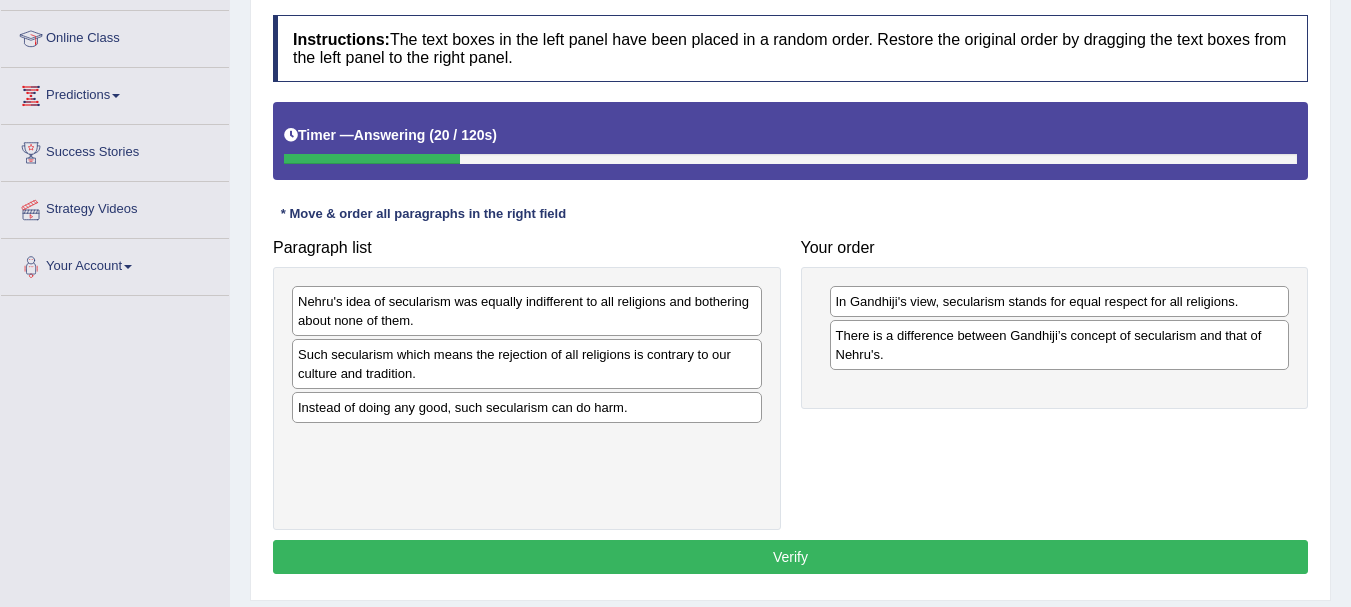 click on "There is a difference between Gandhiji’s concept of secularism and that of Nehru's." at bounding box center [1060, 345] 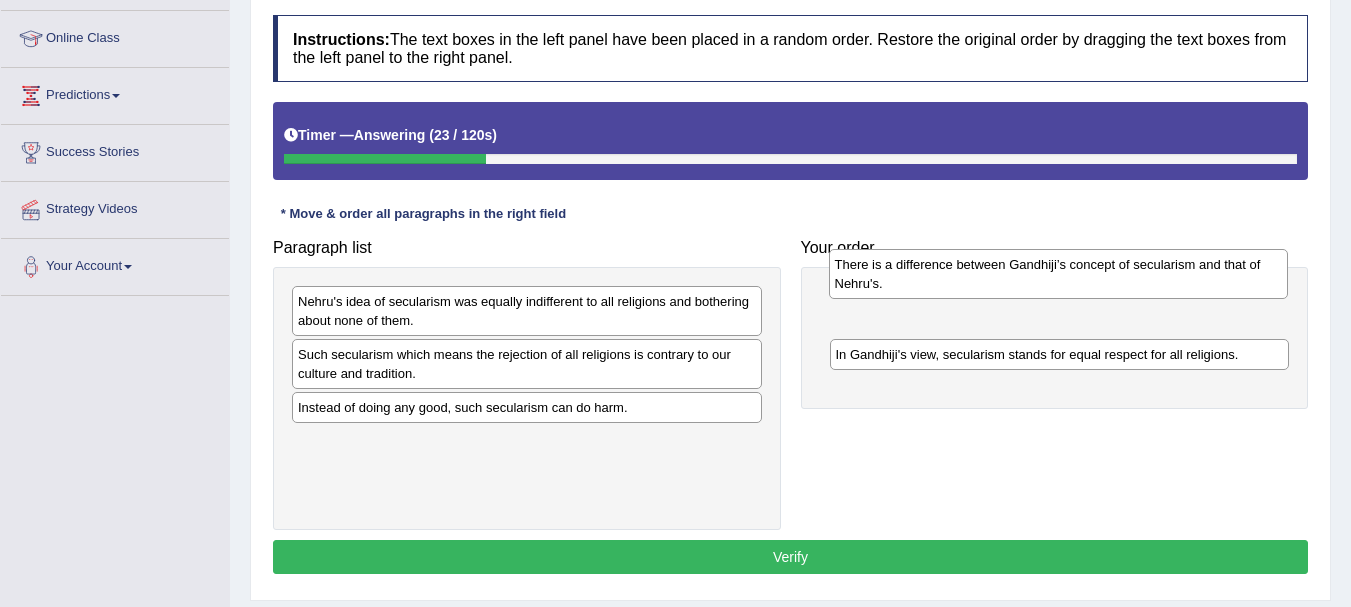 drag, startPoint x: 1172, startPoint y: 358, endPoint x: 1167, endPoint y: 284, distance: 74.168724 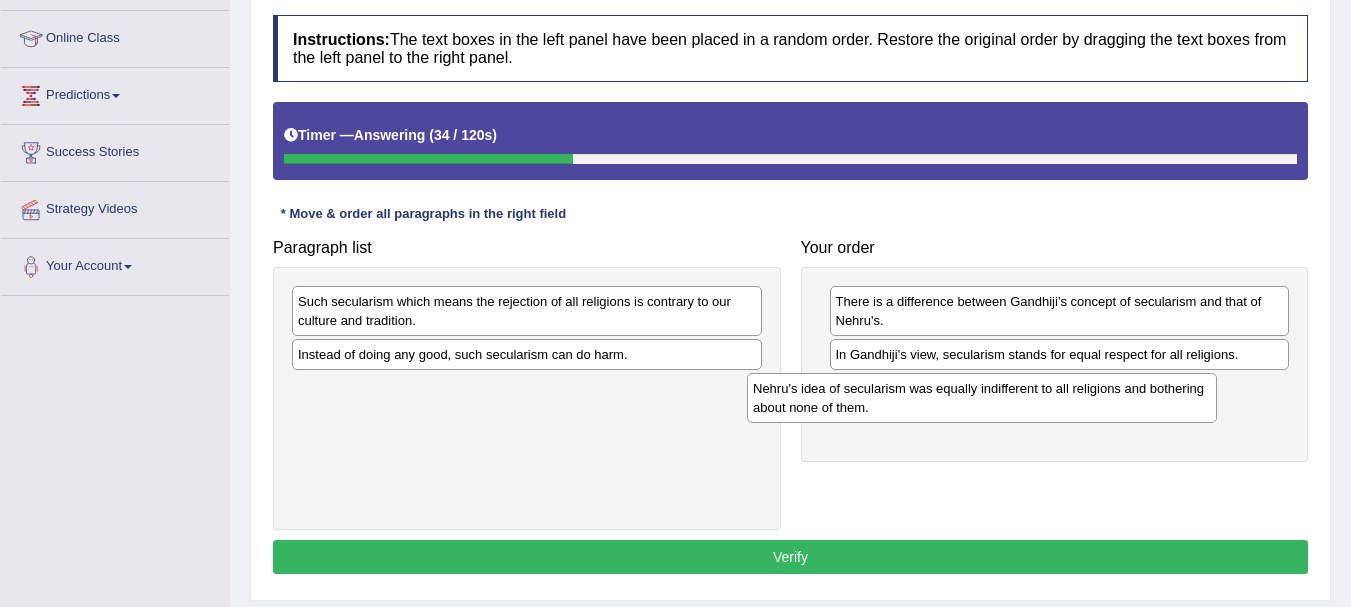 drag, startPoint x: 662, startPoint y: 320, endPoint x: 1121, endPoint y: 406, distance: 466.98715 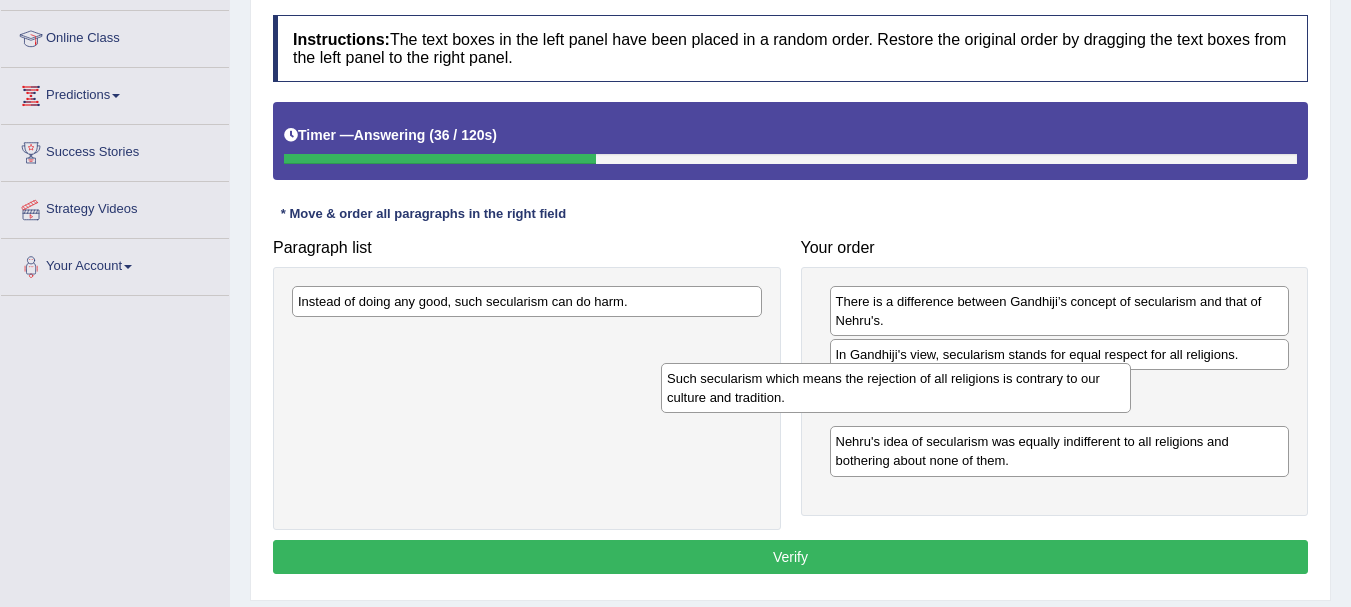 drag, startPoint x: 667, startPoint y: 318, endPoint x: 1036, endPoint y: 399, distance: 377.78564 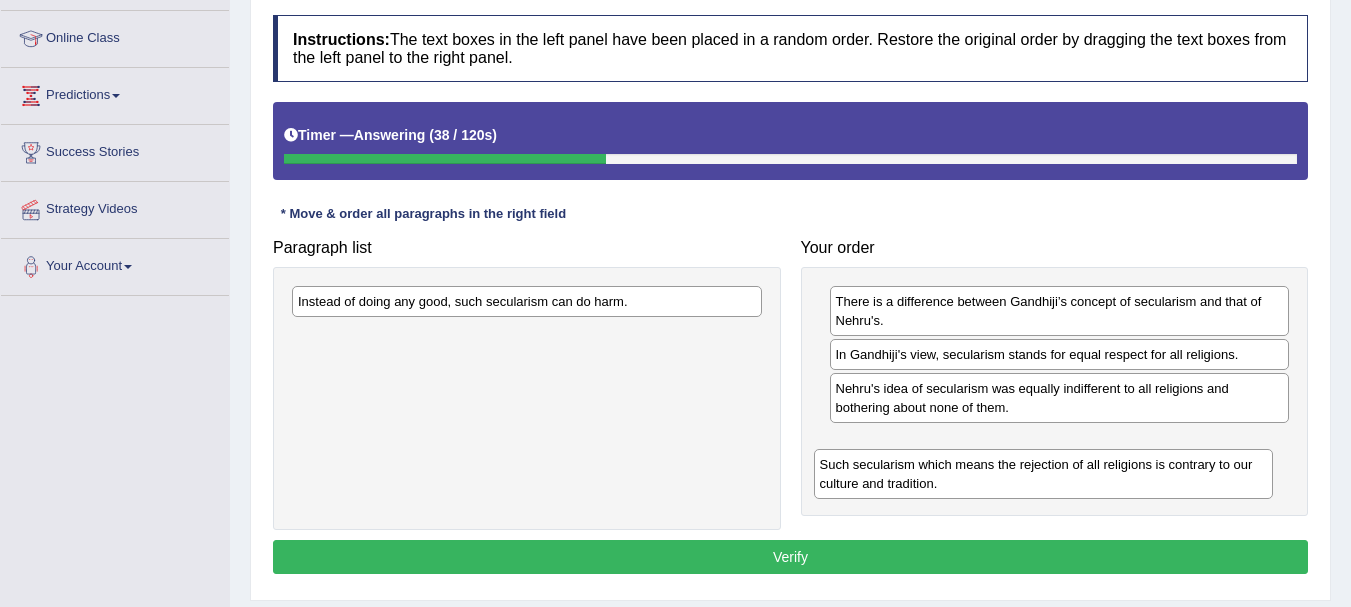 drag, startPoint x: 1036, startPoint y: 399, endPoint x: 1019, endPoint y: 478, distance: 80.80842 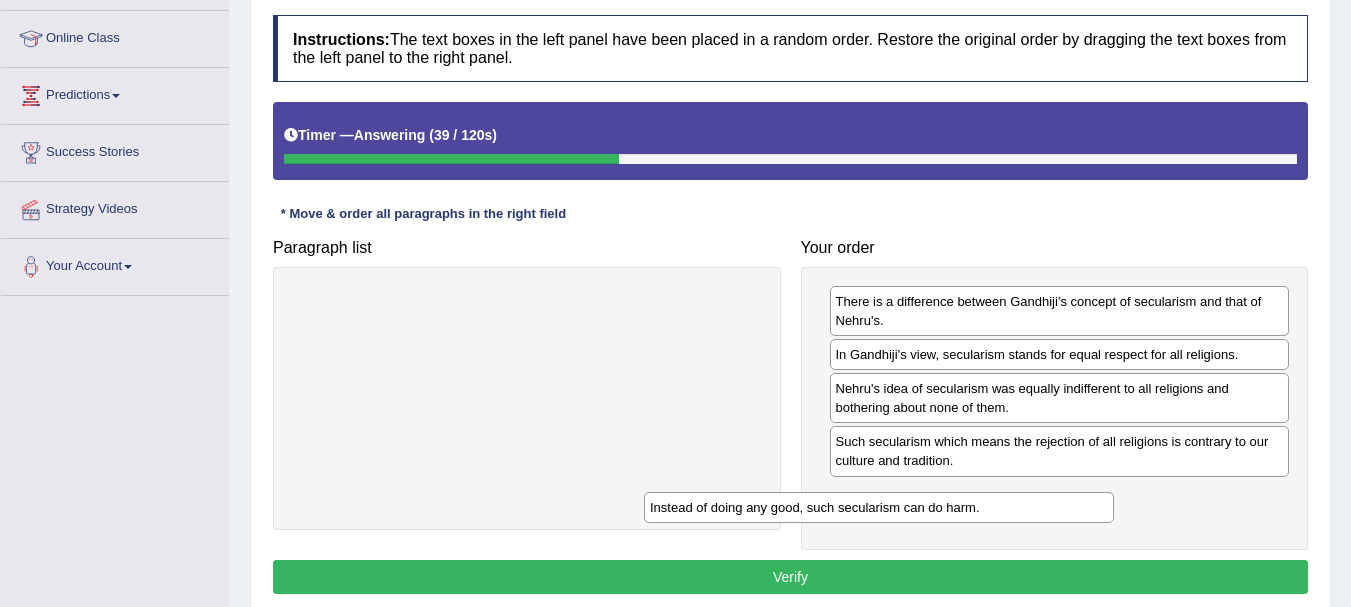 drag, startPoint x: 669, startPoint y: 307, endPoint x: 1068, endPoint y: 500, distance: 443.2268 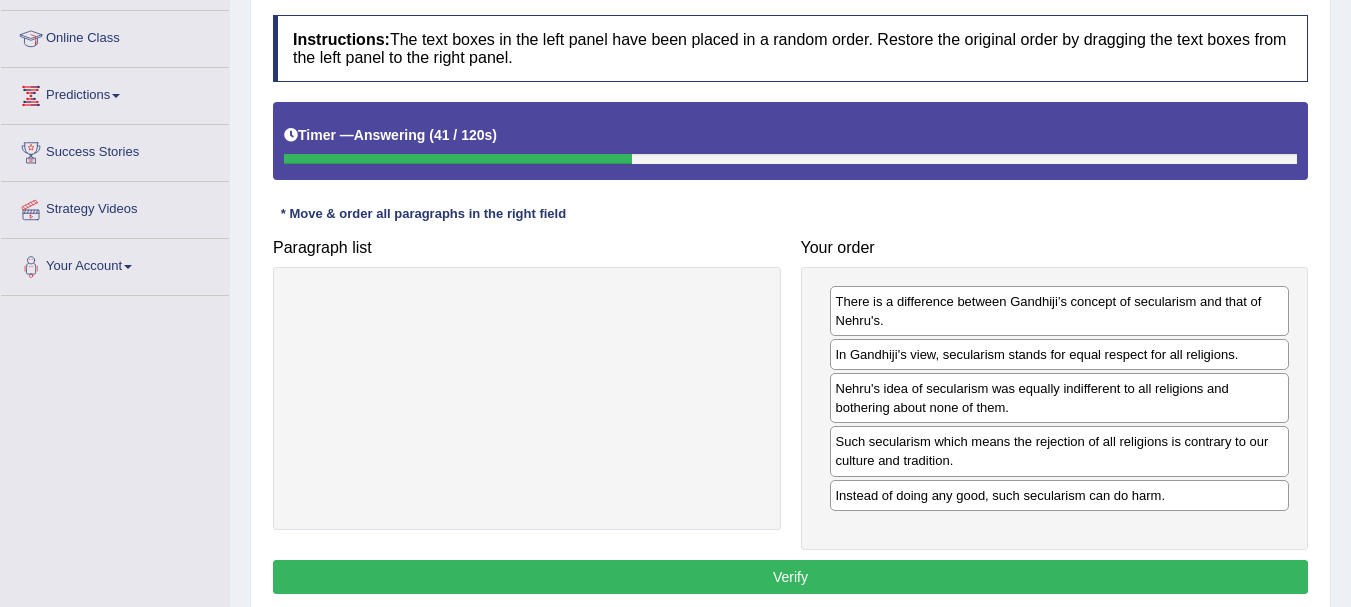click on "Verify" 